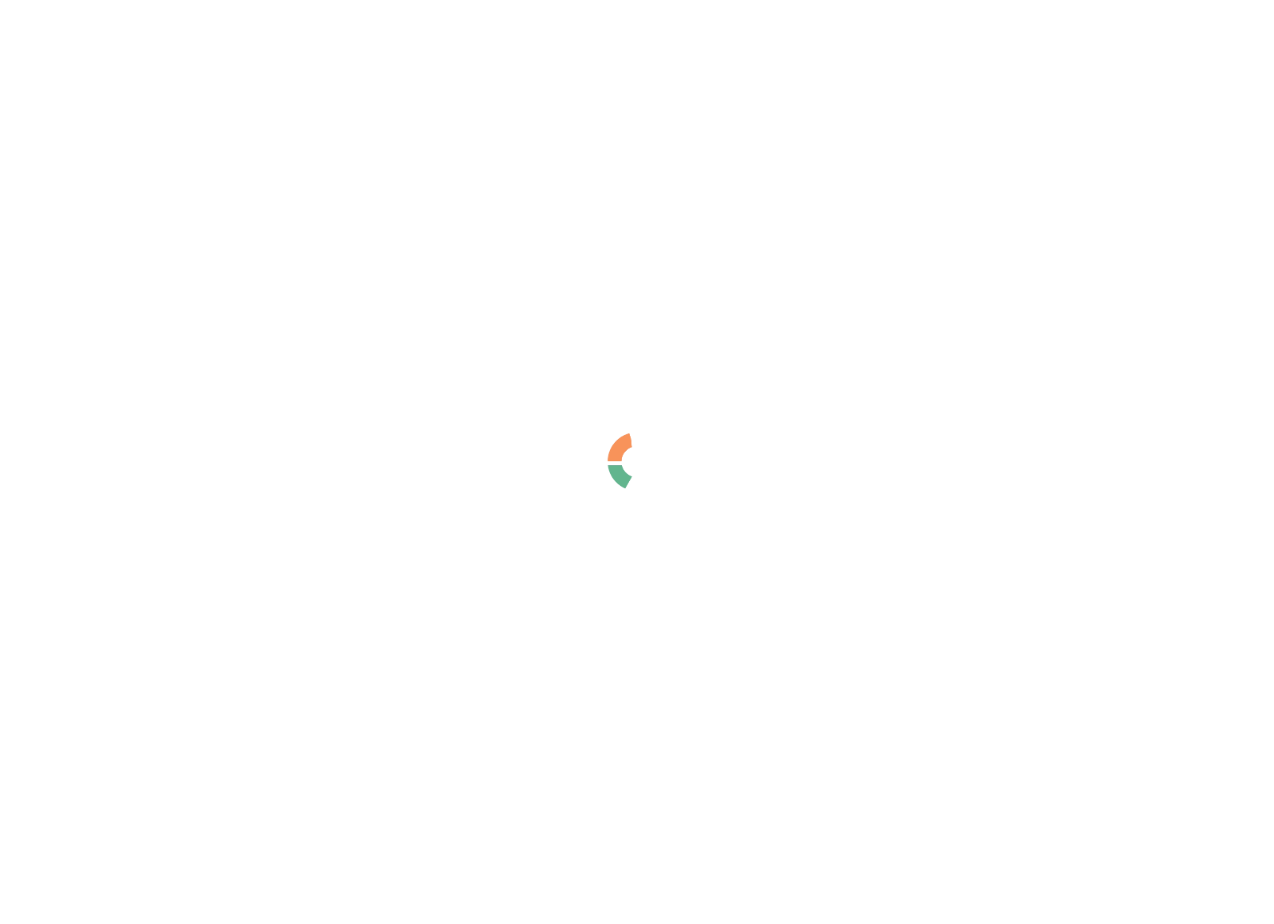 scroll, scrollTop: 0, scrollLeft: 0, axis: both 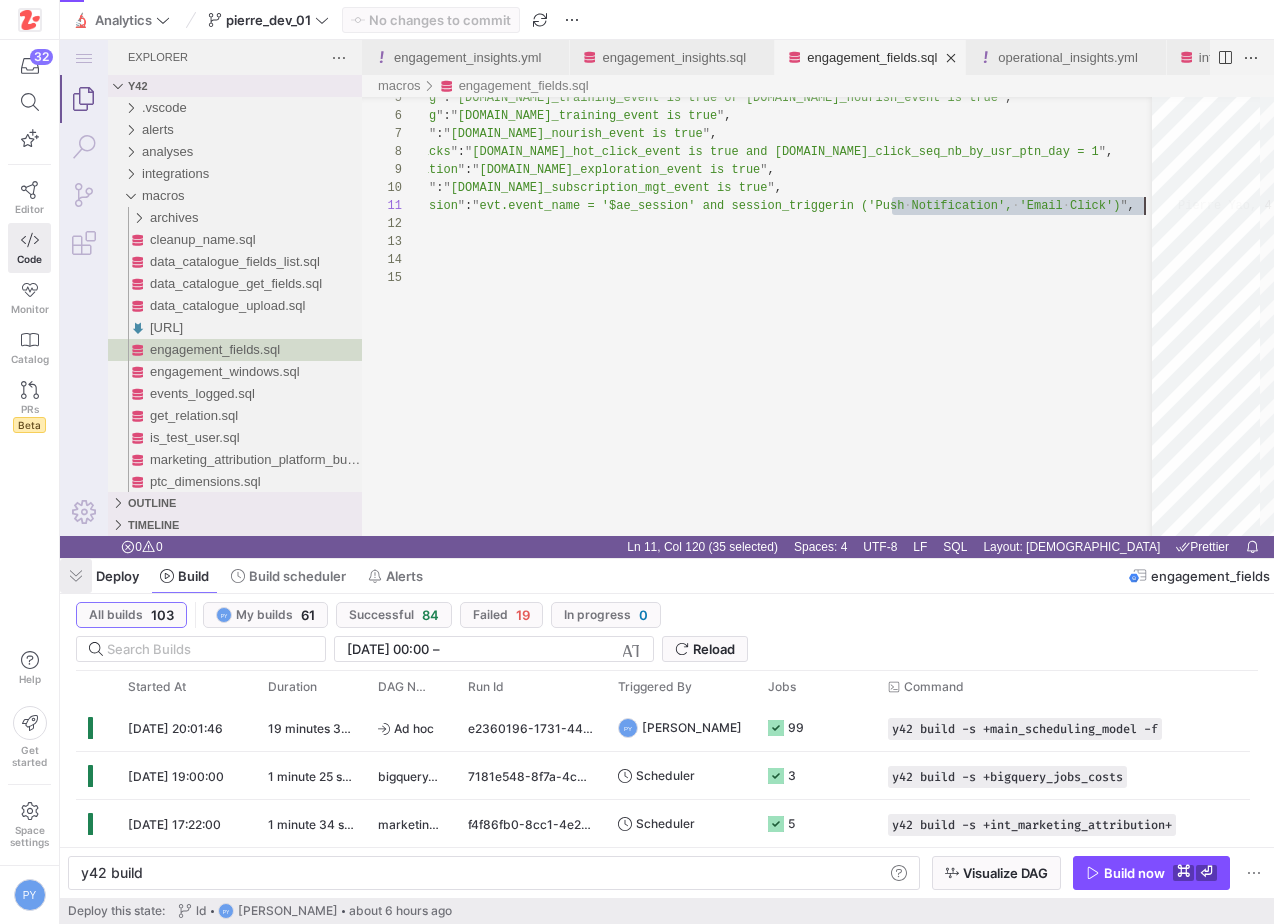 click 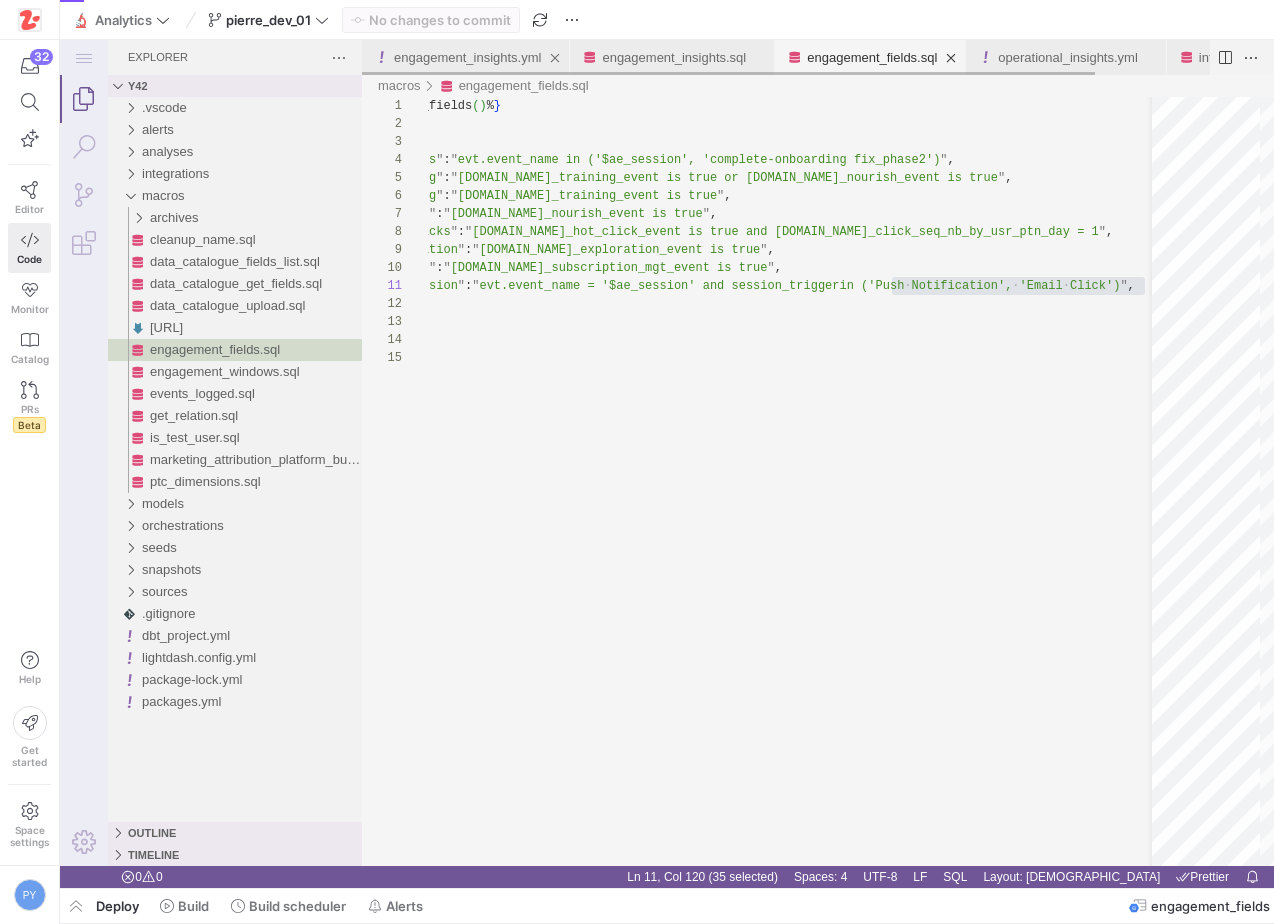 click on "engagement_insights.yml" at bounding box center (467, 57) 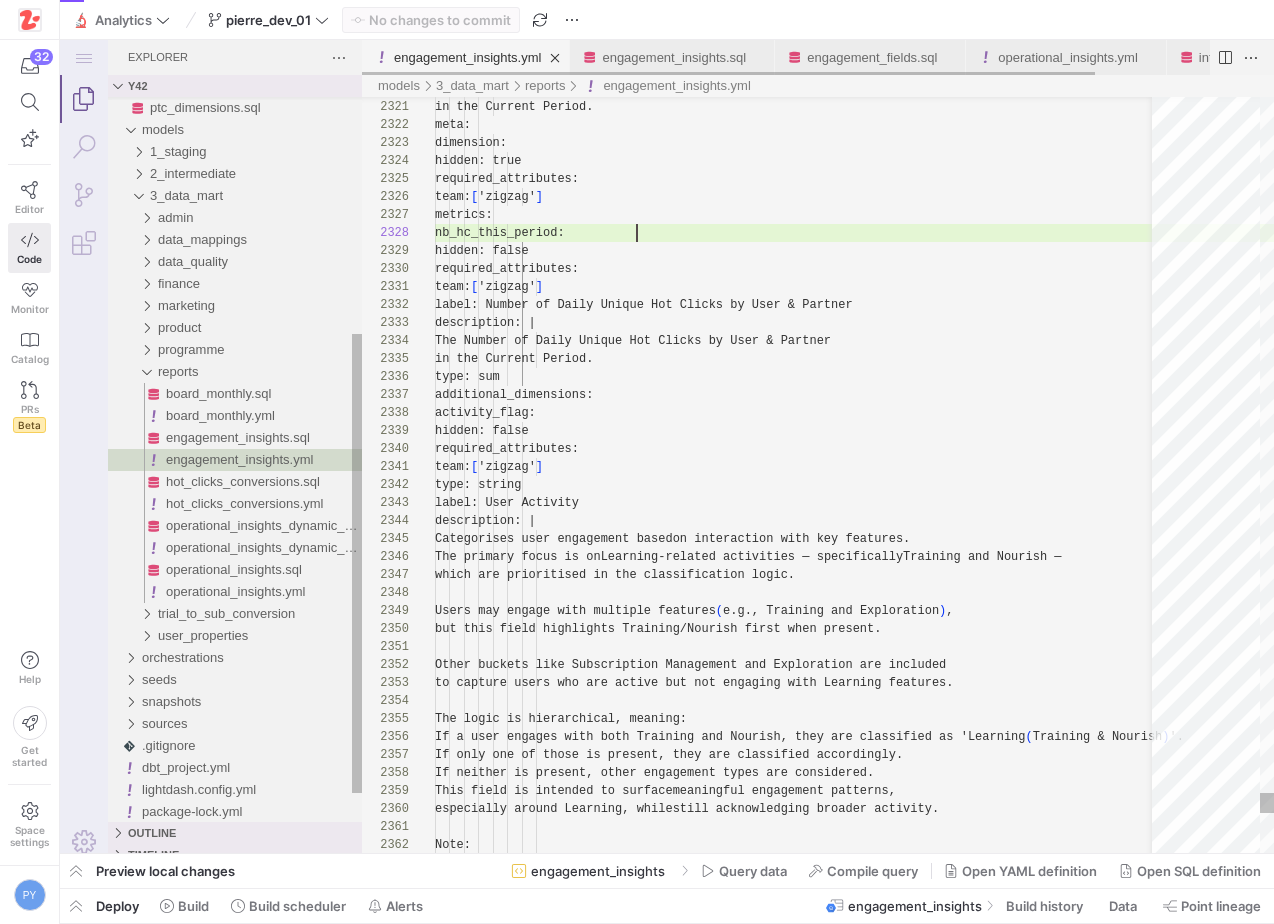 scroll, scrollTop: 126, scrollLeft: 202, axis: both 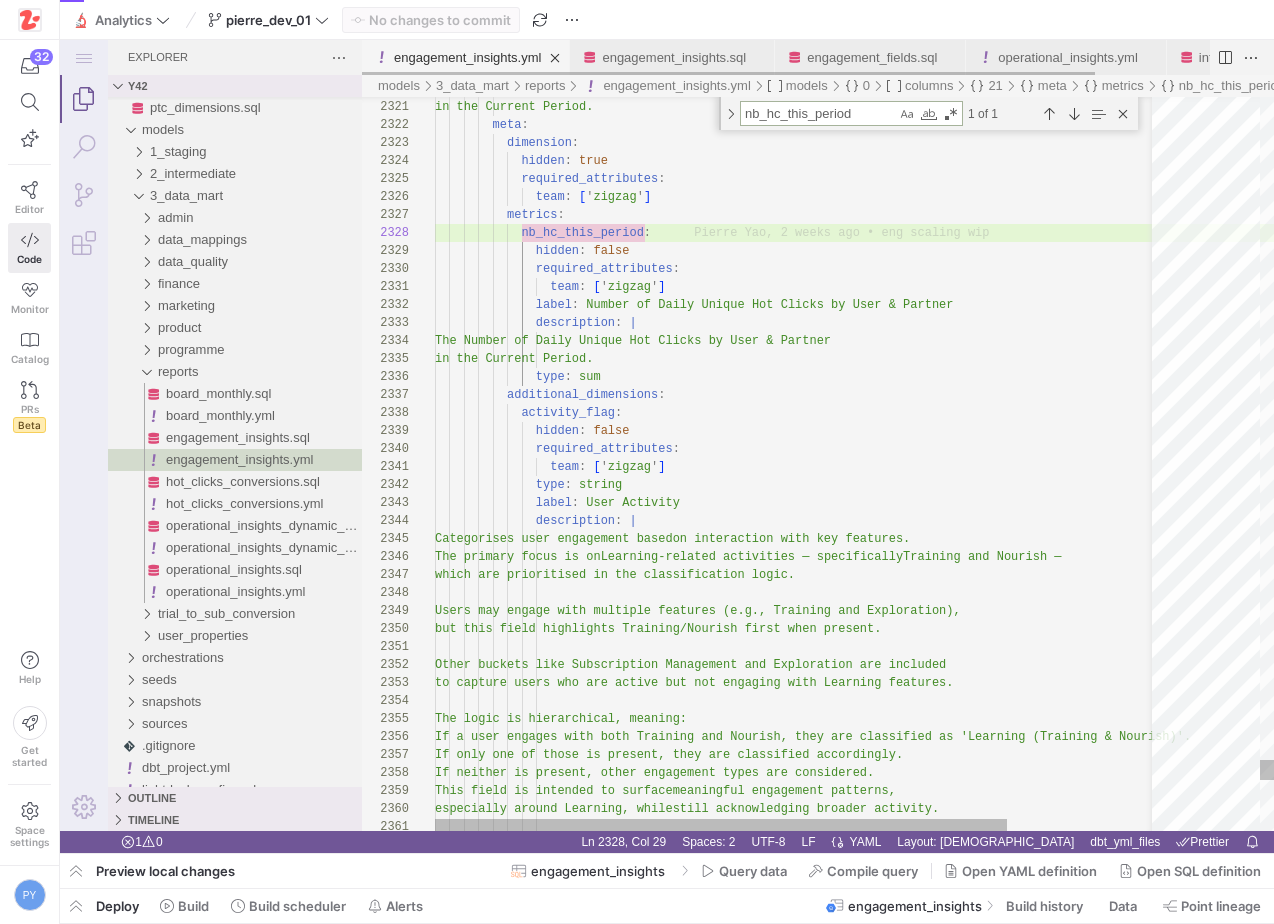type on "team: ['zigzag']
label: Number of Daily Unique Hot Clicks by User & Partner
description: |
The Number of Daily Unique Hot Clicks by User & Partner
in the Current Period.
type: sum
additional_dimensions:
activity_flag:
hidden: false
required_attributes:" 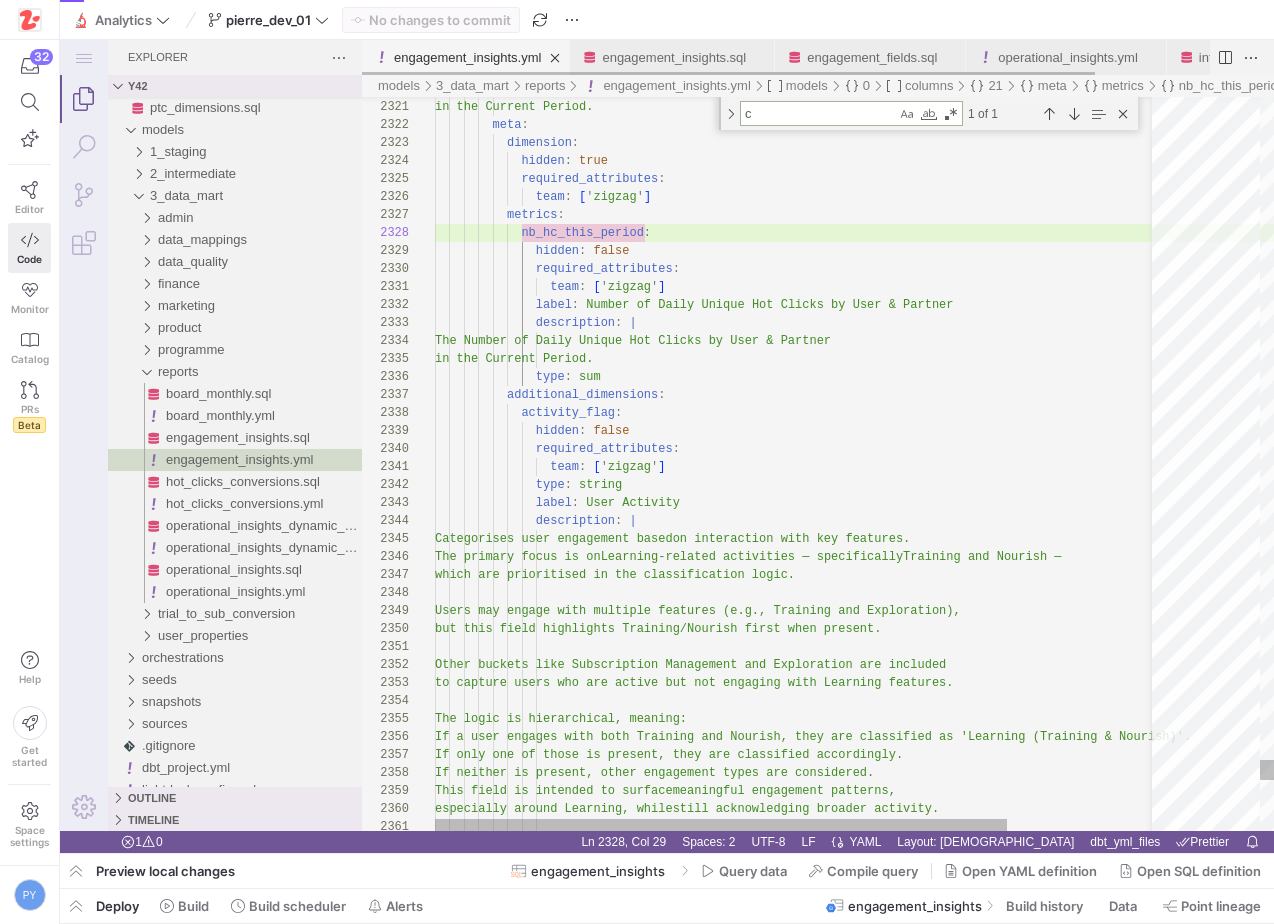 type on "Other buckets like Subscription Management and Exploration are included
to capture users who are active but not engaging with Learning features.
The logic is hierarchical, meaning:
If a user engages with both Training and Nourish, they are classified as 'Learning (Training & Nourish)'.
If only one of those is present, they are classified accordingly.
If neither is present, other engagement types are considered.
This field is intended to surface meaningful engagement patterns,
especially around Learning, while still acknowledging broader activity." 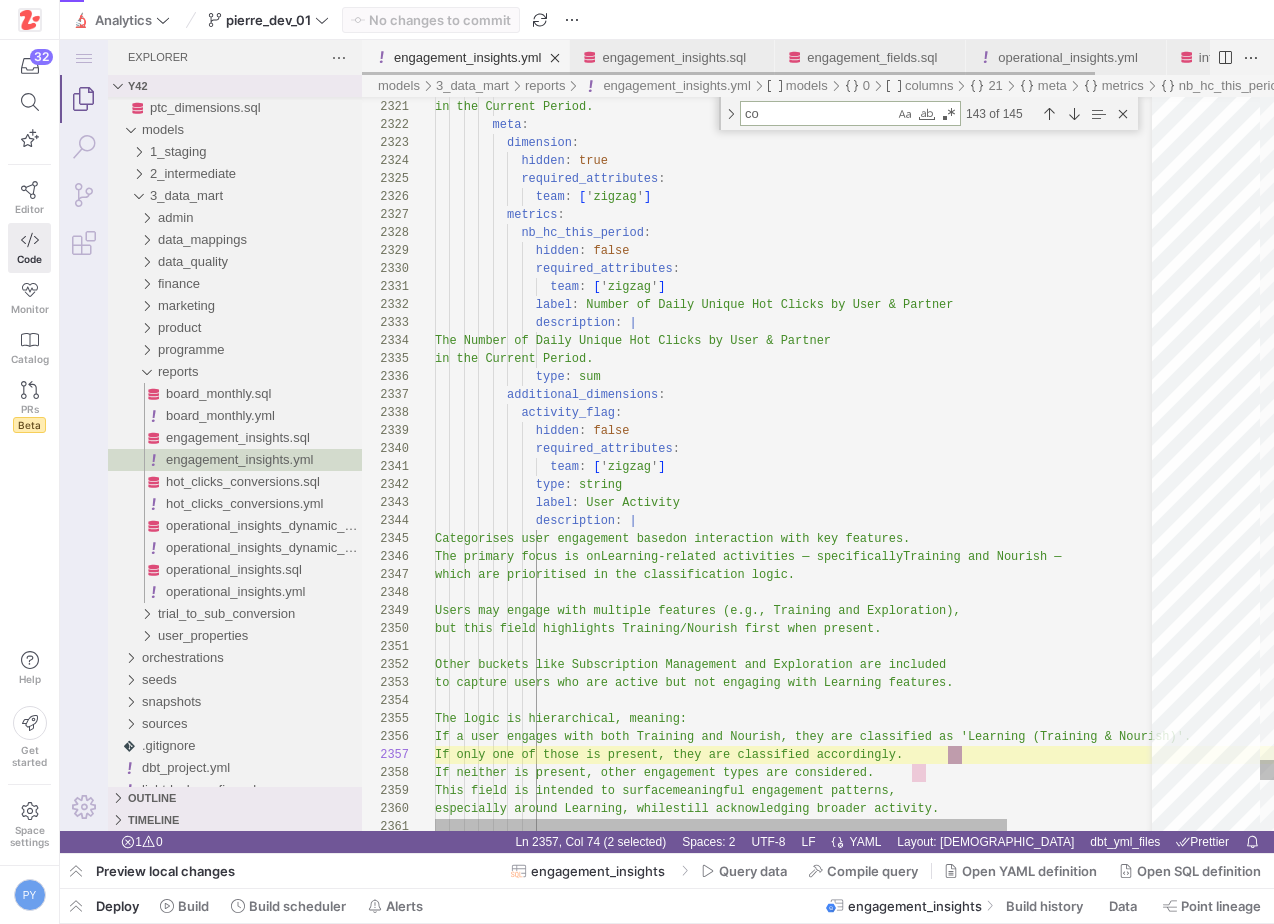 type on "coh" 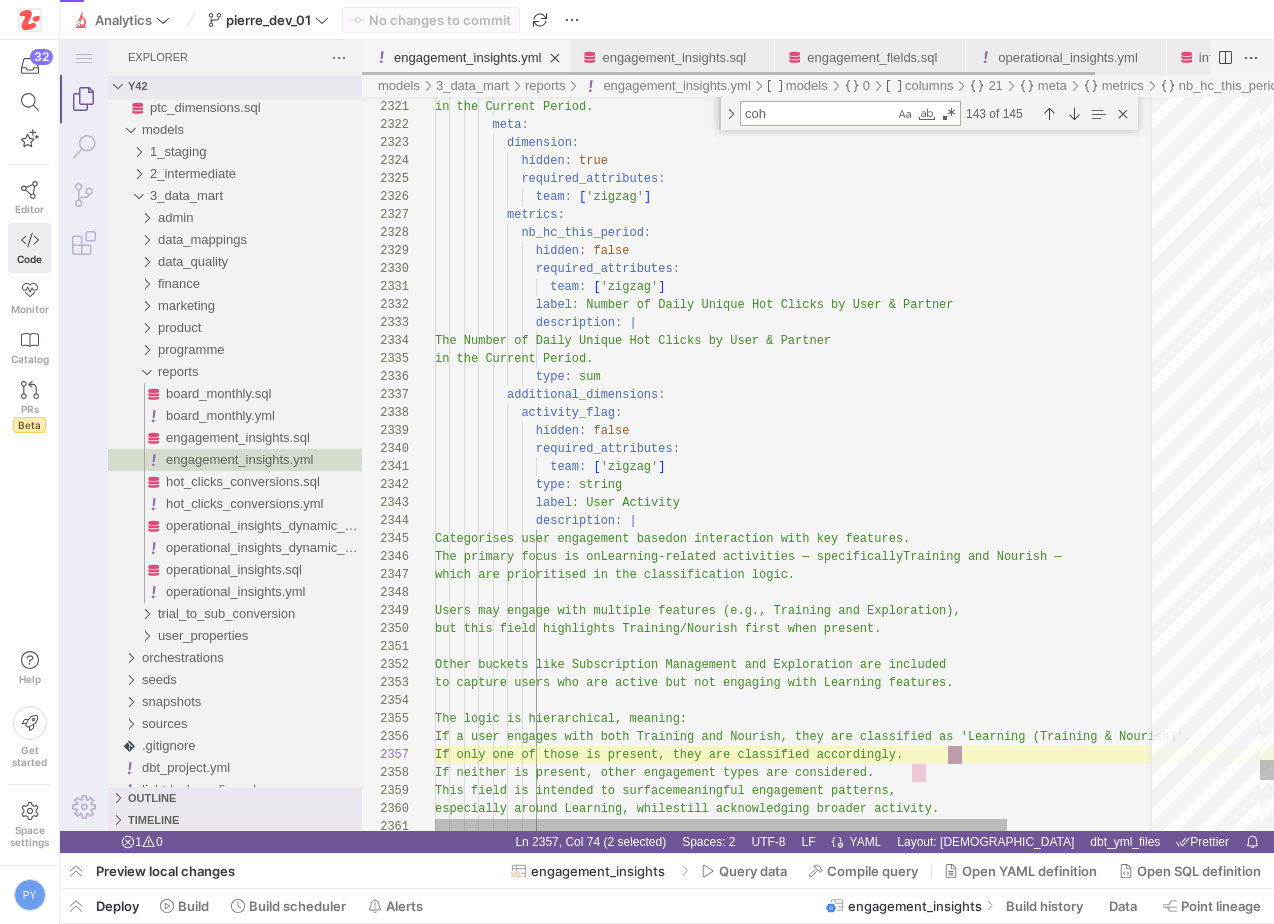 type on "#   label: Status - MoM Evolution
#   description: Fields related to the MoM evolution of the user Status.
flow_rates:
label: Flow Rates
description: Fields related to flow rates.
other_rates:
label: Other Rates
description: Fields related to any other rate.
cohorts:
label: Cohorts" 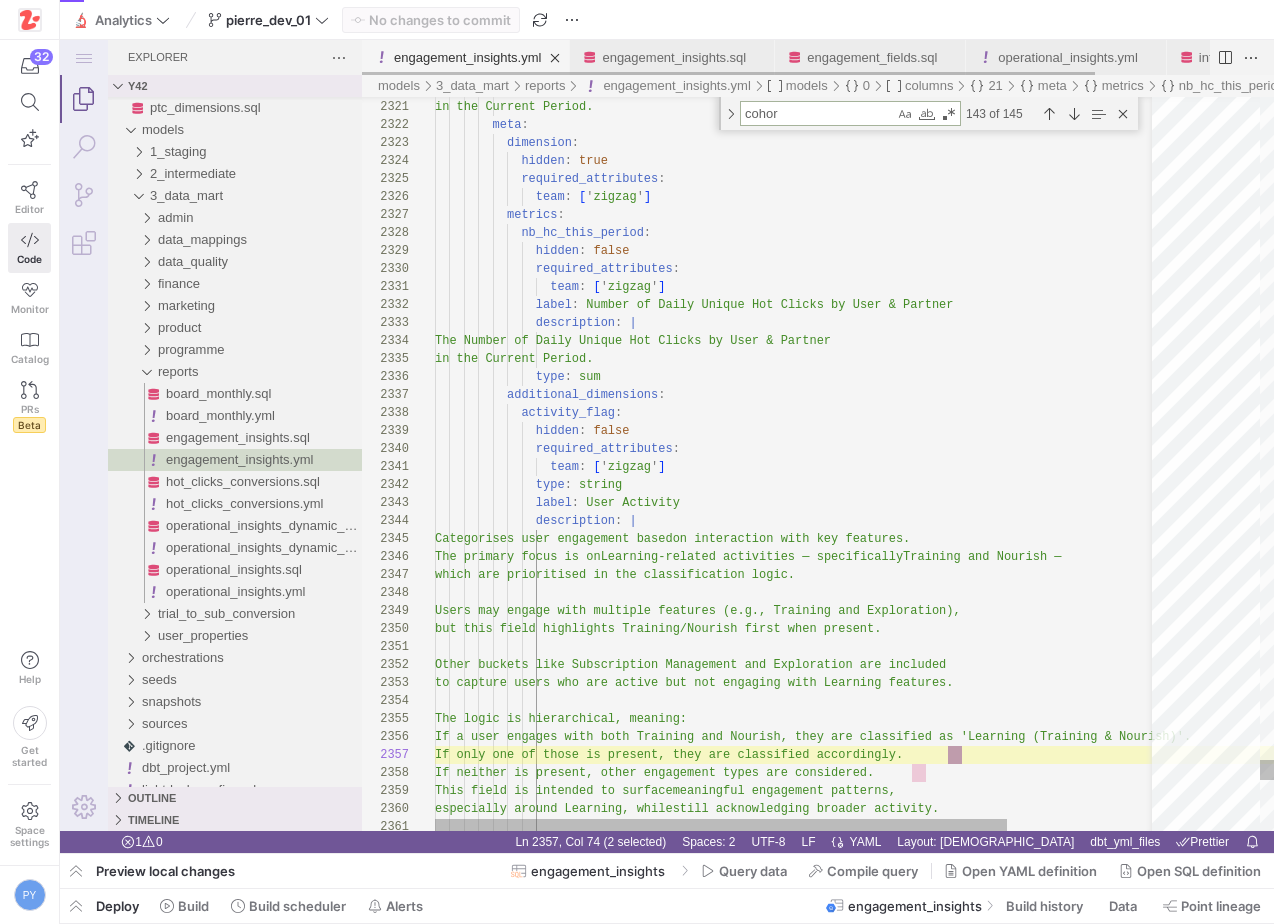 type on "cohort" 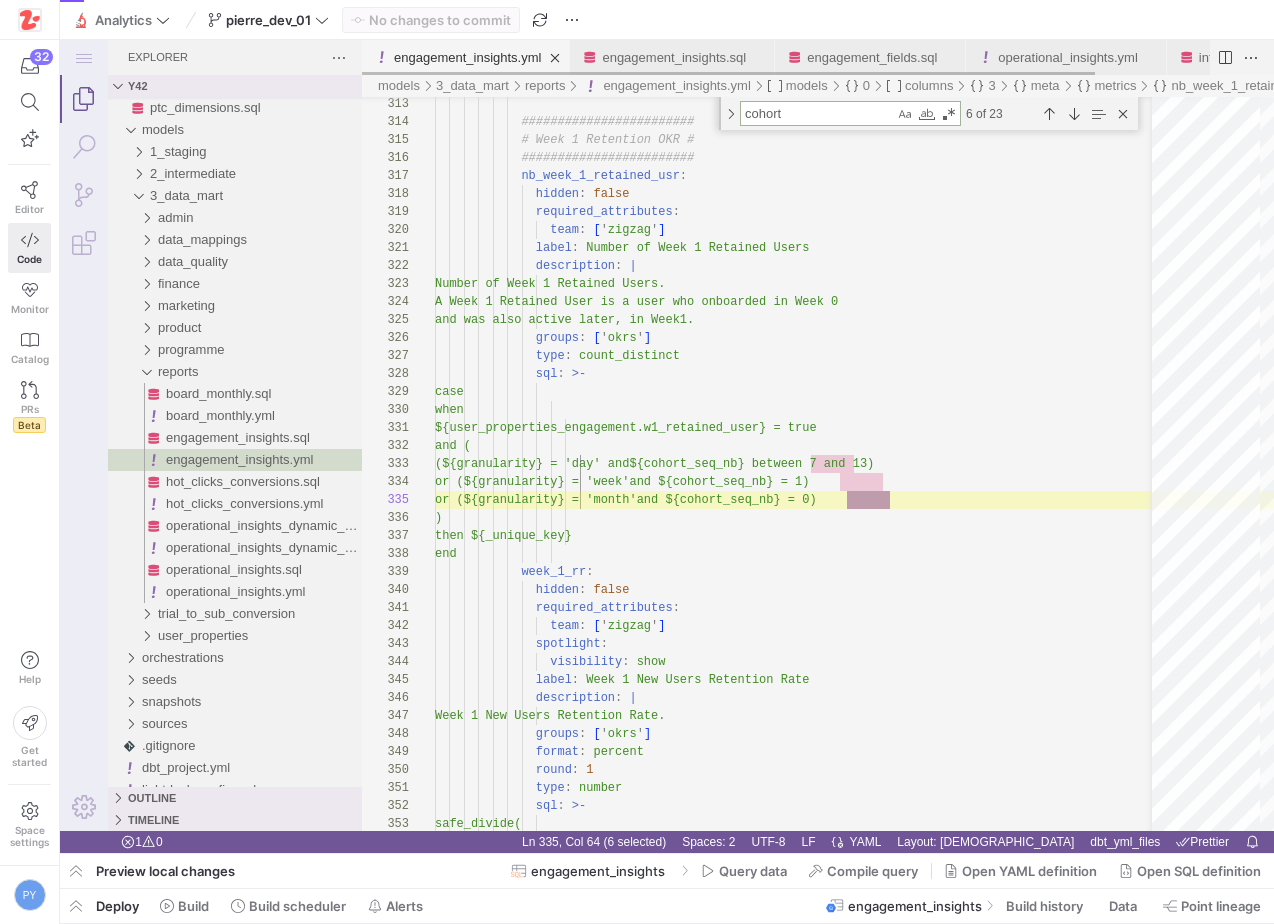 scroll, scrollTop: 180, scrollLeft: 419, axis: both 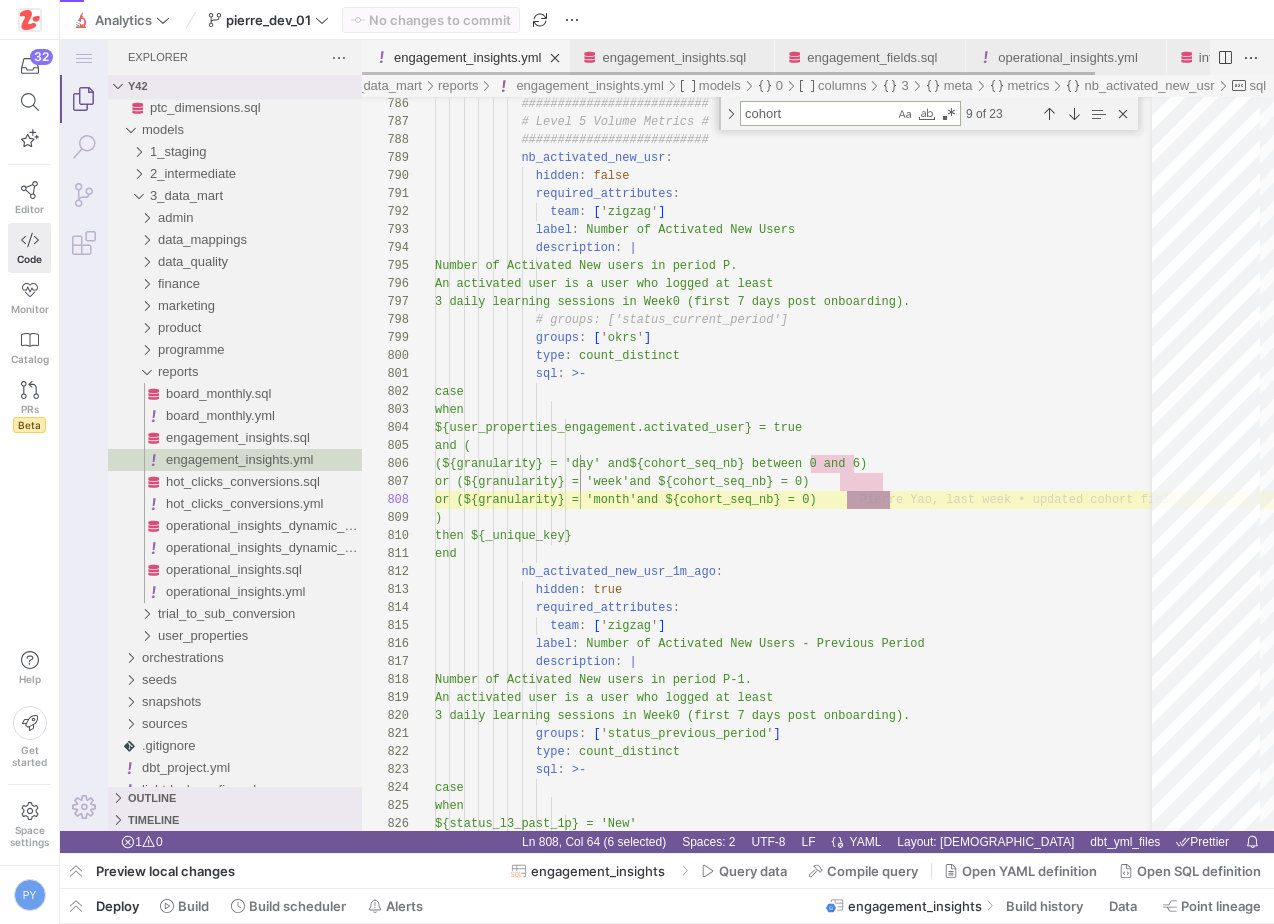 type on "- name: cohort_seq_nb
data_type: INT64
description: |
Sequential daily cohort number.
meta:
dimension:
hidden: false
required_attributes:
team: ['zigzag']
label: Cohort - Number" 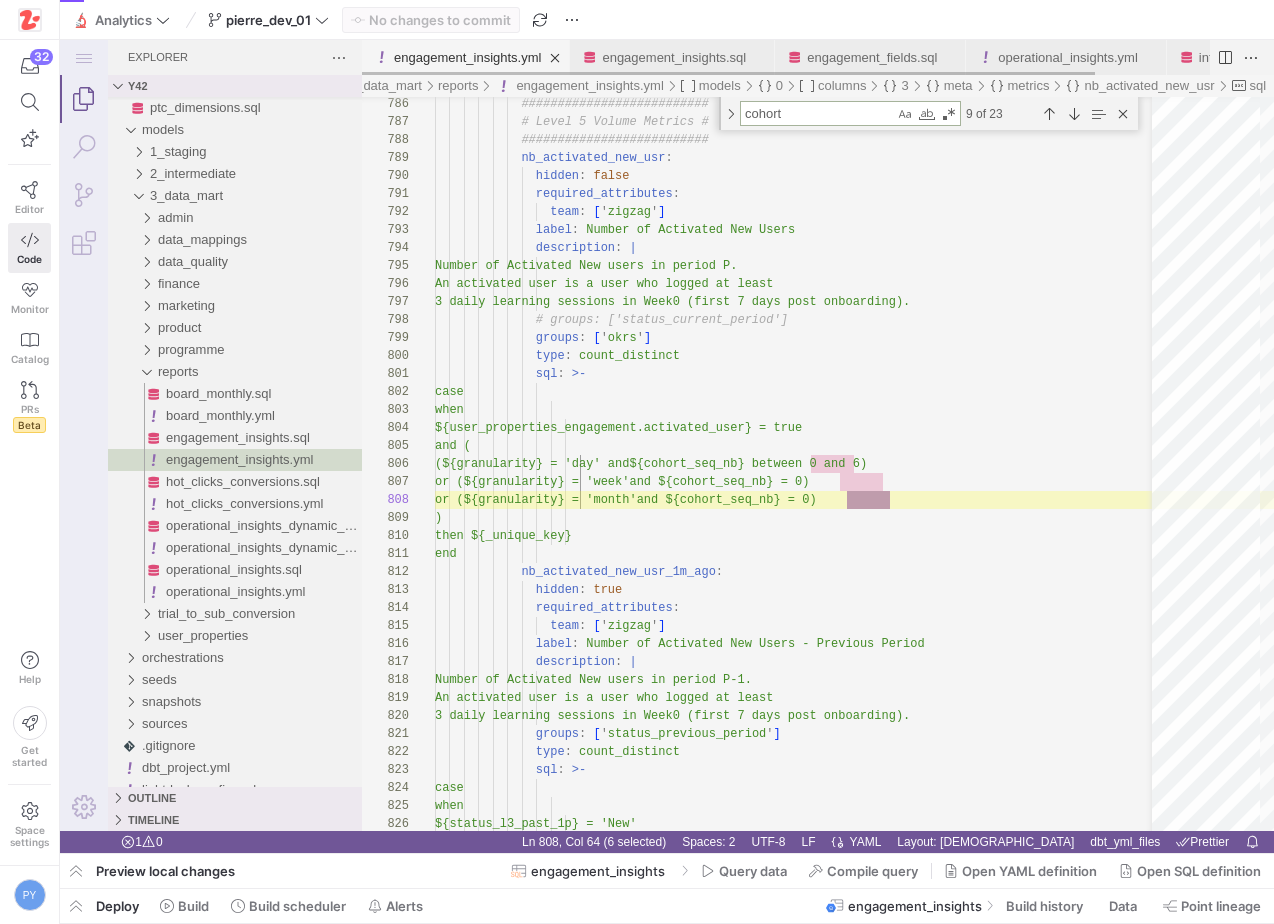 scroll, scrollTop: 180, scrollLeft: 145, axis: both 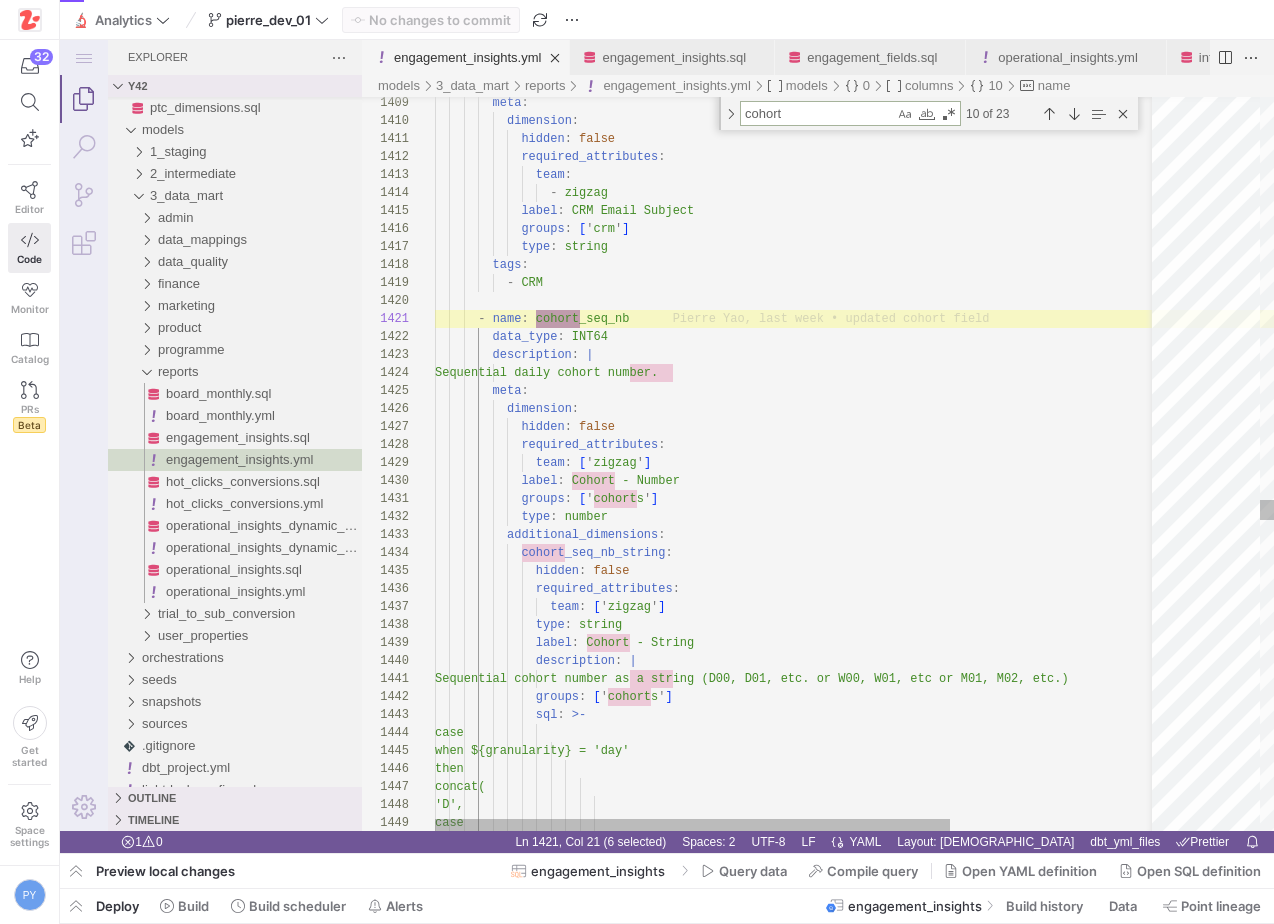 type on "cohort" 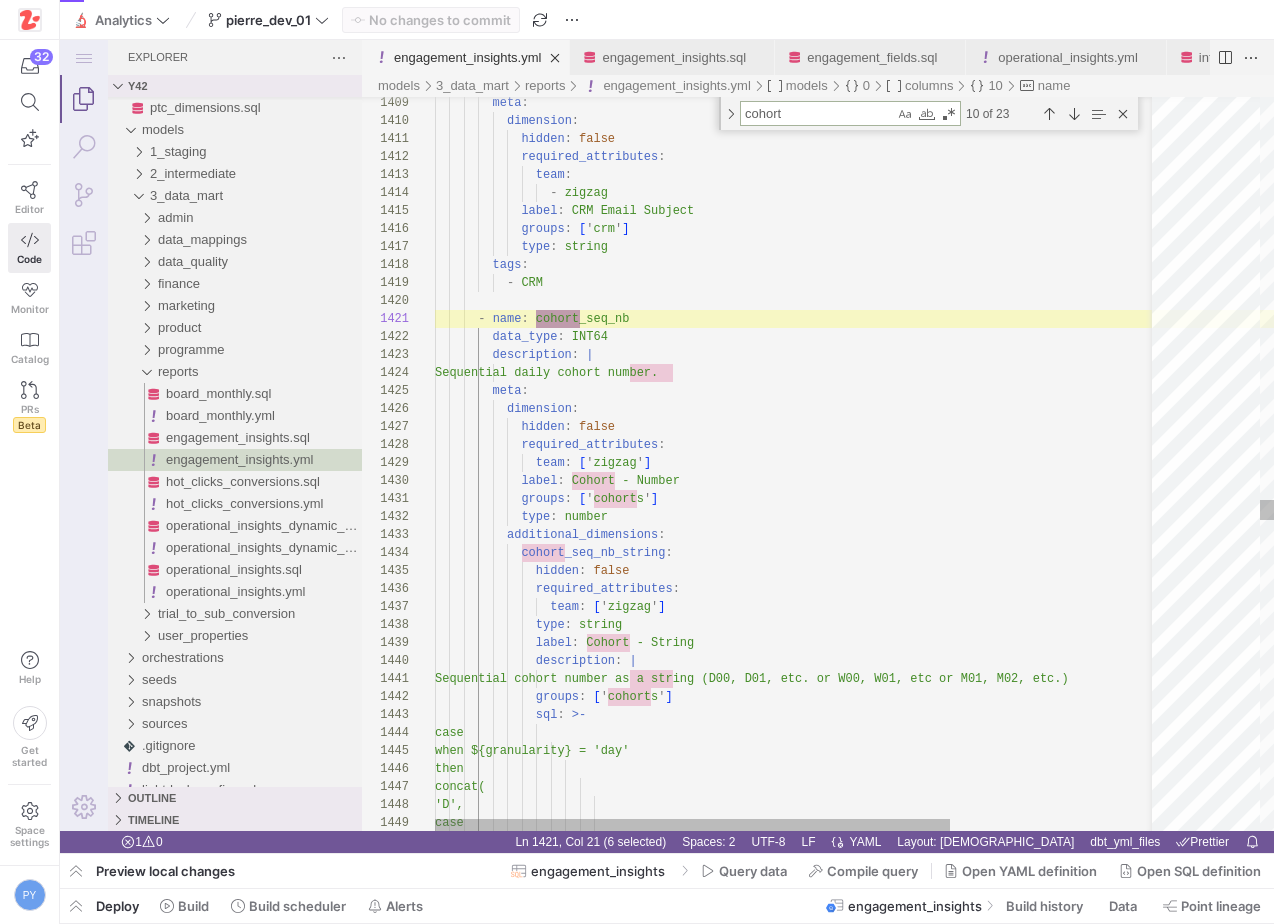 scroll, scrollTop: 162, scrollLeft: 145, axis: both 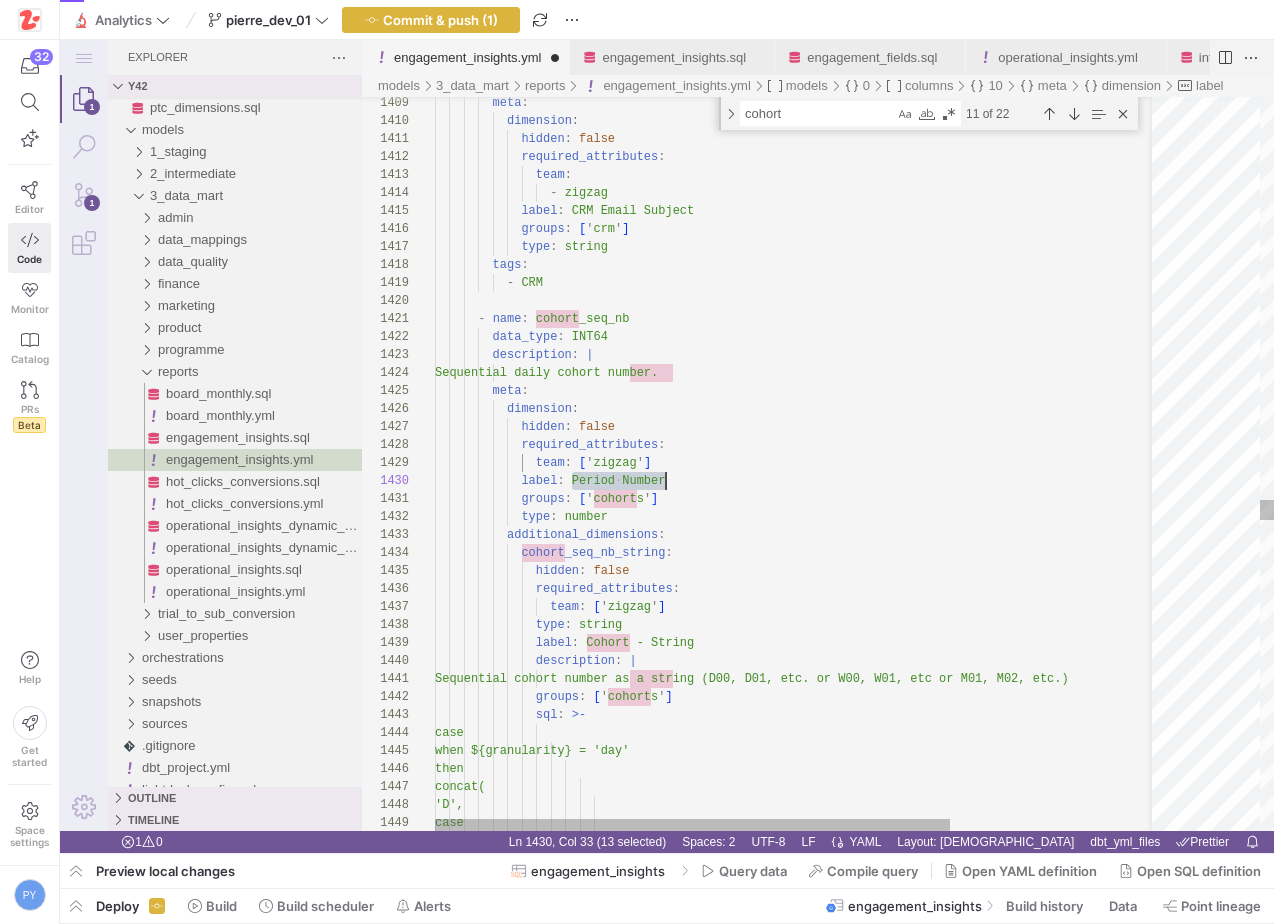 click on "meta :            dimension :              hidden :   false              required_attributes :                team :                  -   zigzag              label :   CRM Email Subject              groups :   [ ' crm ' ]              type :   string          tags :            -   CRM        -   name :   cohort_seq_nb          data_type :   INT64          description :   |           Sequential daily cohort number.          meta :            dimension :              hidden :   false              required_attributes :                team :   [ ' zigzag ' ]              label :   Period ·‌ Number              groups :   [ ' cohorts ' ]              type :   number            additional_dimensions :              :" at bounding box center (943, -2425) 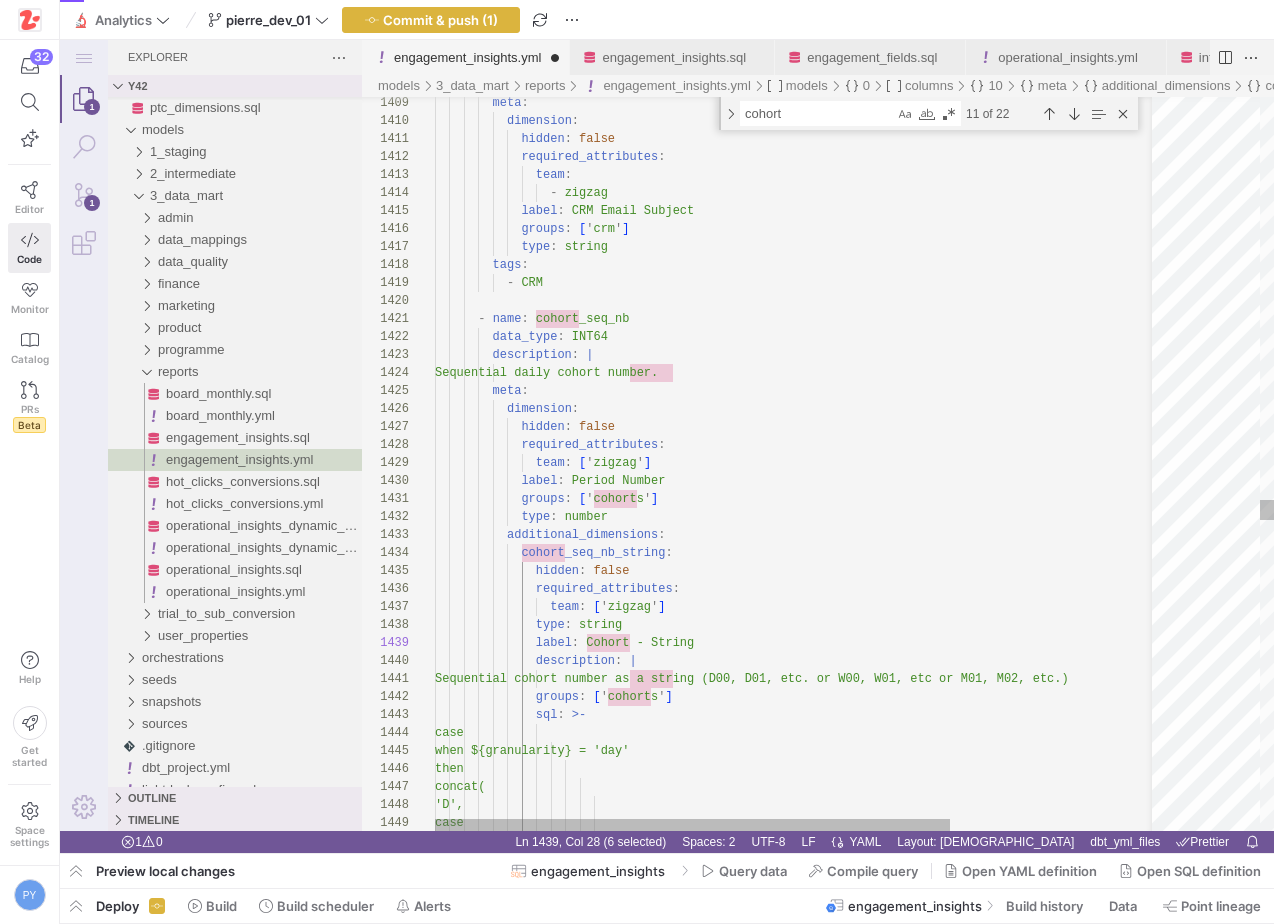paste on "Period Number" 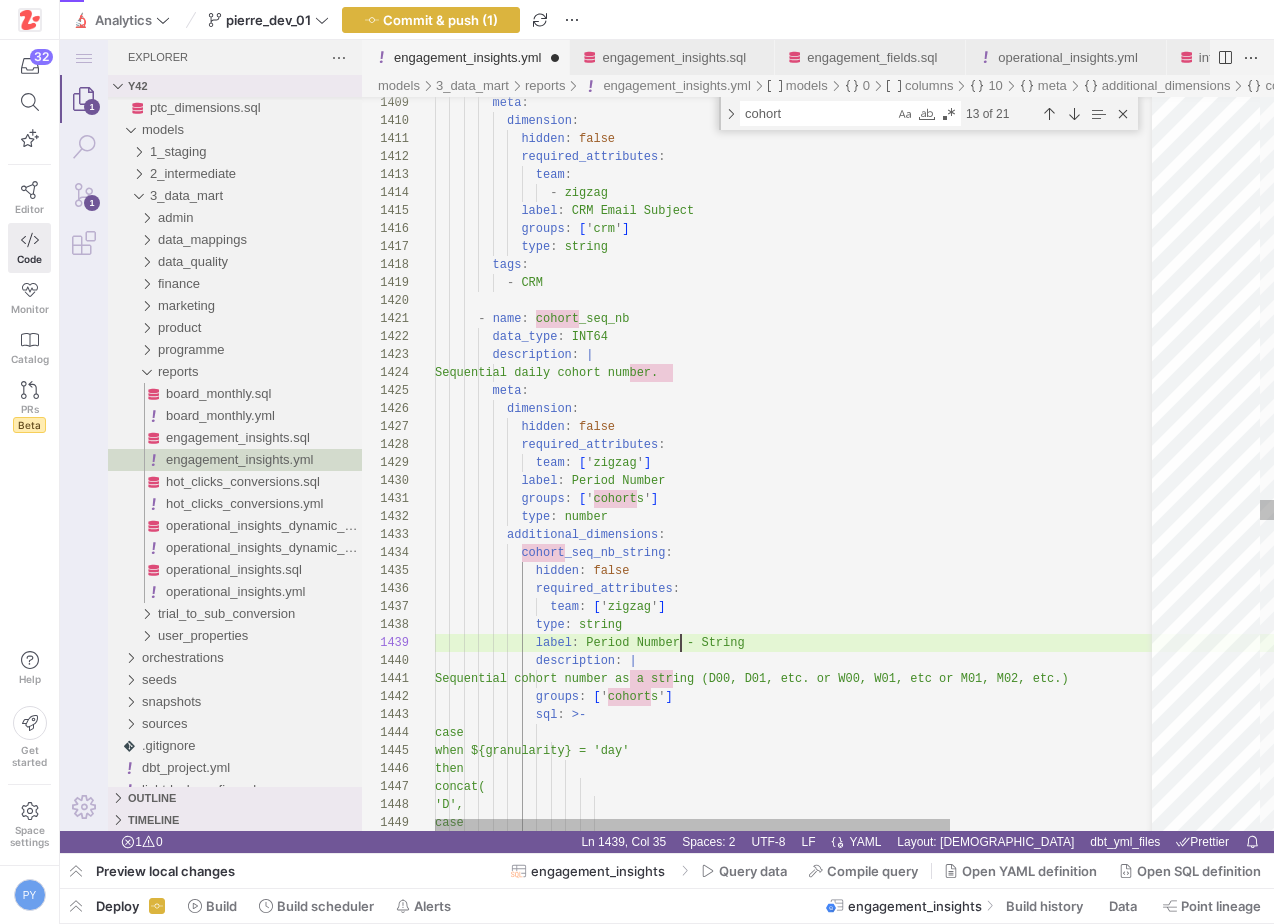 scroll, scrollTop: 0, scrollLeft: 227, axis: horizontal 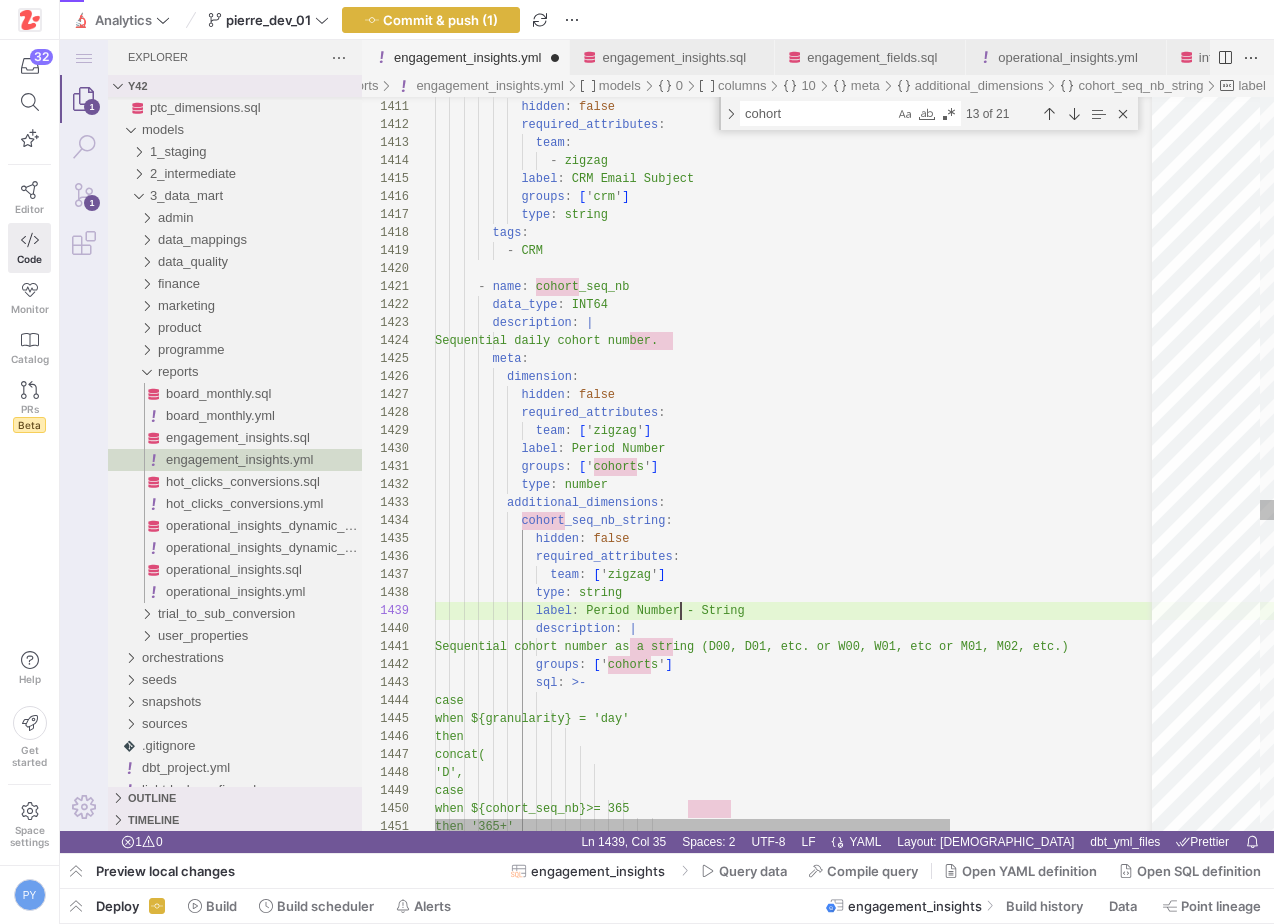 click on "dimension :              hidden :   false              required_attributes :                team :                  -   zigzag              label :   CRM Email Subject              groups :   [ ' crm ' ]              type :   string          tags :            -   CRM        -   name :   cohort_seq_nb          data_type :   INT64          description :   |           Sequential daily cohort number.          meta :            dimension :              hidden :   false              required_attributes :                team :   [ ' zigzag ' ]              label :   Period Number              groups :   [ ' cohorts ' ]              type :   number            additional_dimensions :              cohort_seq_nb_string :    : :" at bounding box center [943, -2457] 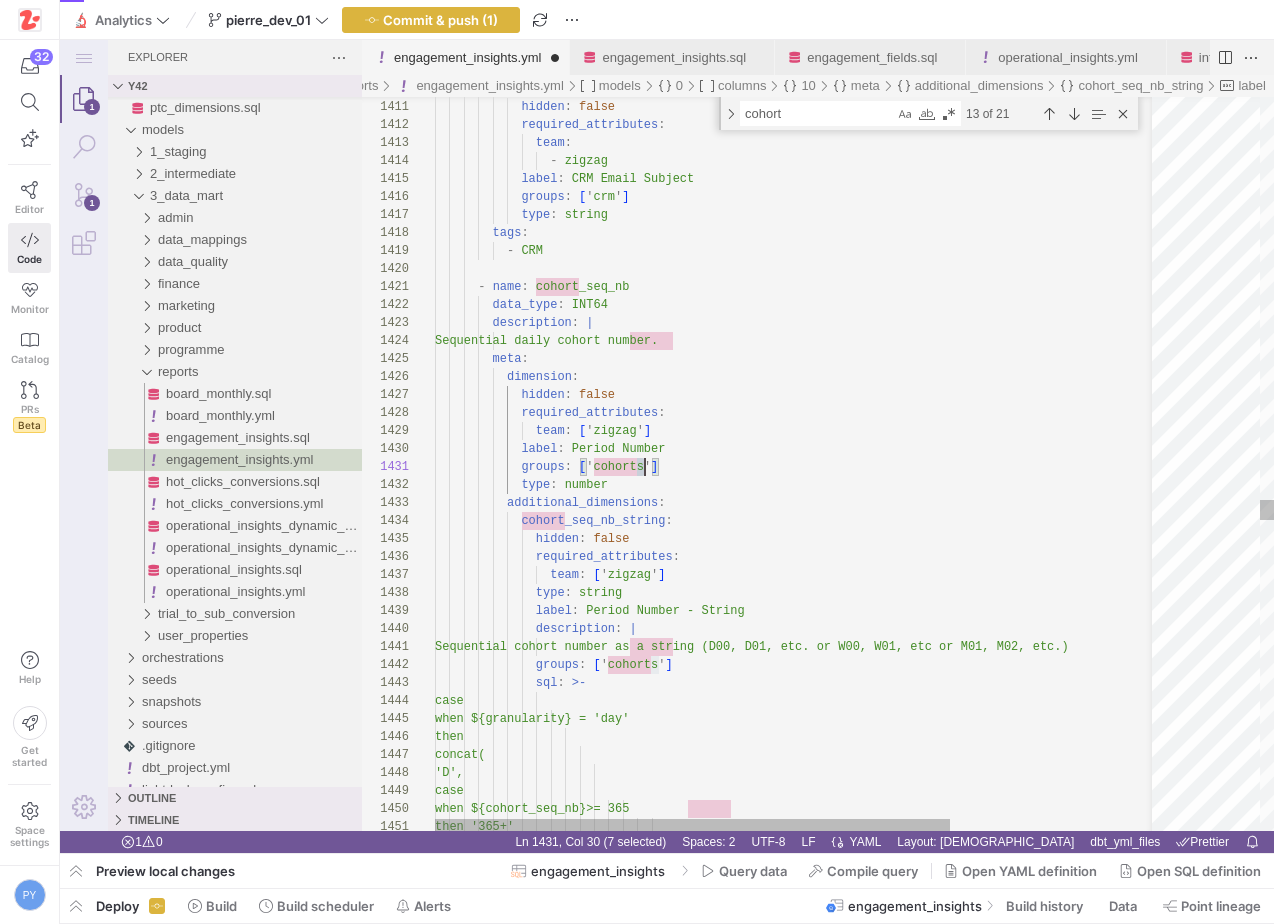 scroll, scrollTop: 0, scrollLeft: 210, axis: horizontal 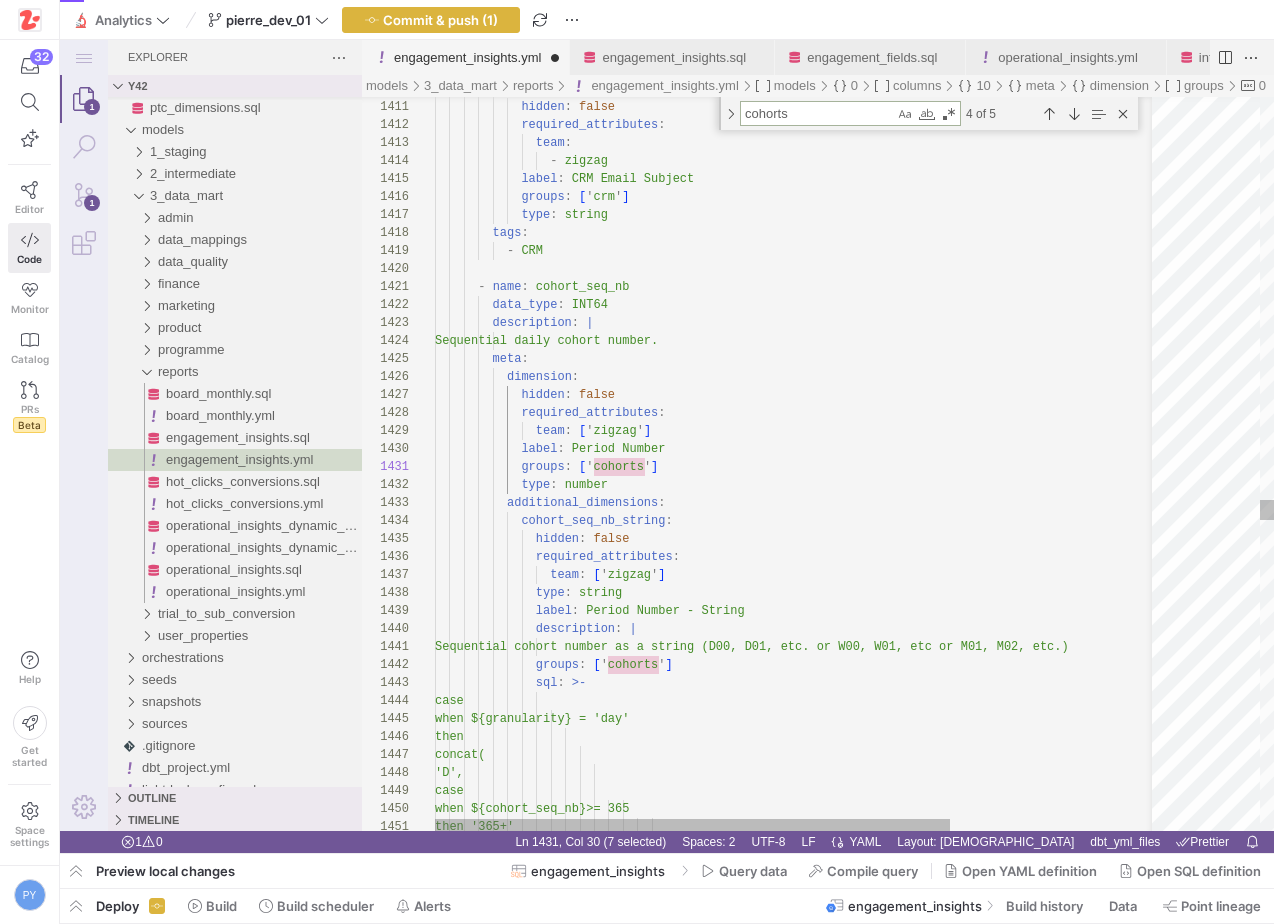 click on "cohorts" at bounding box center [817, 113] 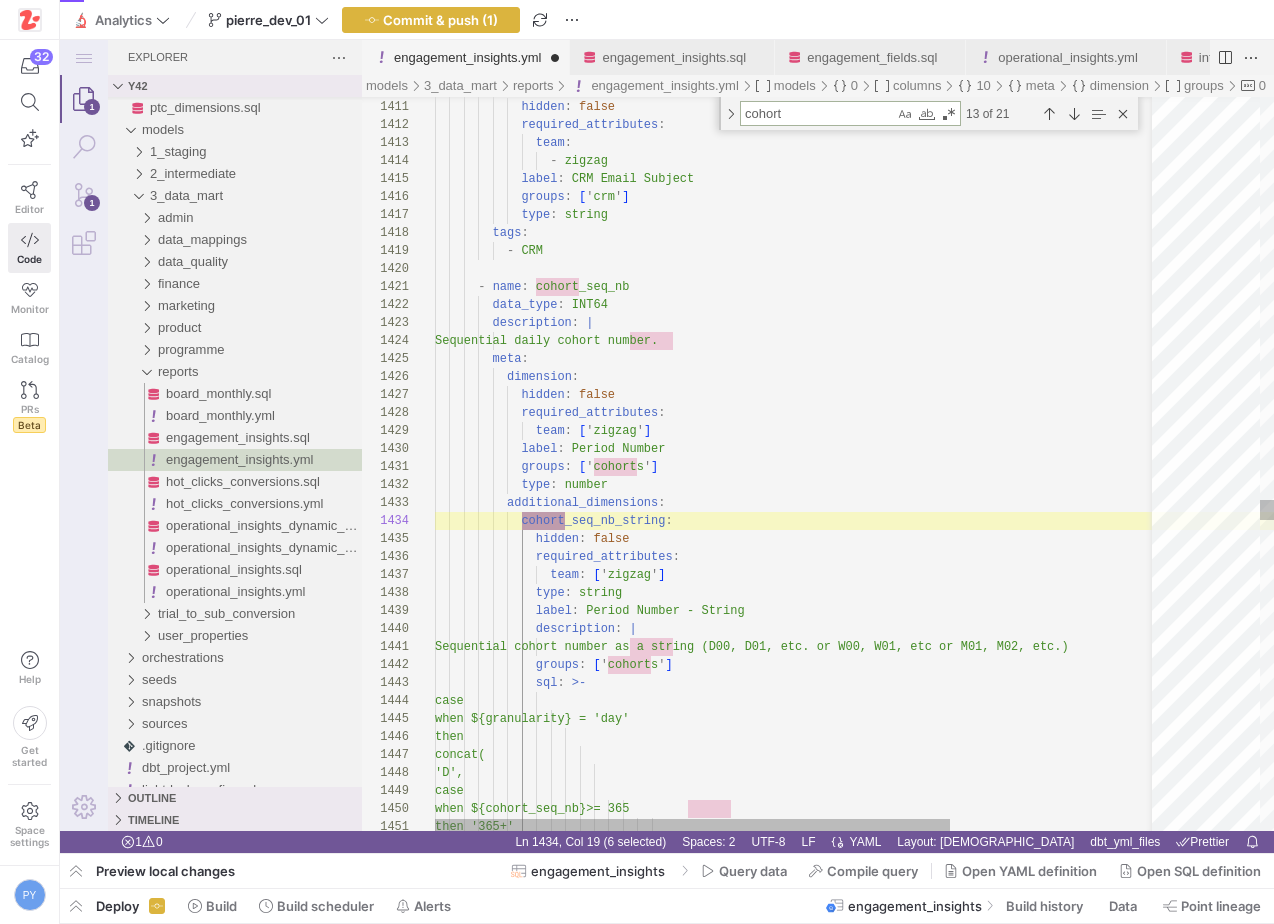 scroll, scrollTop: 0, scrollLeft: 130, axis: horizontal 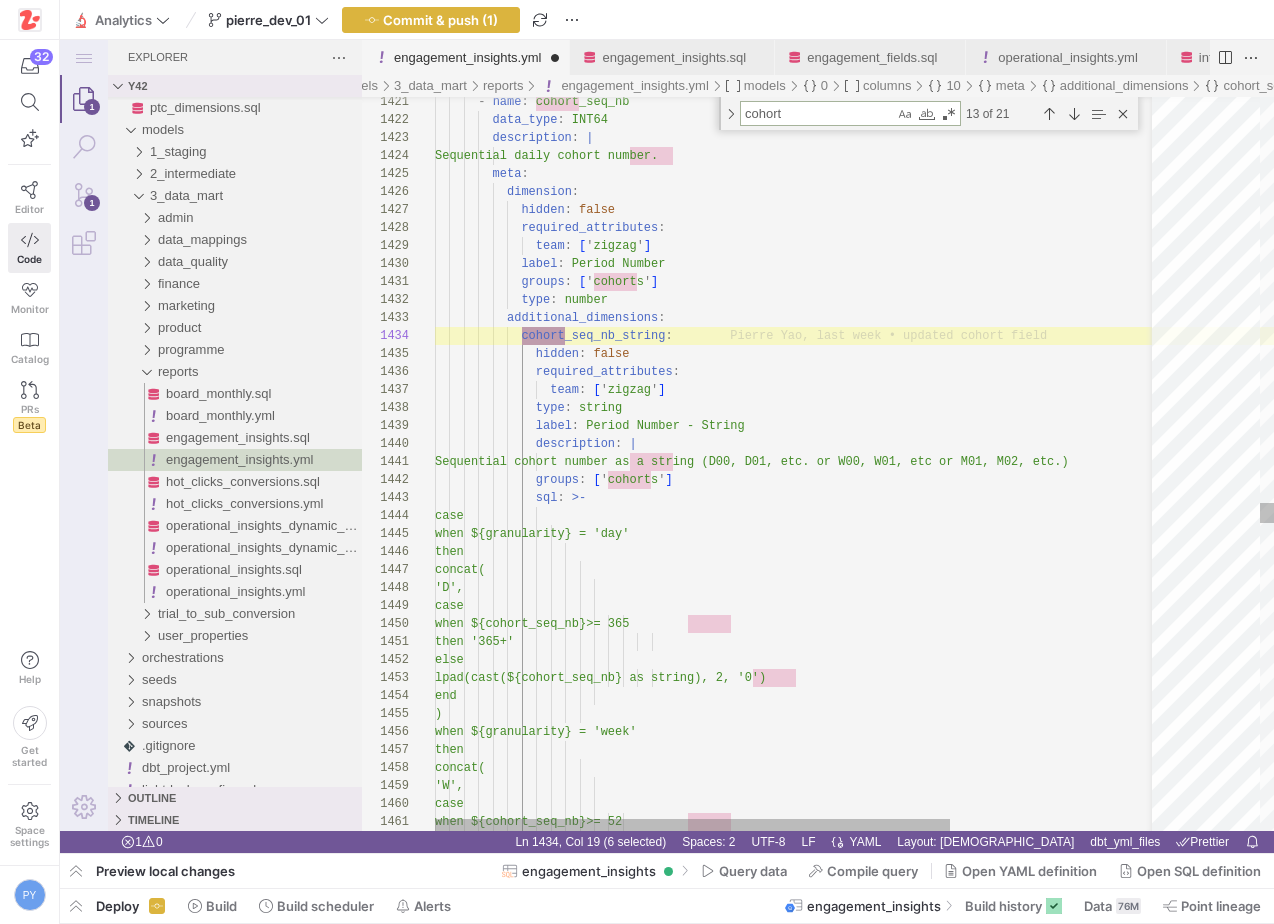 type on "cohort" 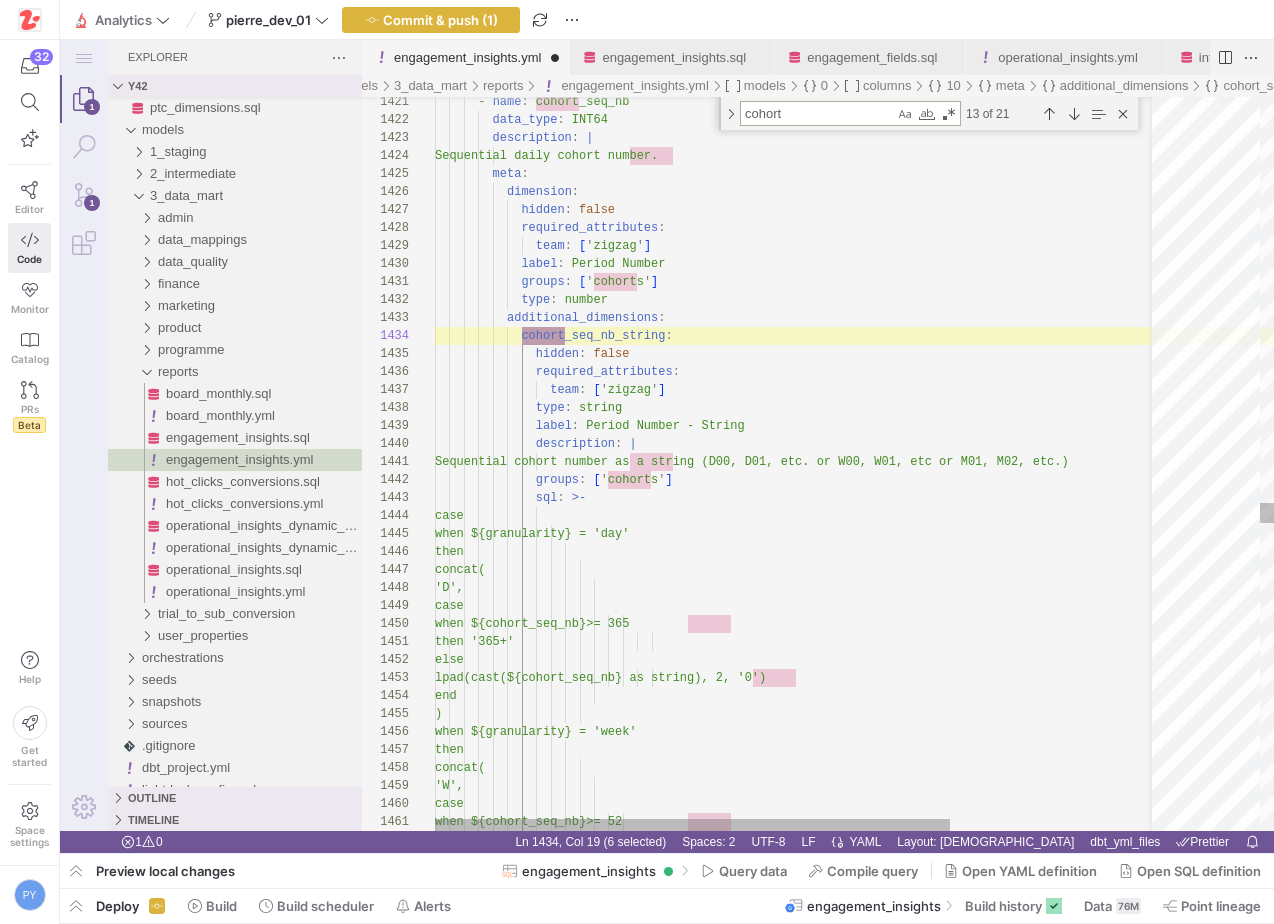 click on "-   name :   cohort_seq_nb          data_type :   INT64          description :   |           Sequential daily cohort number.          meta :            dimension :              hidden :   false              required_attributes :                team :   [ ' zigzag ' ]              label :   Period Number              groups :   [ ' cohorts ' ]              type :   number            additional_dimensions :              cohort_seq_nb_string :                   hidden :   false                required_attributes :                  team :   [ ' zigzag ' ]                type :   string                label :   Period Number - String                description :   |                 Sequential cohort number as a stri tc.) groups :   [ '" at bounding box center [943, -2642] 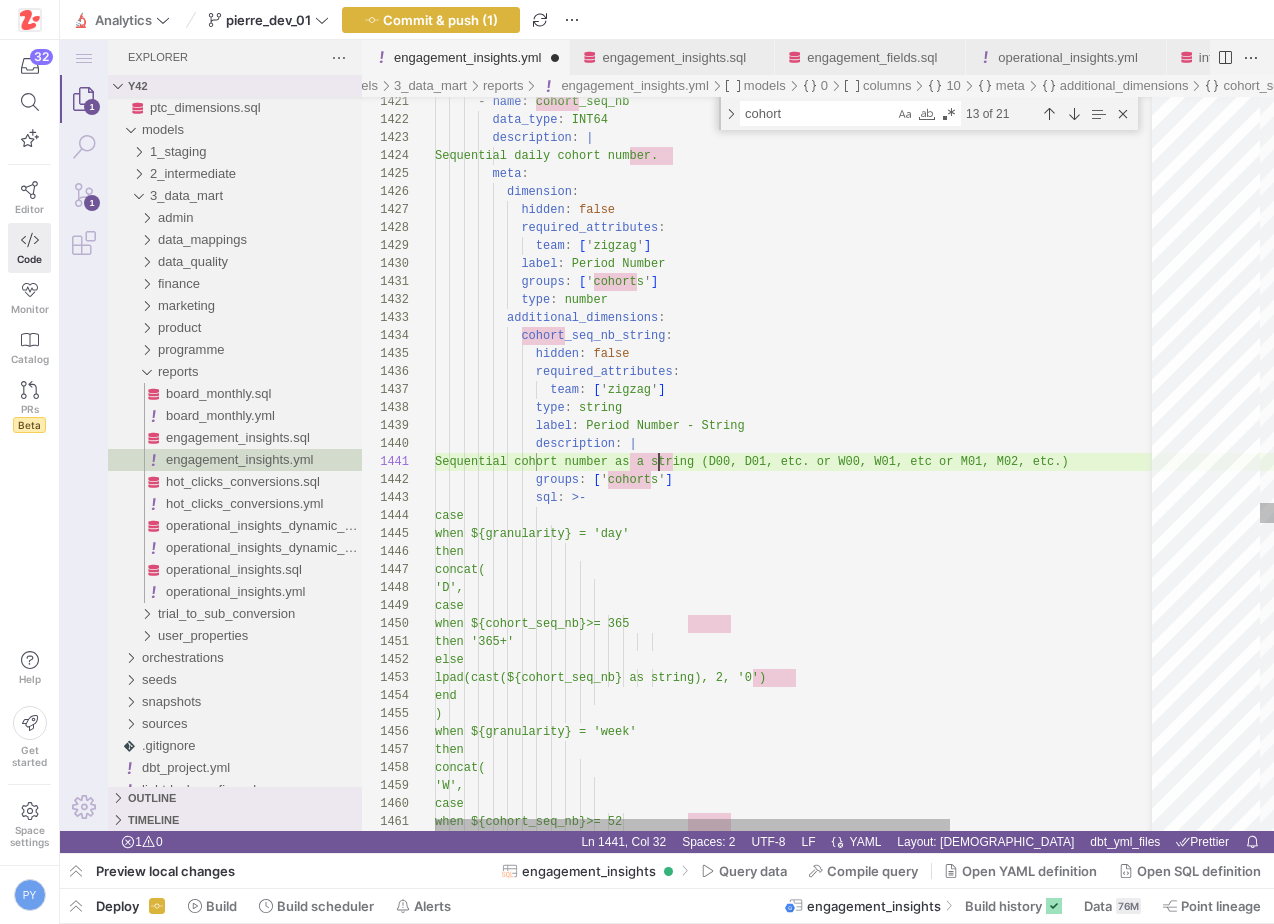 scroll, scrollTop: 0, scrollLeft: 238, axis: horizontal 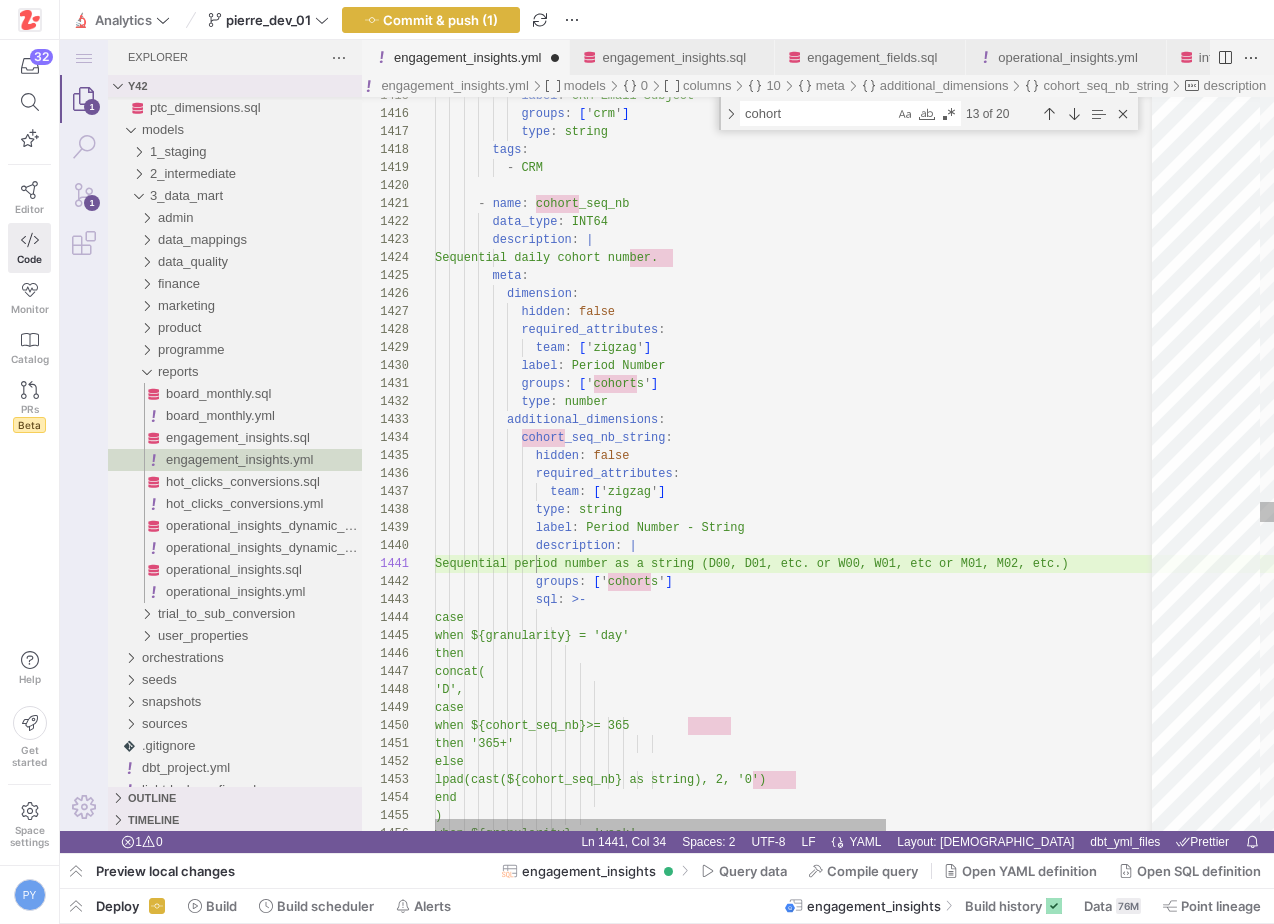 click on "-   name :   cohort_seq_nb          data_type :   INT64          description :   |           Sequential daily cohort number.          meta :            dimension :              hidden :   false              required_attributes :                team :   [ ' zigzag ' ]              label :   Period Number              groups :   [ ' cohorts ' ]              type :   number            additional_dimensions :              cohort_seq_nb_string :                   hidden :   false                required_attributes :                  team :   [ ' zigzag ' ]                type :   string                label :   Period Number - String                description :   |                 Sequential period number as a stri tc.) groups :   [ '" at bounding box center (1016, -2540) 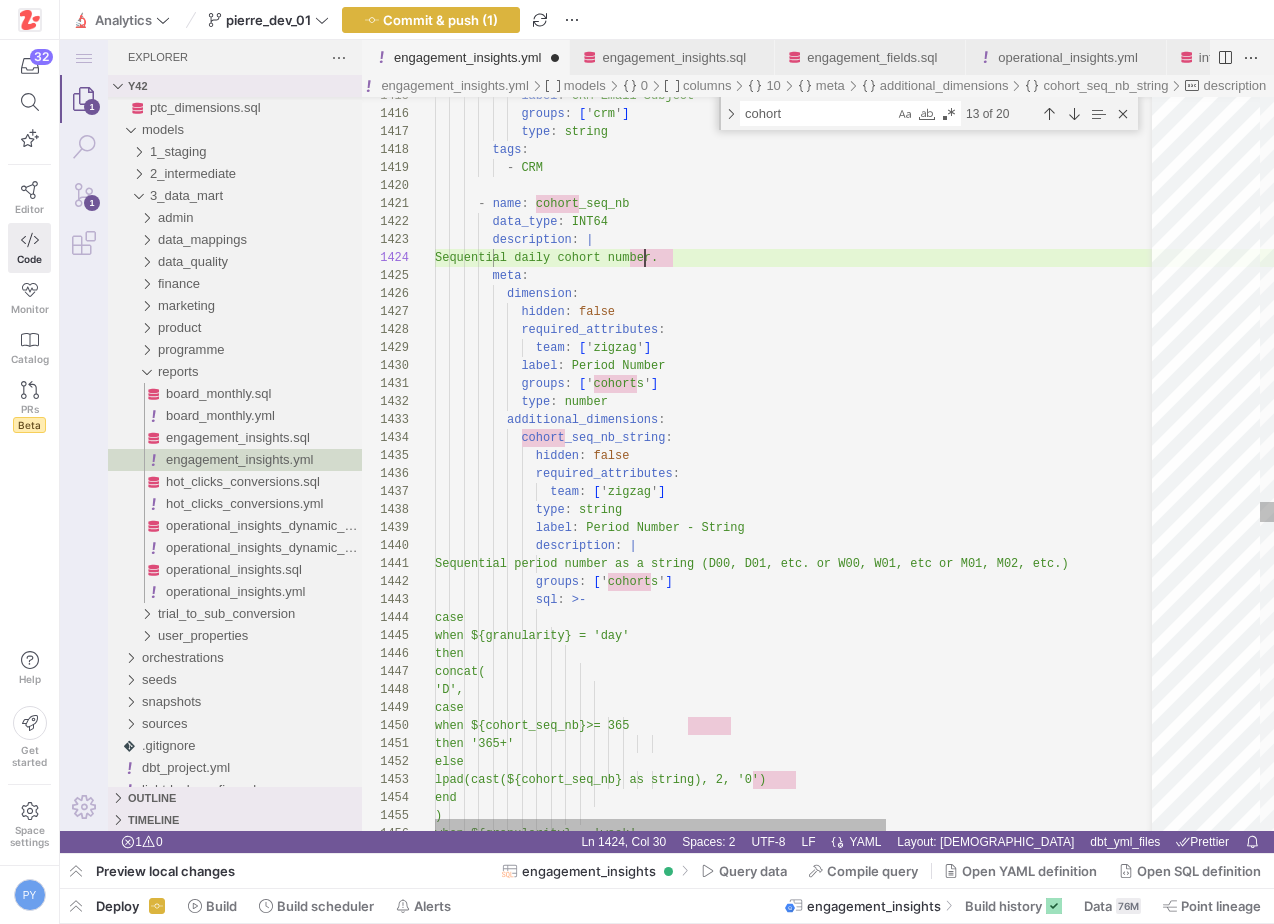 scroll, scrollTop: 54, scrollLeft: 238, axis: both 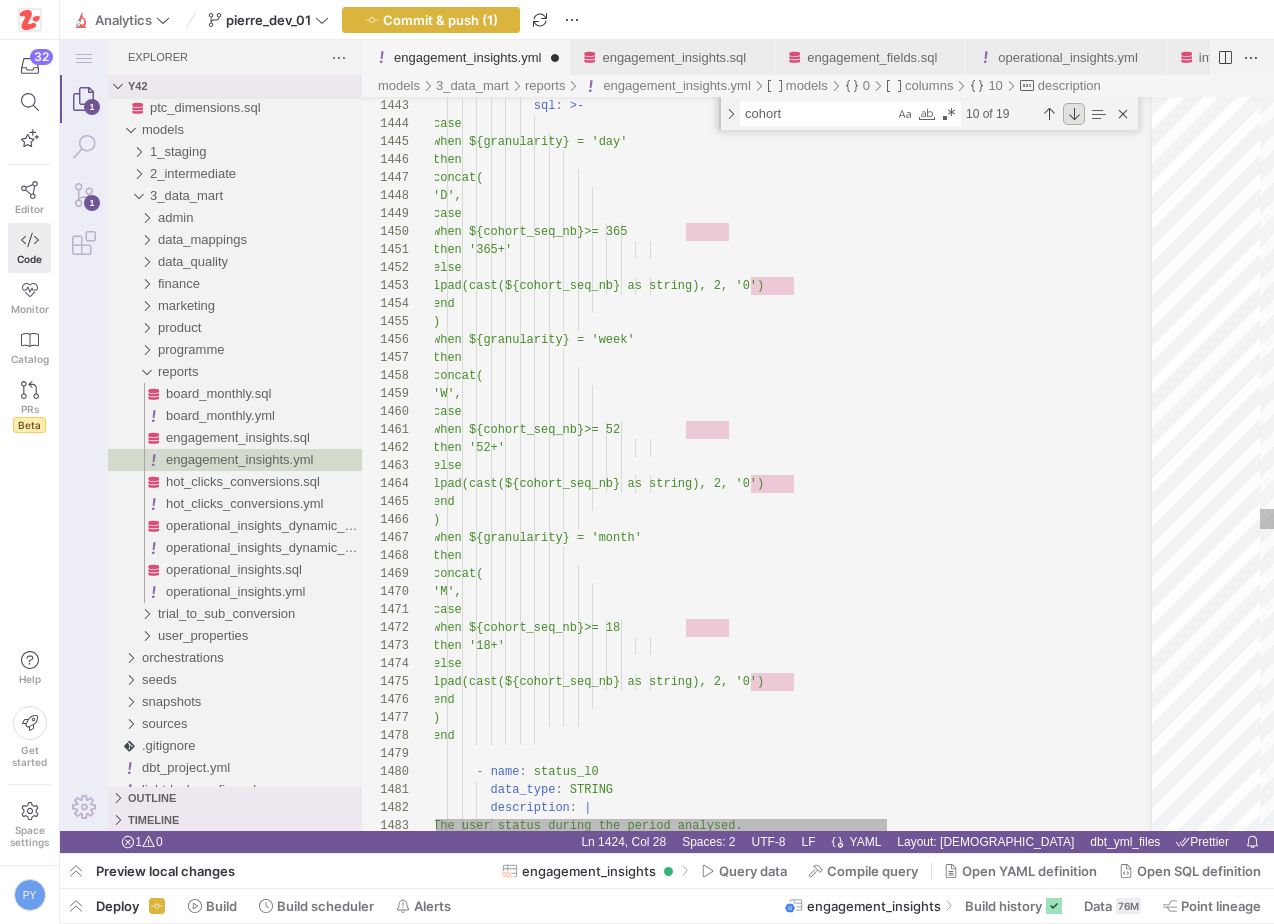 click at bounding box center (1074, 114) 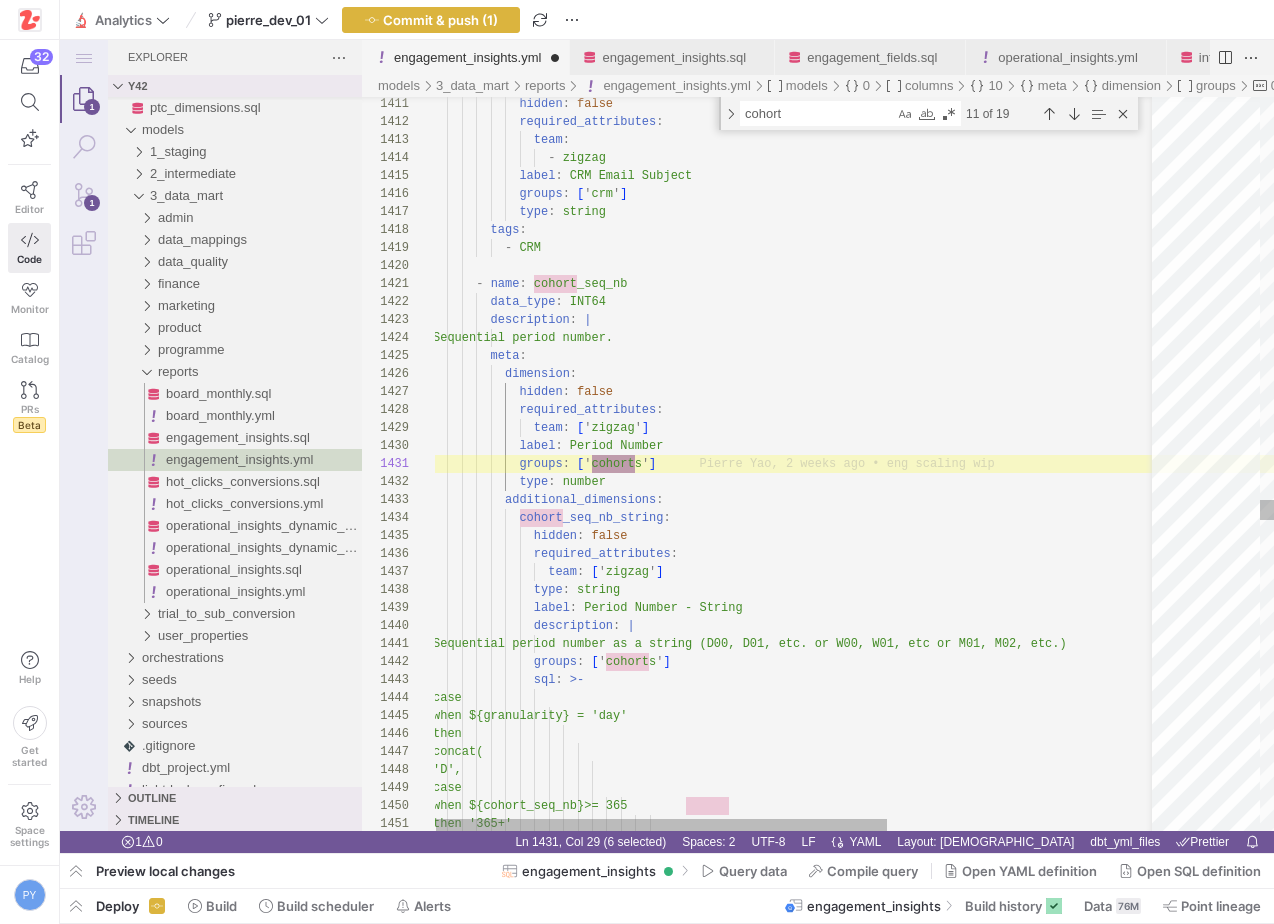 click on "cohort" at bounding box center (817, 113) 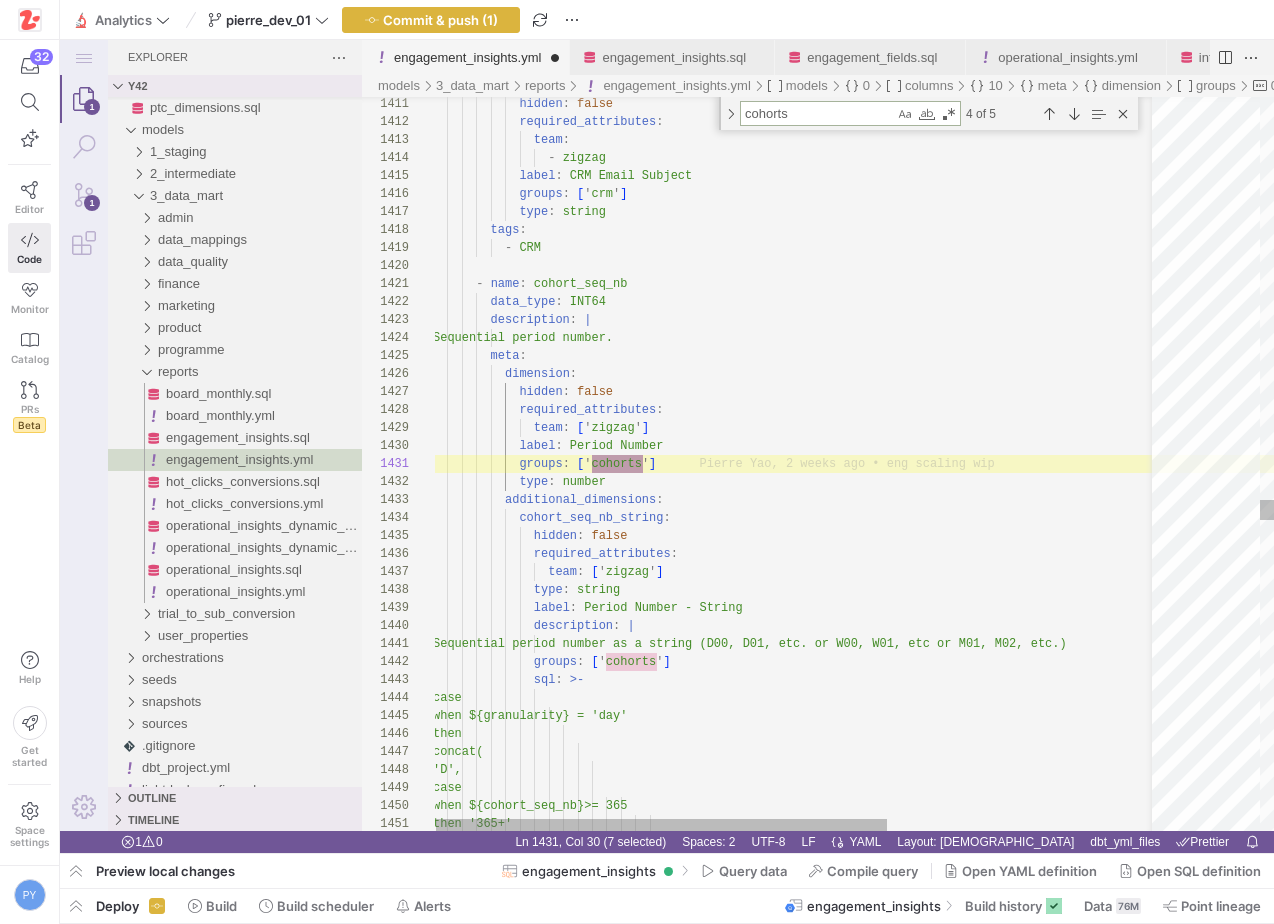 scroll, scrollTop: 0, scrollLeft: 210, axis: horizontal 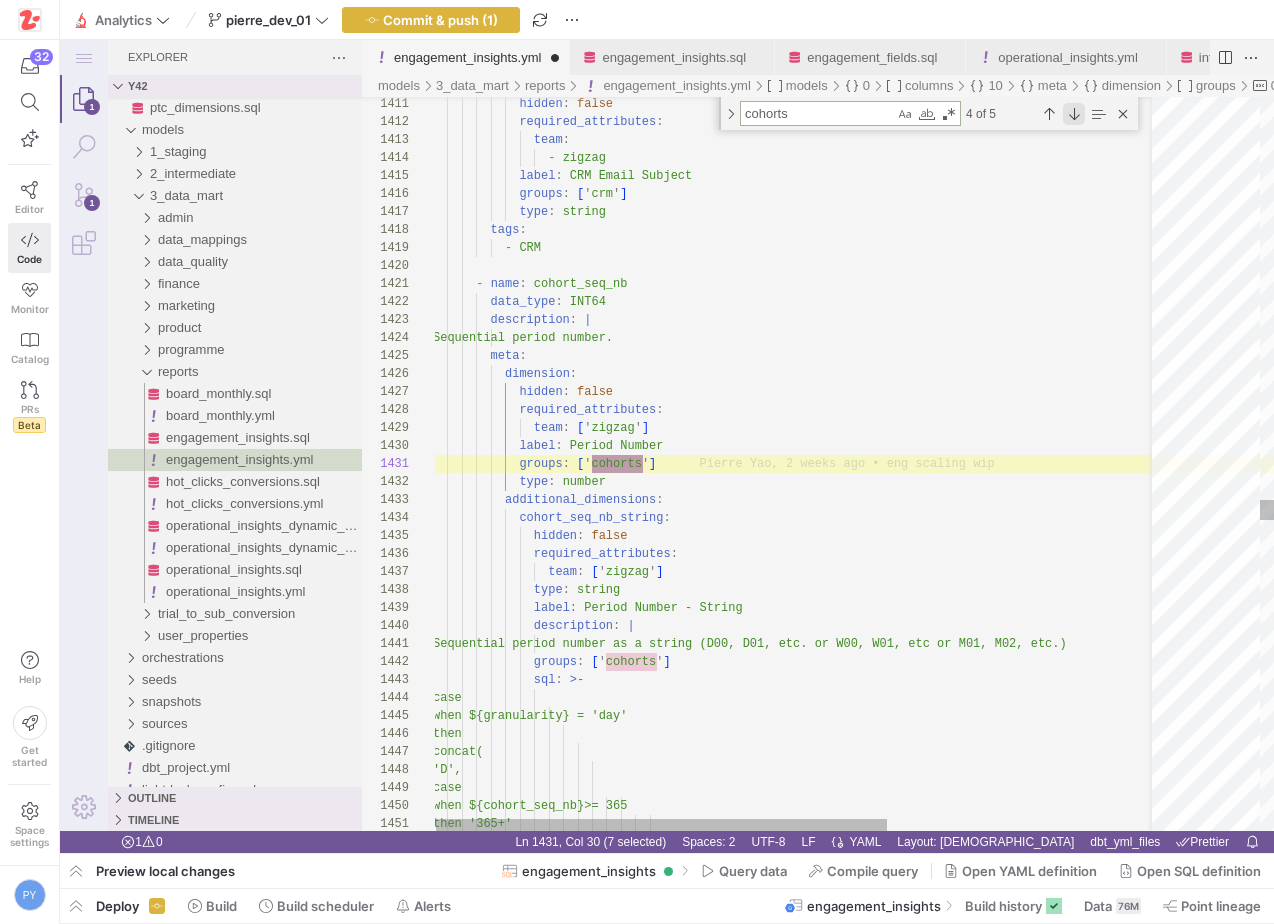 type on "cohorts" 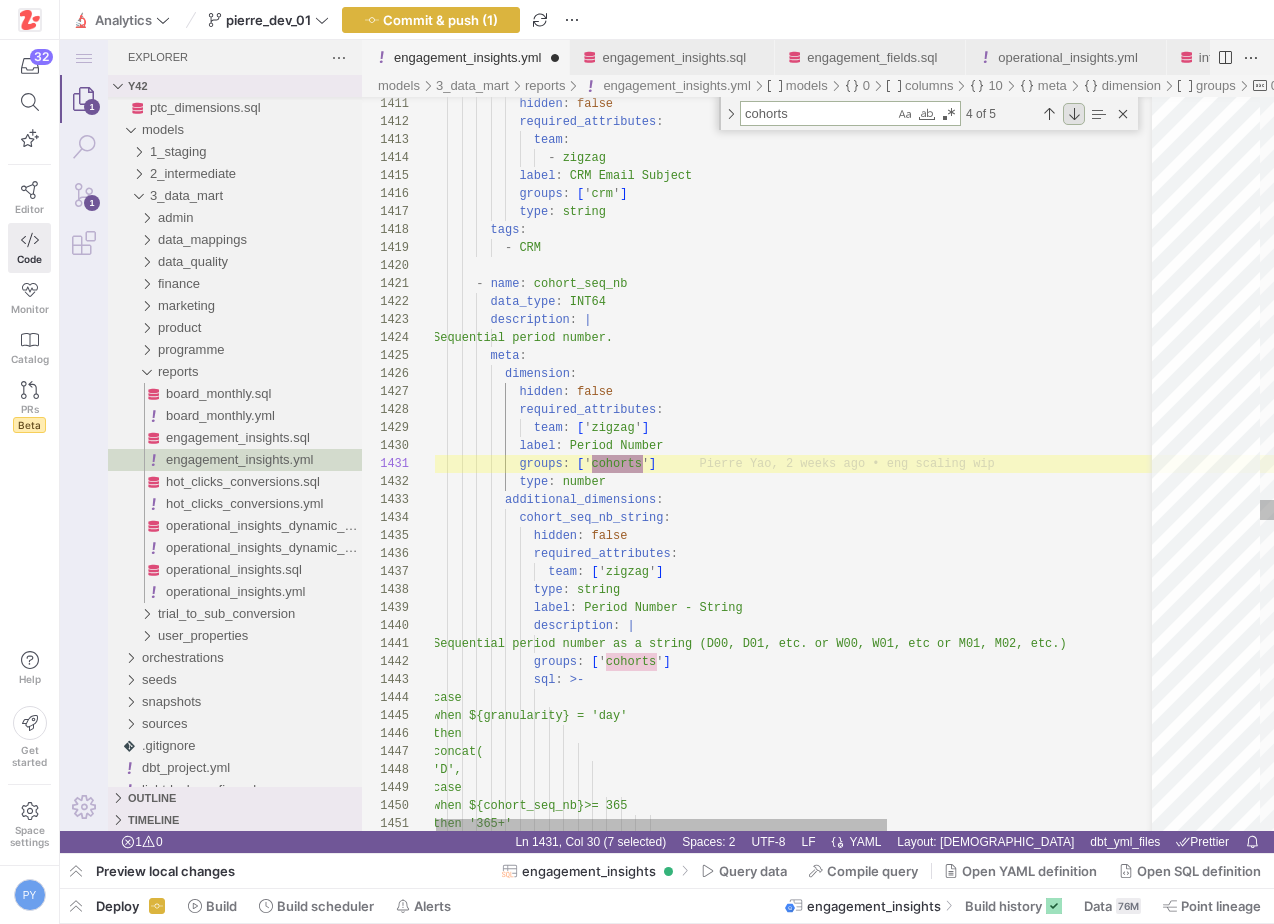 click at bounding box center (1074, 114) 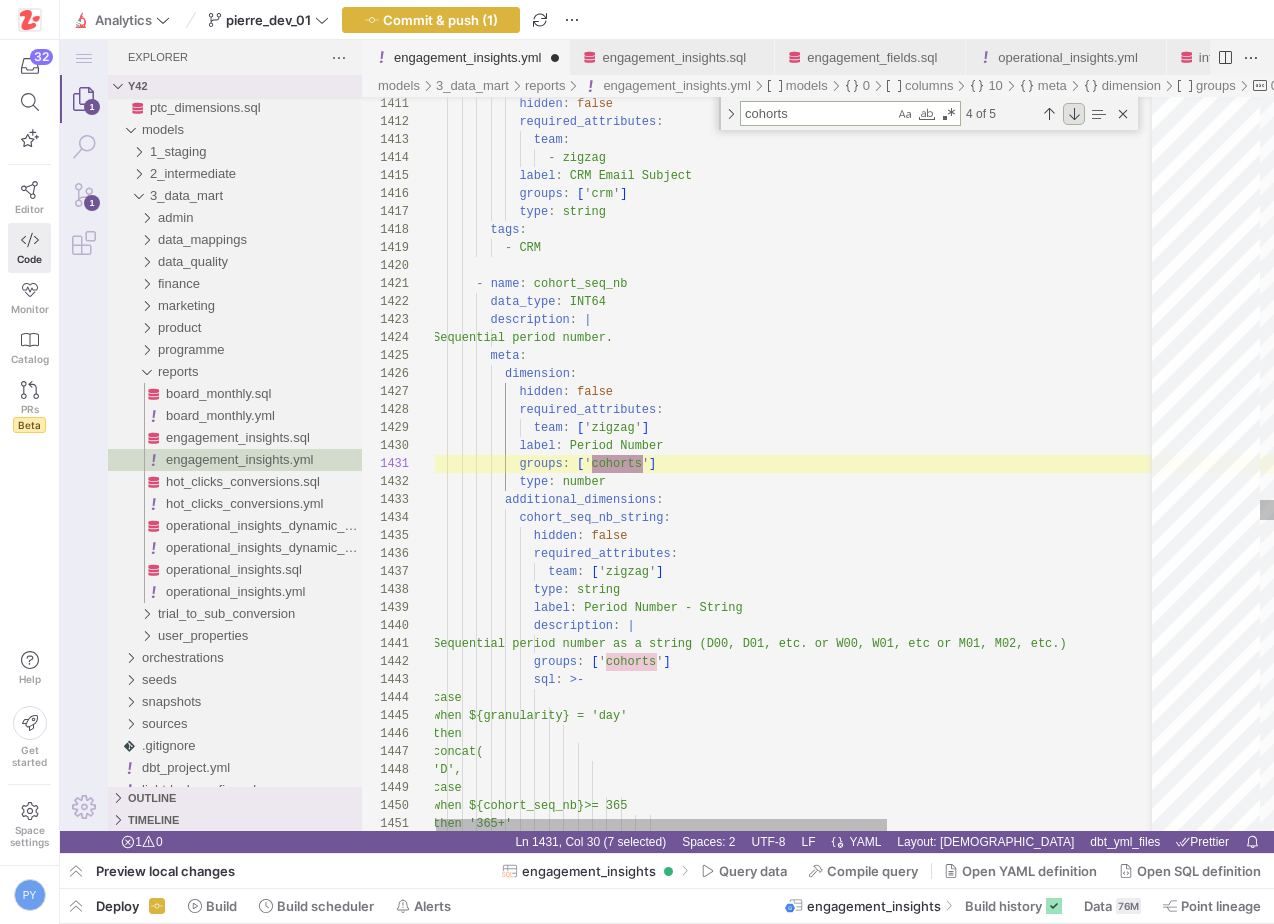scroll, scrollTop: 180, scrollLeft: 224, axis: both 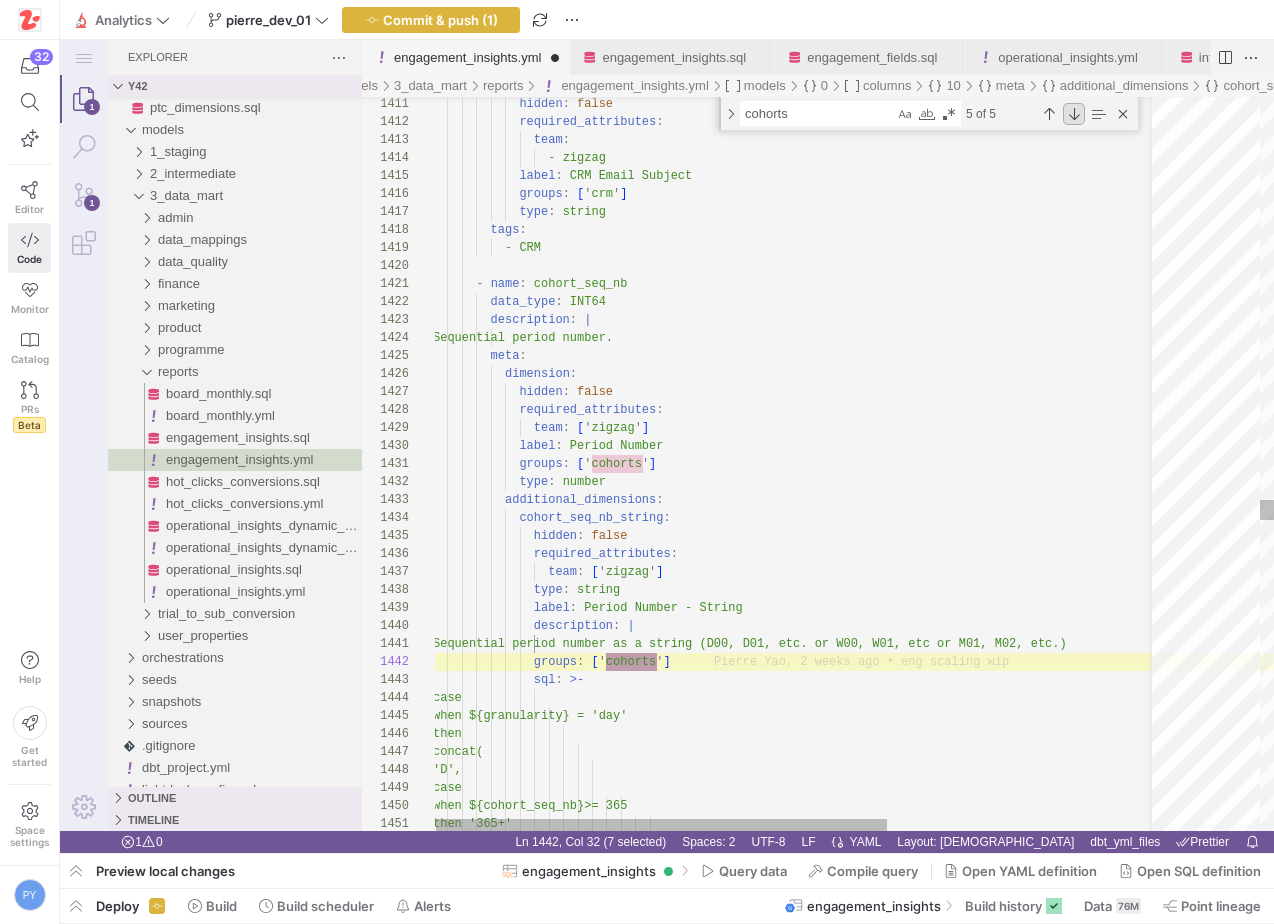 click at bounding box center (1074, 114) 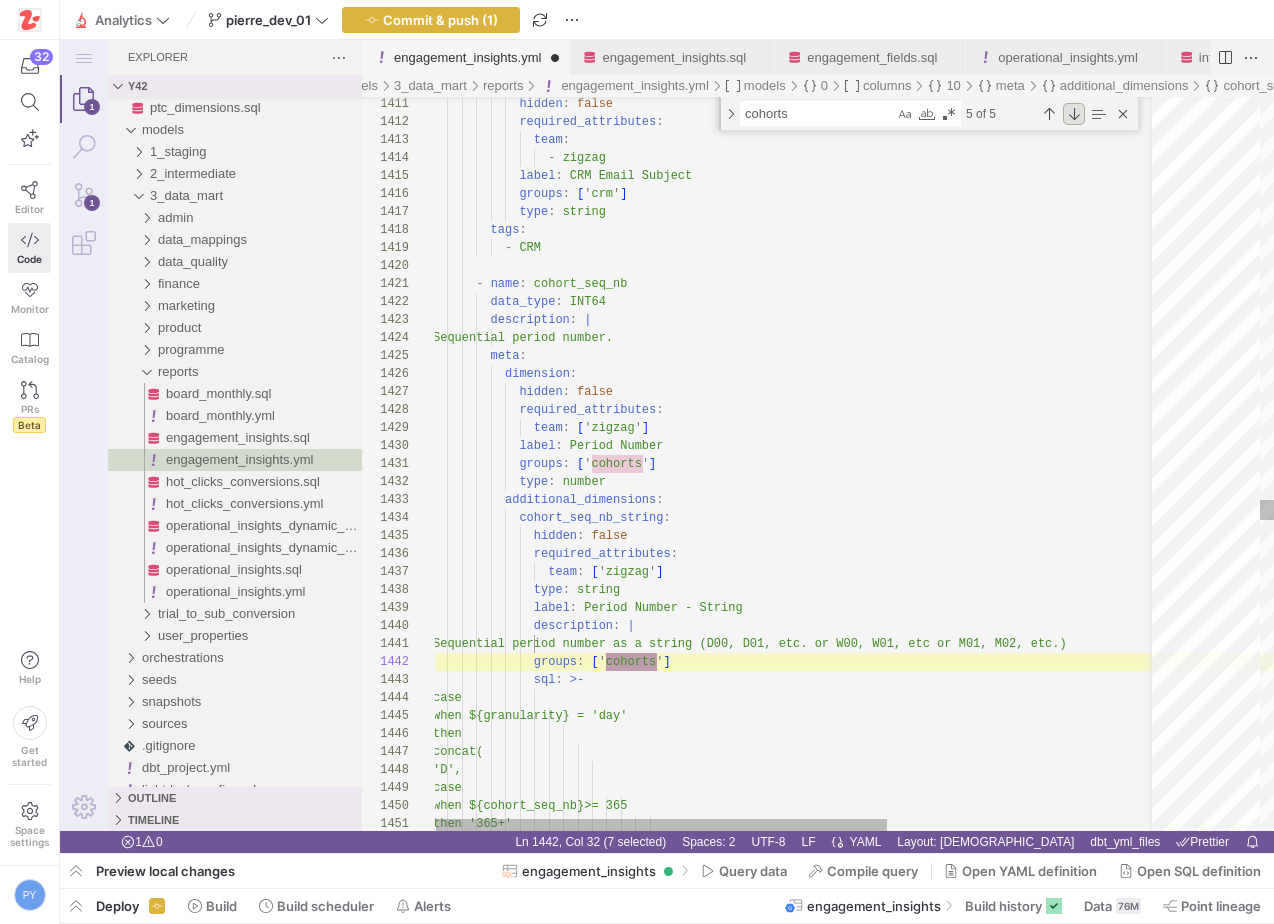 scroll, scrollTop: 180, scrollLeft: 108, axis: both 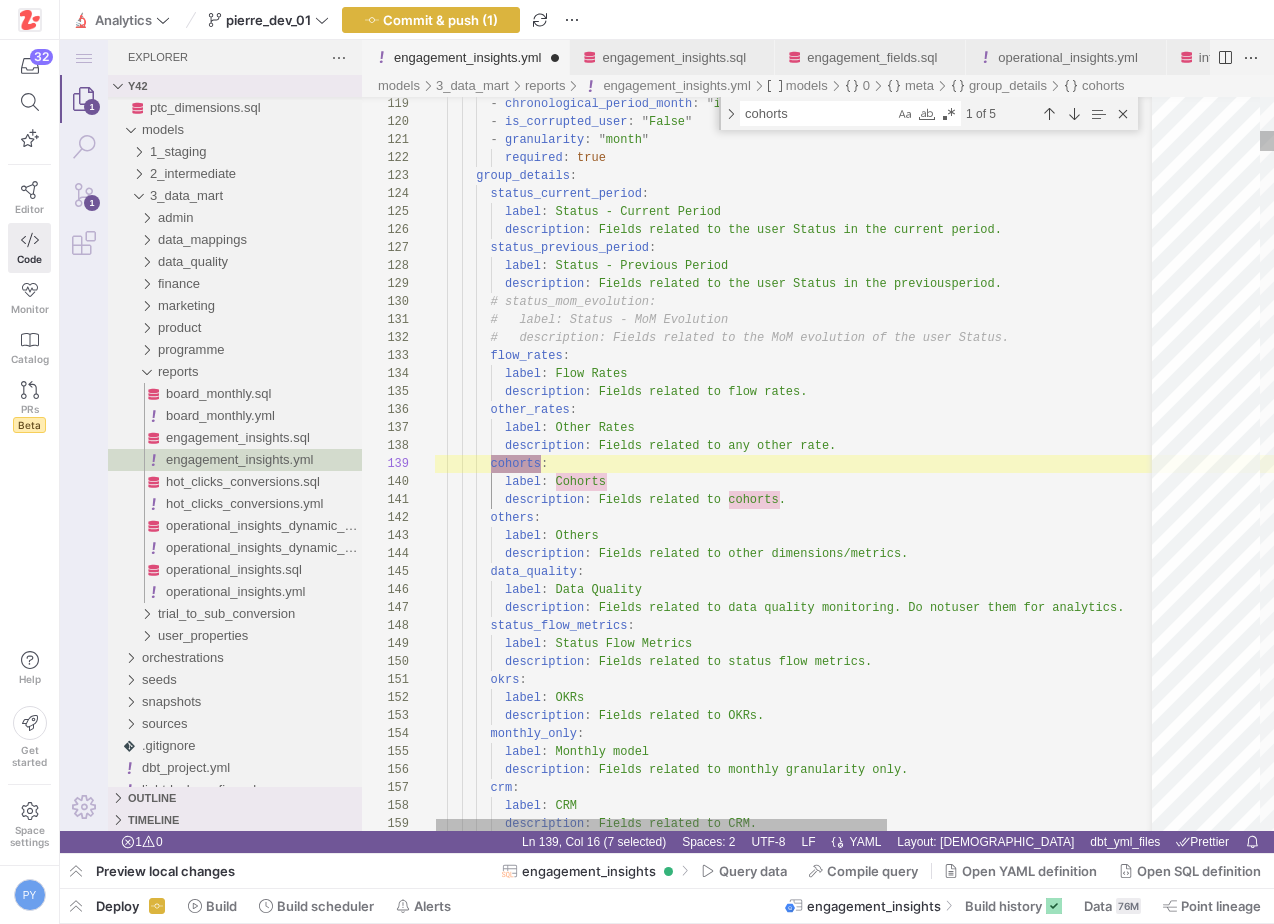 click on "-   chronological_period_month :   " inThePast 6 months "          -   is_corrupted_user :   " False "          -   granularity :   " month "            required :   true        group_details :          status_current_period :            label :   Status - Current Period            description :   Fields related to the user Status in the current p eriod.          status_previous_period :            label :   Status - Previous Period            description :   Fields related to the user Status in the previous  period.          # status_mom_evolution:          #   label: Status - MoM Evolution          #   description: Fields related to the MoM evoluti on of the user Status.          flow_rates :            label :   Flow Rates            description :   Fields related to flow rates. : label :" at bounding box center [1014, 20796] 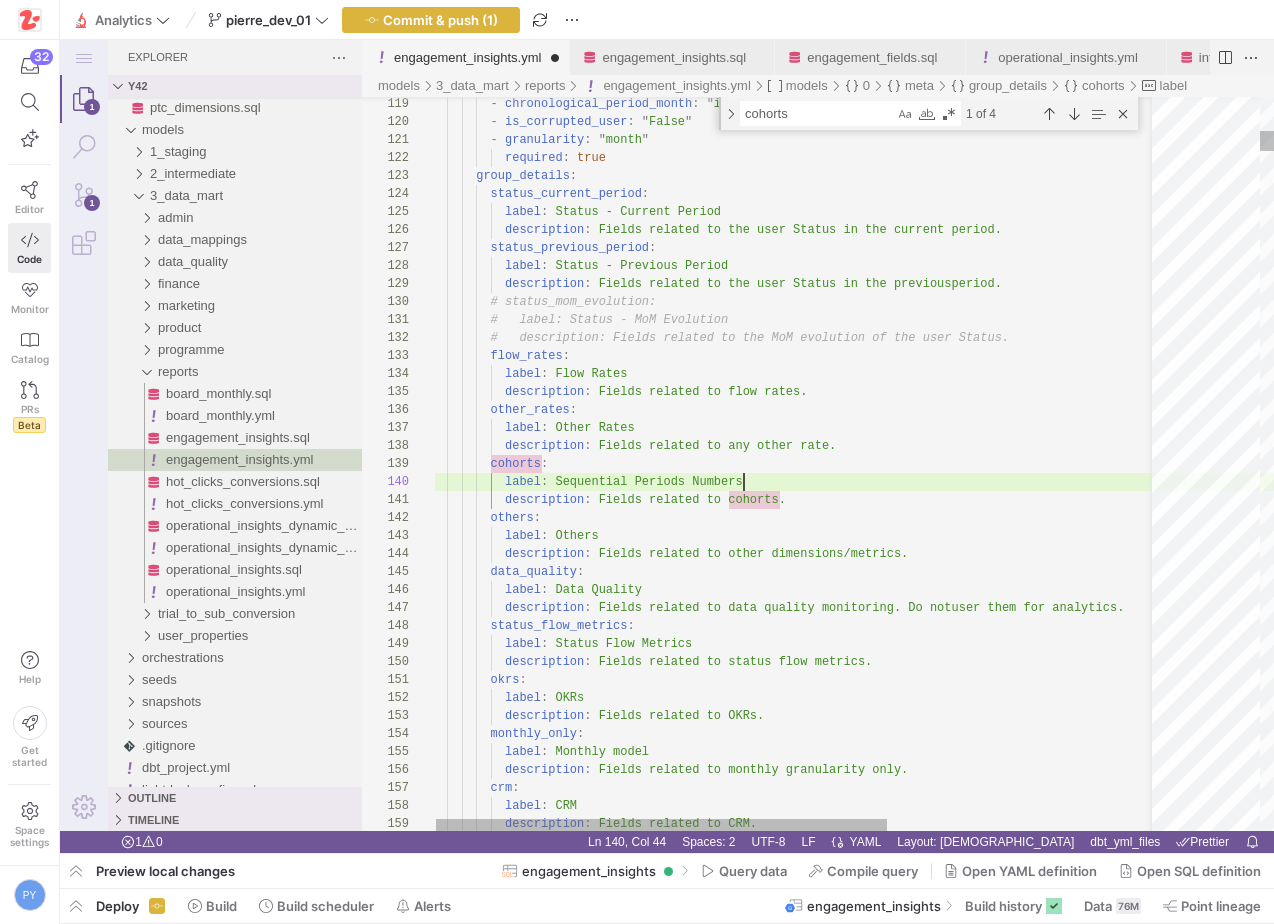 scroll, scrollTop: 162, scrollLeft: 123, axis: both 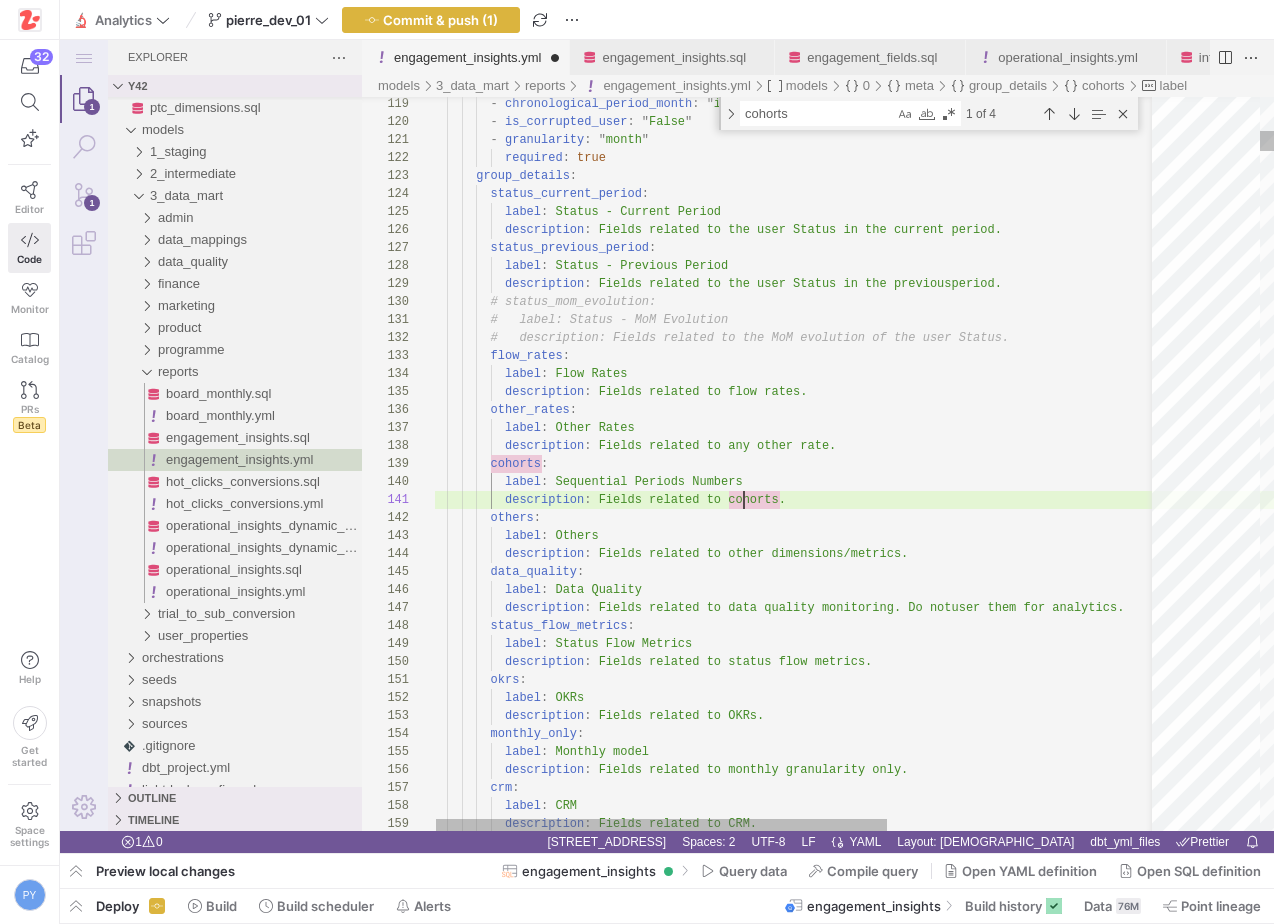 click on "-   chronological_period_month :   " inThePast 6 months "          -   is_corrupted_user :   " False "          -   granularity :   " month "            required :   true        group_details :          status_current_period :            label :   Status - Current Period            description :   Fields related to the user Status in the current p eriod.          status_previous_period :            label :   Status - Previous Period            description :   Fields related to the user Status in the previous  period.          # status_mom_evolution:          #   label: Status - MoM Evolution          #   description: Fields related to the MoM evoluti on of the user Status.          flow_rates :            label :   Flow Rates            description :   Fields related to flow rates. : label :" at bounding box center (1014, 20796) 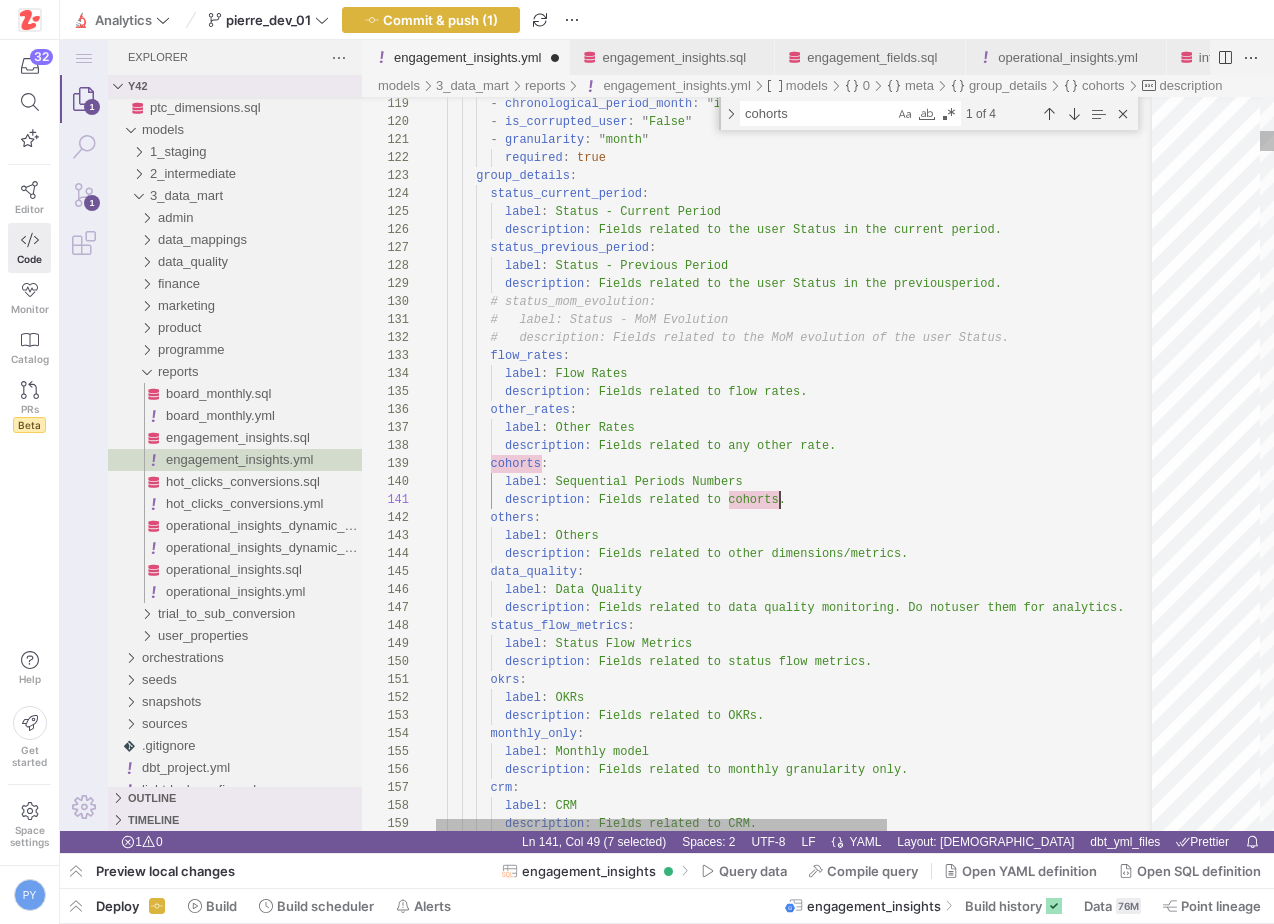 paste on "Sequential Periods Number" 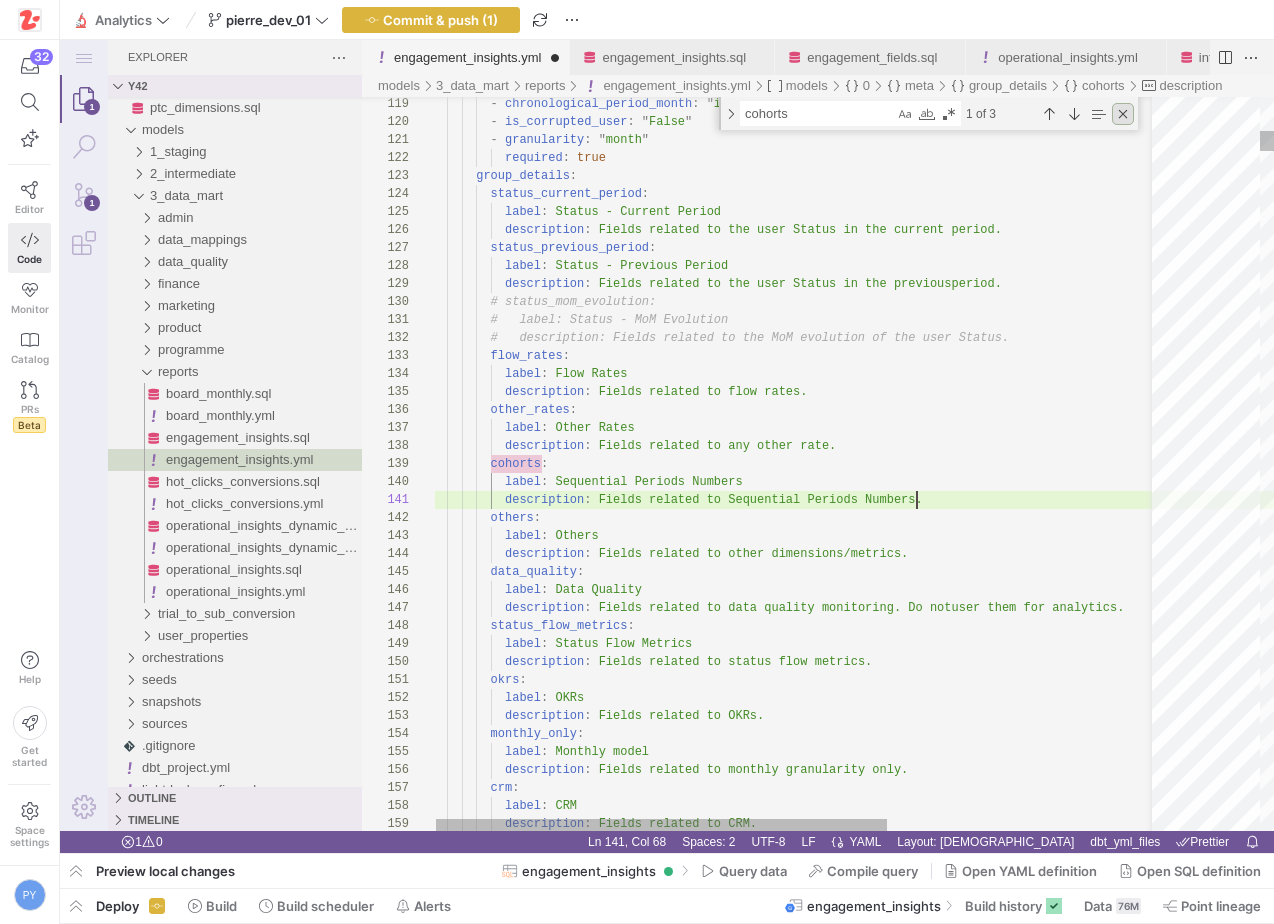 click at bounding box center [1123, 114] 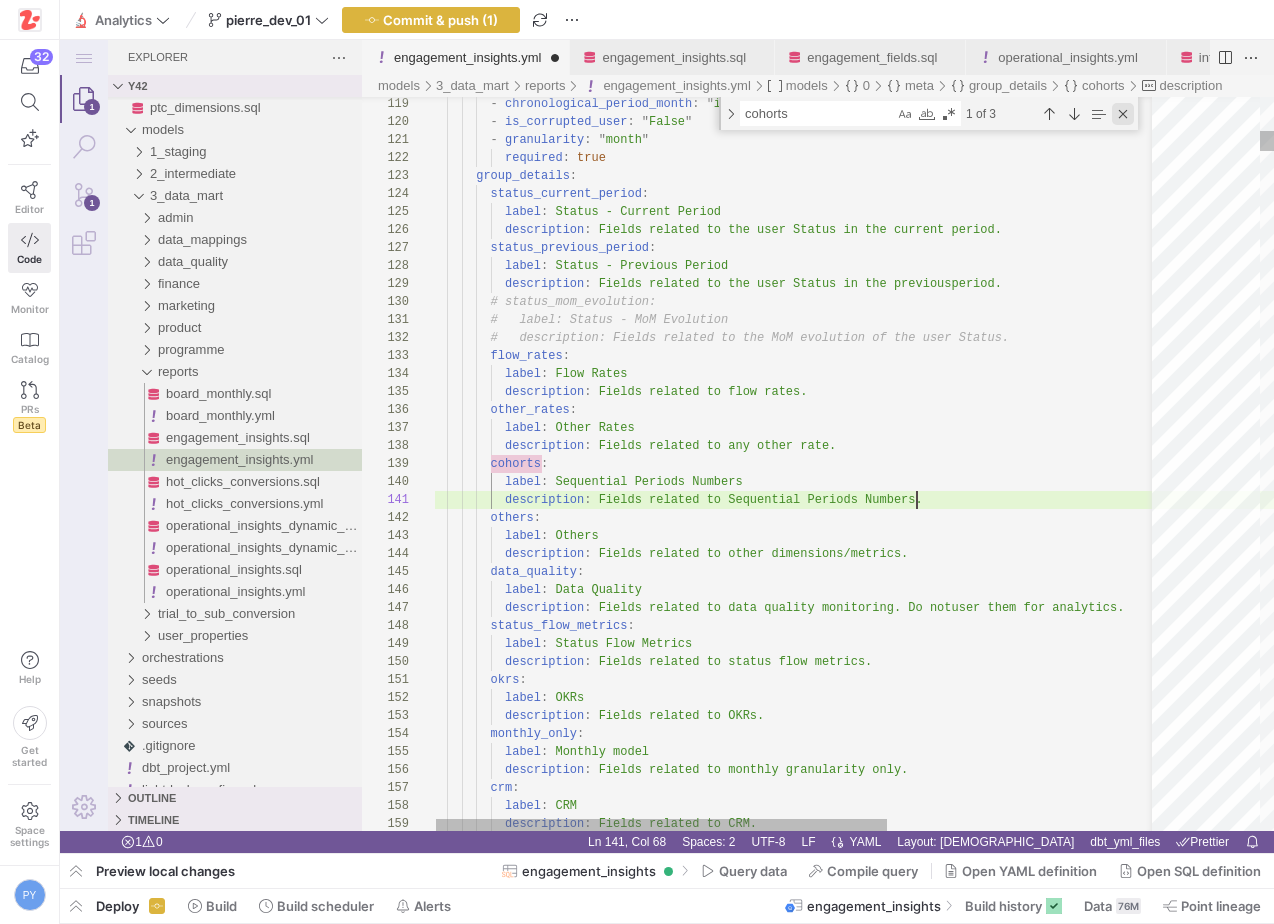 scroll, scrollTop: 0, scrollLeft: 484, axis: horizontal 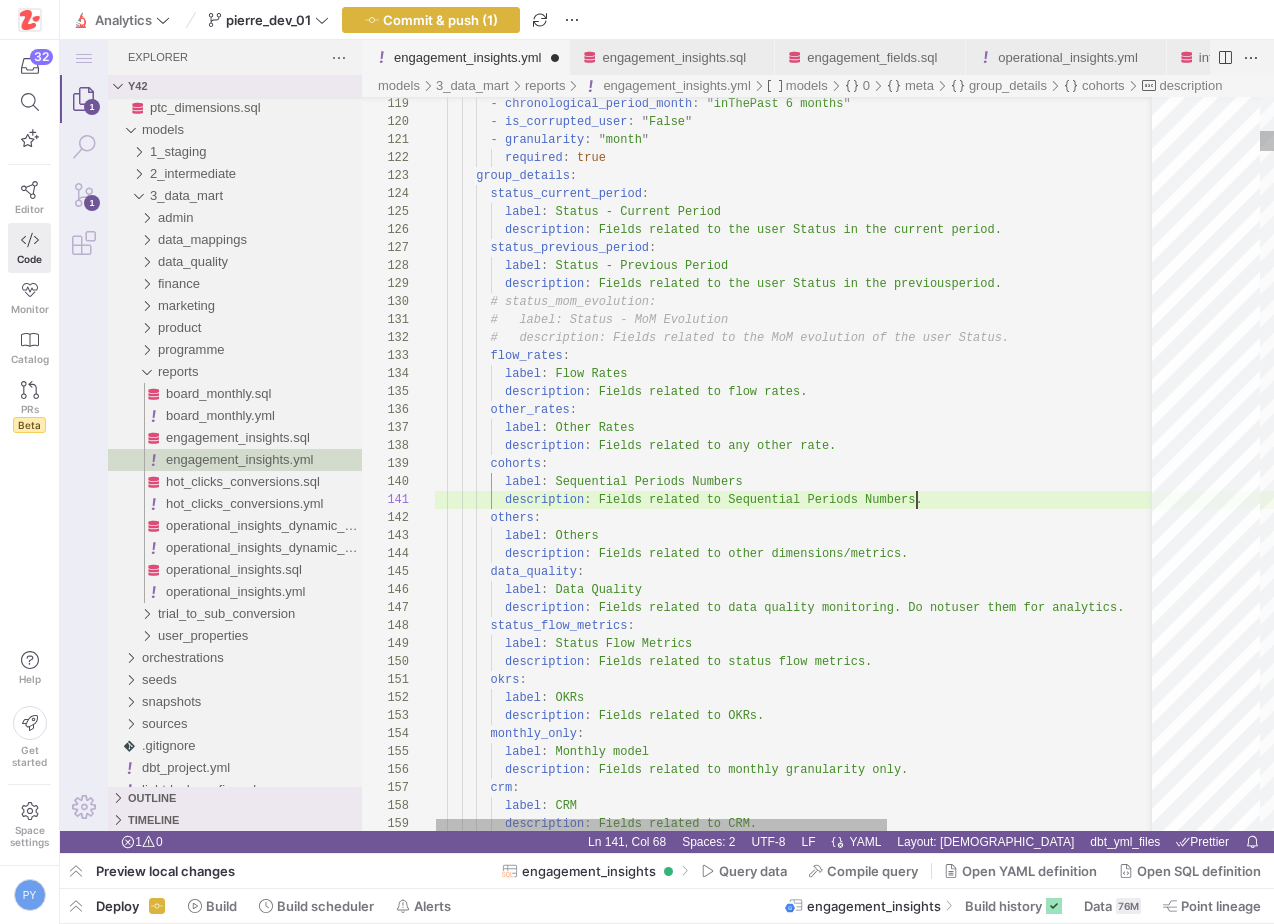 type on "#   label: Status - MoM Evolution
#   description: Fields related to the MoM evolution of the user Status.
flow_rates:
label: Flow Rates
description: Fields related to flow rates.
other_rates:
label: Other Rates
description: Fields related to any other rate.
cohorts:
label: Sequential Periods Numbers" 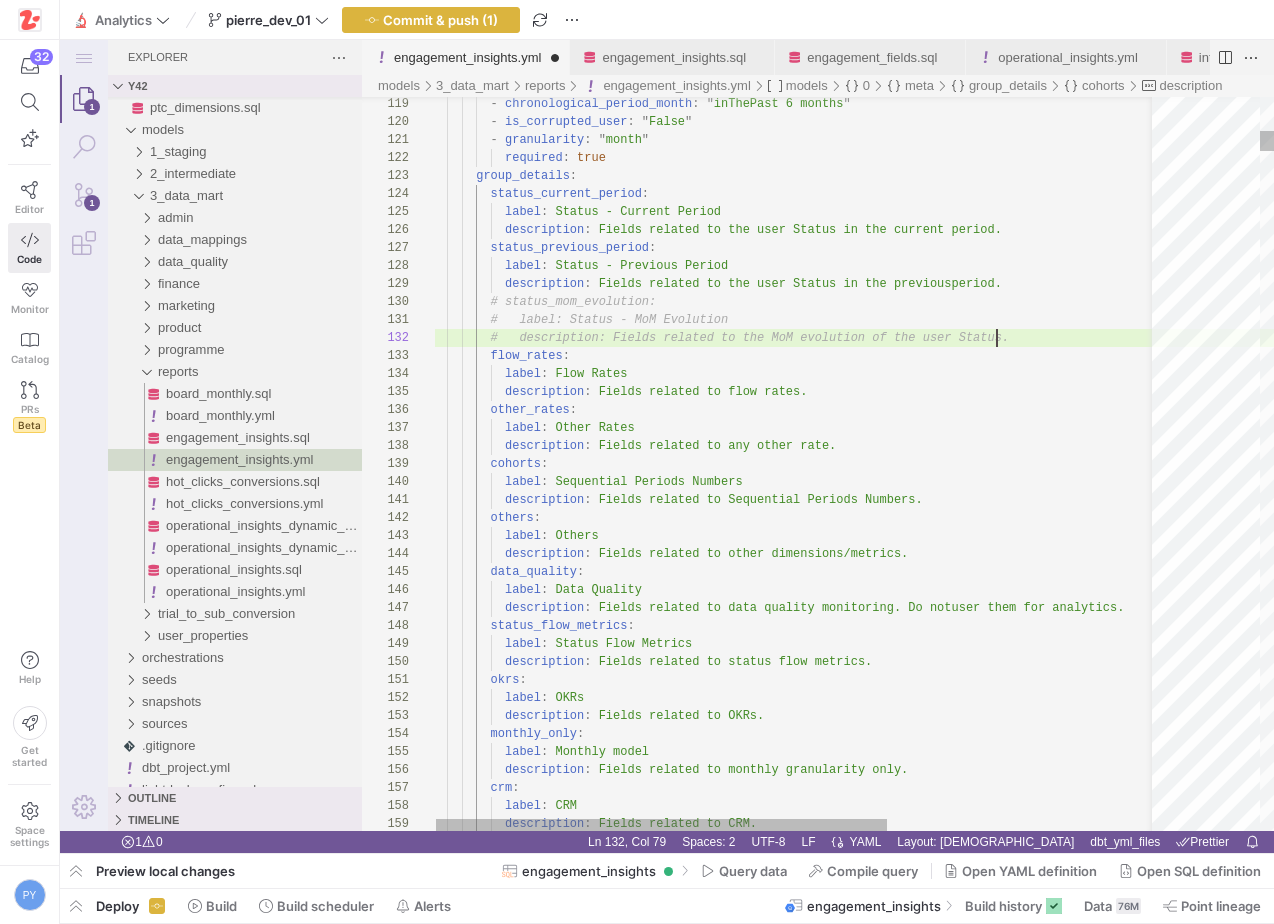click on "-   chronological_period_month :   " inThePast 6 months "          -   is_corrupted_user :   " False "          -   granularity :   " month "            required :   true        group_details :          status_current_period :            label :   Status - Current Period            description :   Fields related to the user Status in the current p eriod.          status_previous_period :            label :   Status - Previous Period            description :   Fields related to the user Status in the previous  period.          # status_mom_evolution:          #   label: Status - MoM Evolution          #   description: Fields related to the MoM evoluti on of the user Status.          flow_rates :            label :   Flow Rates            description :   Fields related to flow rates. : label :" at bounding box center [1014, 20812] 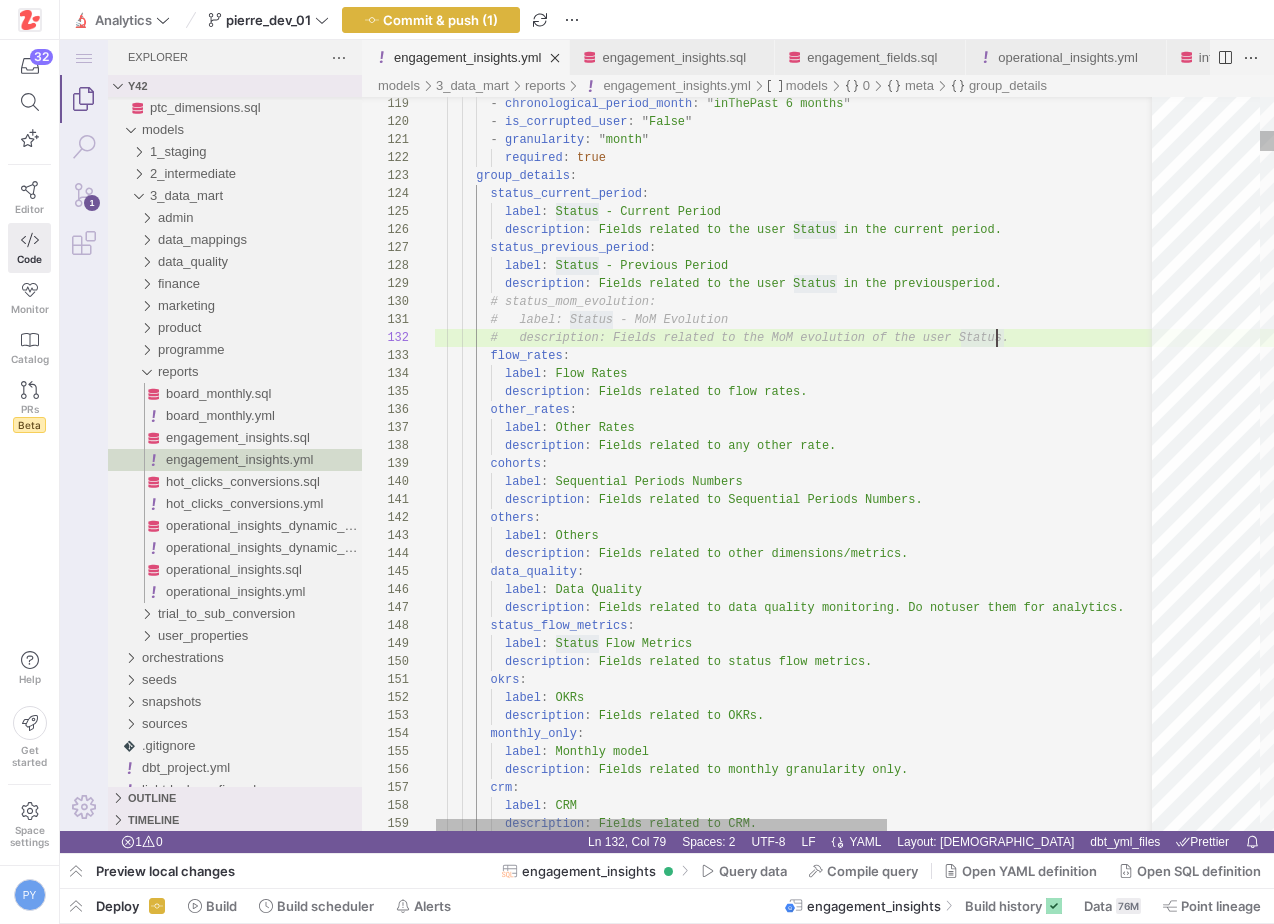 click on "-   chronological_period_month :   " inThePast 6 months "          -   is_corrupted_user :   " False "          -   granularity :   " month "            required :   true        group_details :          status_current_period :            label :   Status - Current Period            description :   Fields related to the user Status in the current p eriod.          status_previous_period :            label :   Status - Previous Period            description :   Fields related to the user Status in the previous  period.          # status_mom_evolution:          #   label: Status - MoM Evolution          #   description: Fields related to the MoM evoluti on of the user Status.          flow_rates :            label :   Flow Rates            description :   Fields related to flow rates. : label :" at bounding box center [1014, 20812] 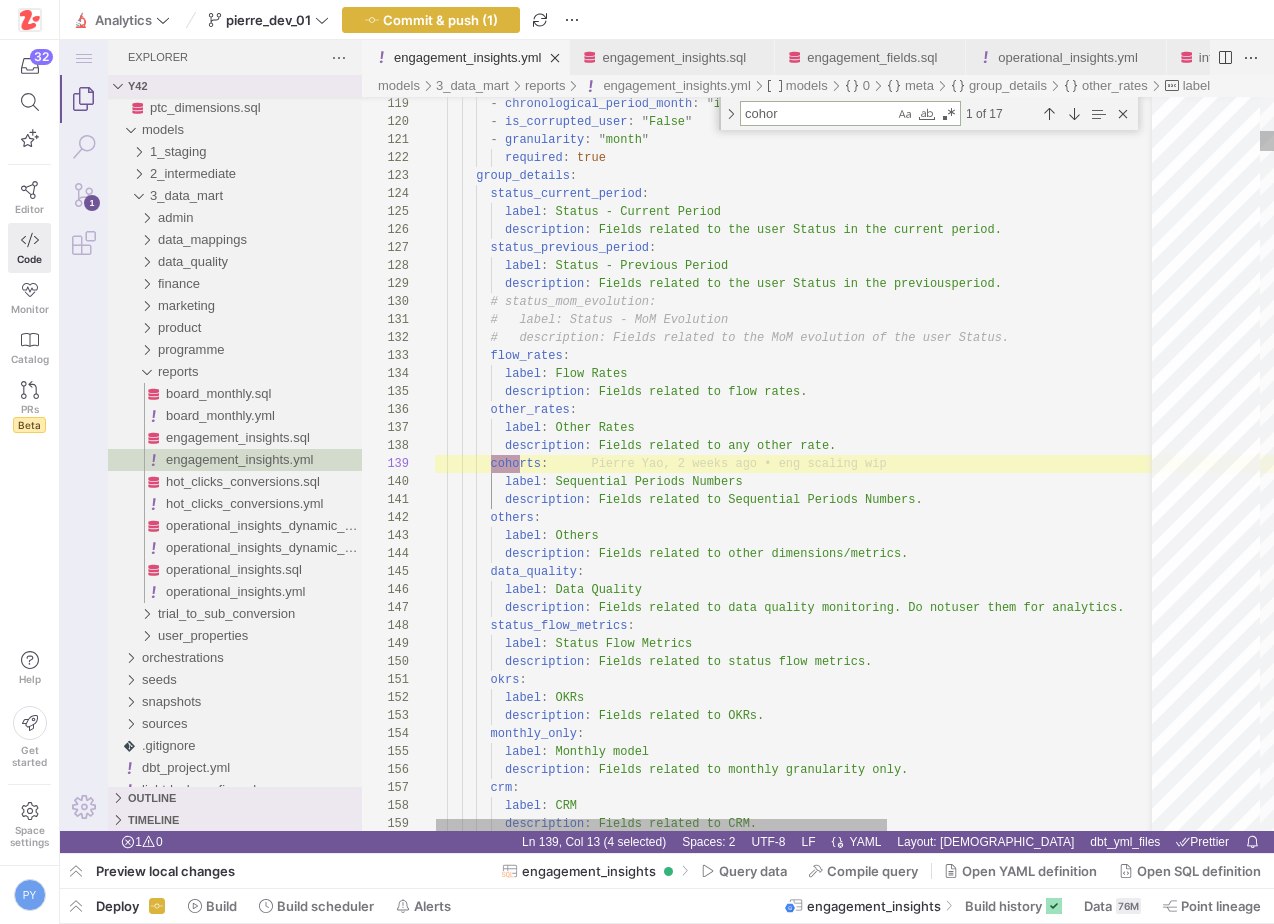 type on "cohort" 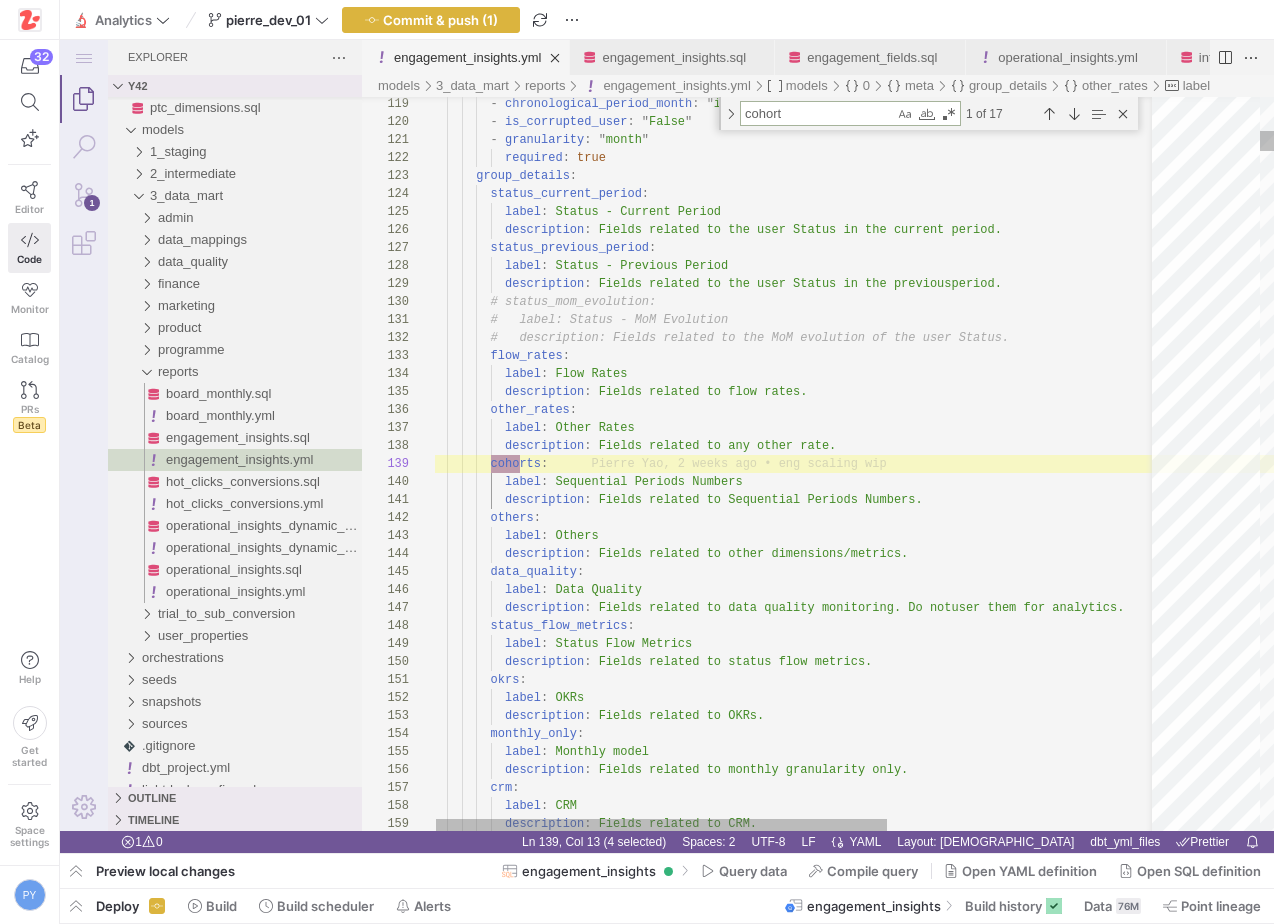 scroll, scrollTop: 108, scrollLeft: 101, axis: both 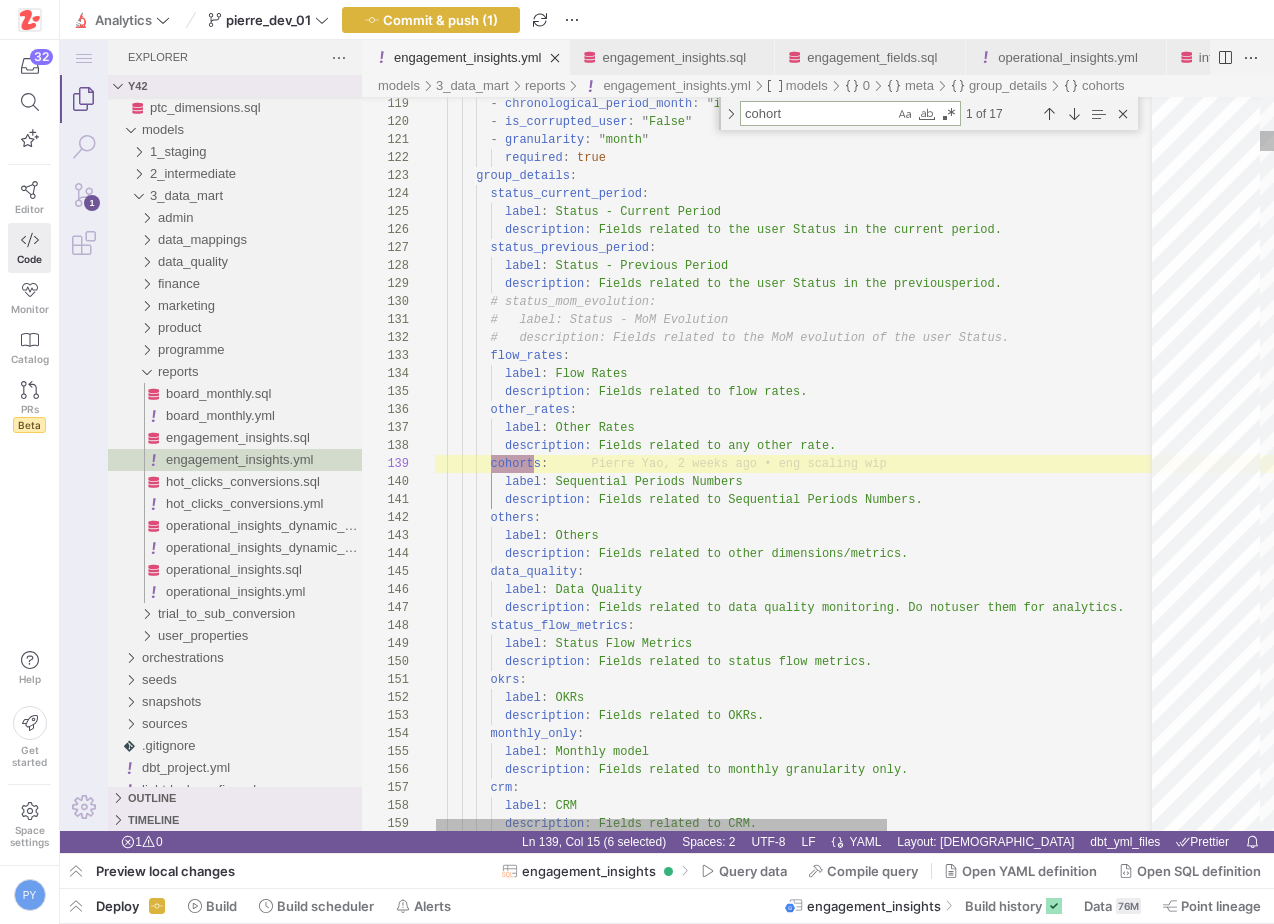 type on "${user_properties_engagement.w1_retained_user} = true
and (
(${granularity} = 'day' and ${cohort_seq_nb} between 7 and 13)
or (${granularity} = 'week' and ${cohort_seq_nb} = 1)
or (${granularity} = 'month' and ${cohort_seq_nb} = 0)
)
then ${_unique_key}
end
week_1_rr:
hidden: false" 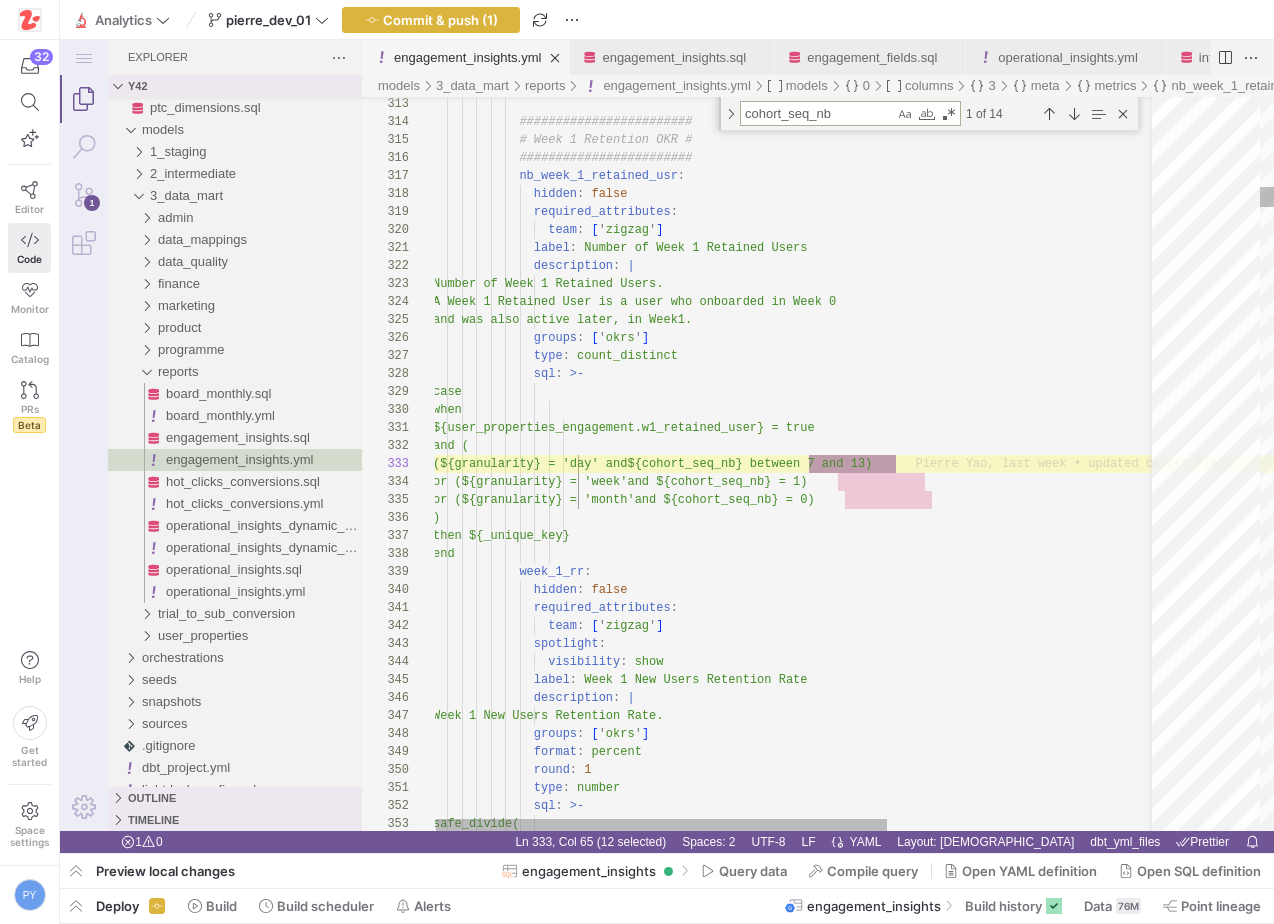 scroll, scrollTop: 180, scrollLeft: 470, axis: both 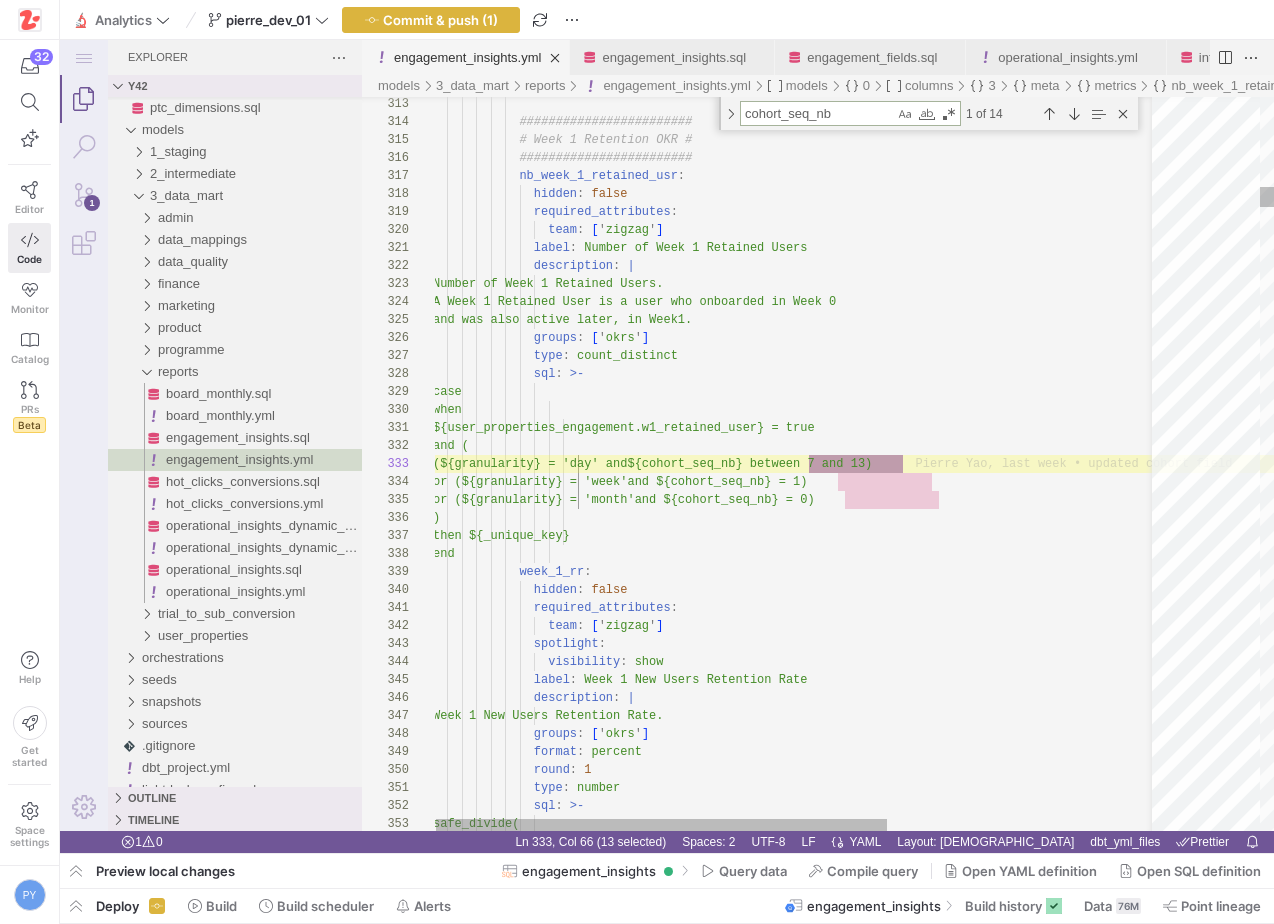 click on "cohort_seq_nb" at bounding box center (817, 113) 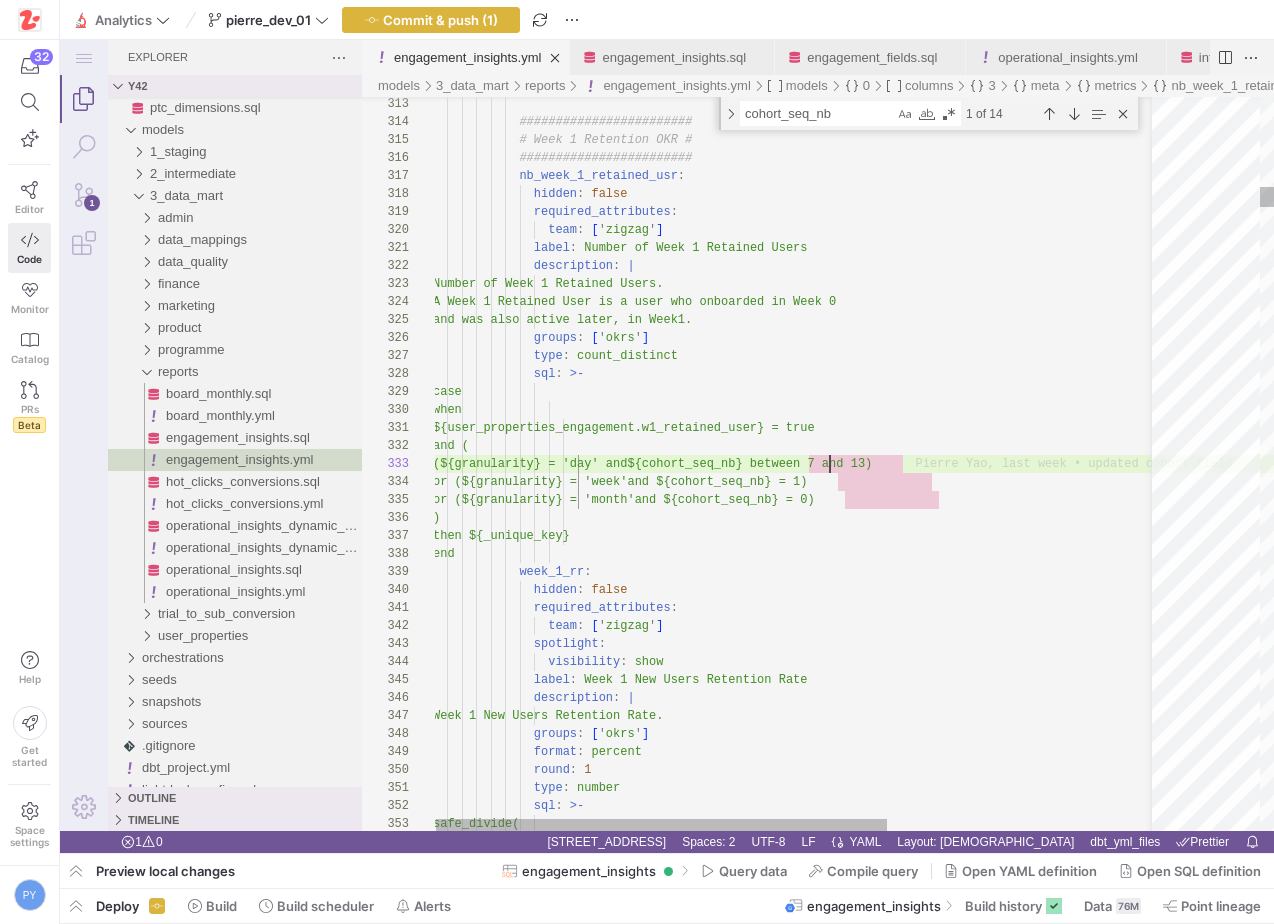 scroll, scrollTop: 36, scrollLeft: 470, axis: both 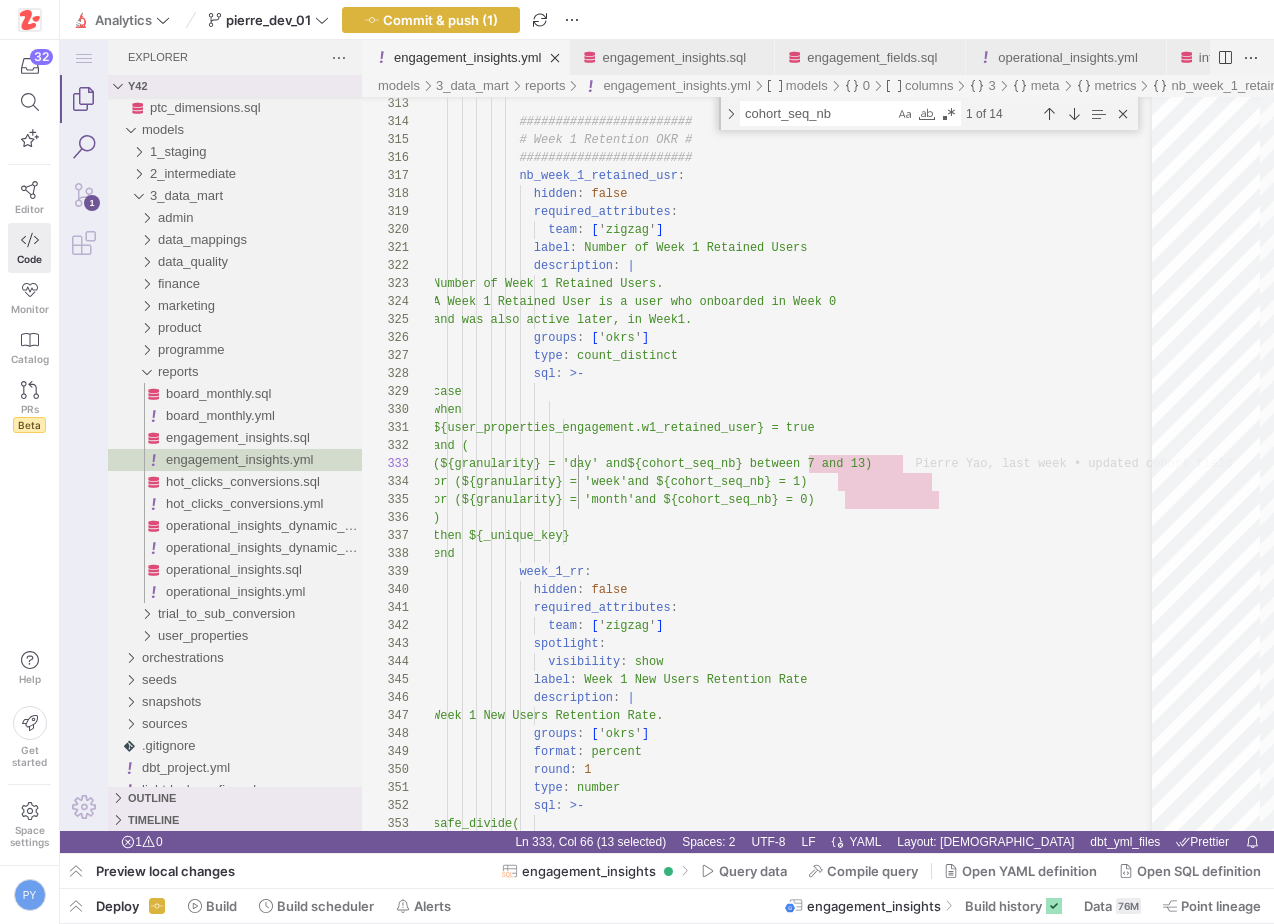 click at bounding box center [84, 147] 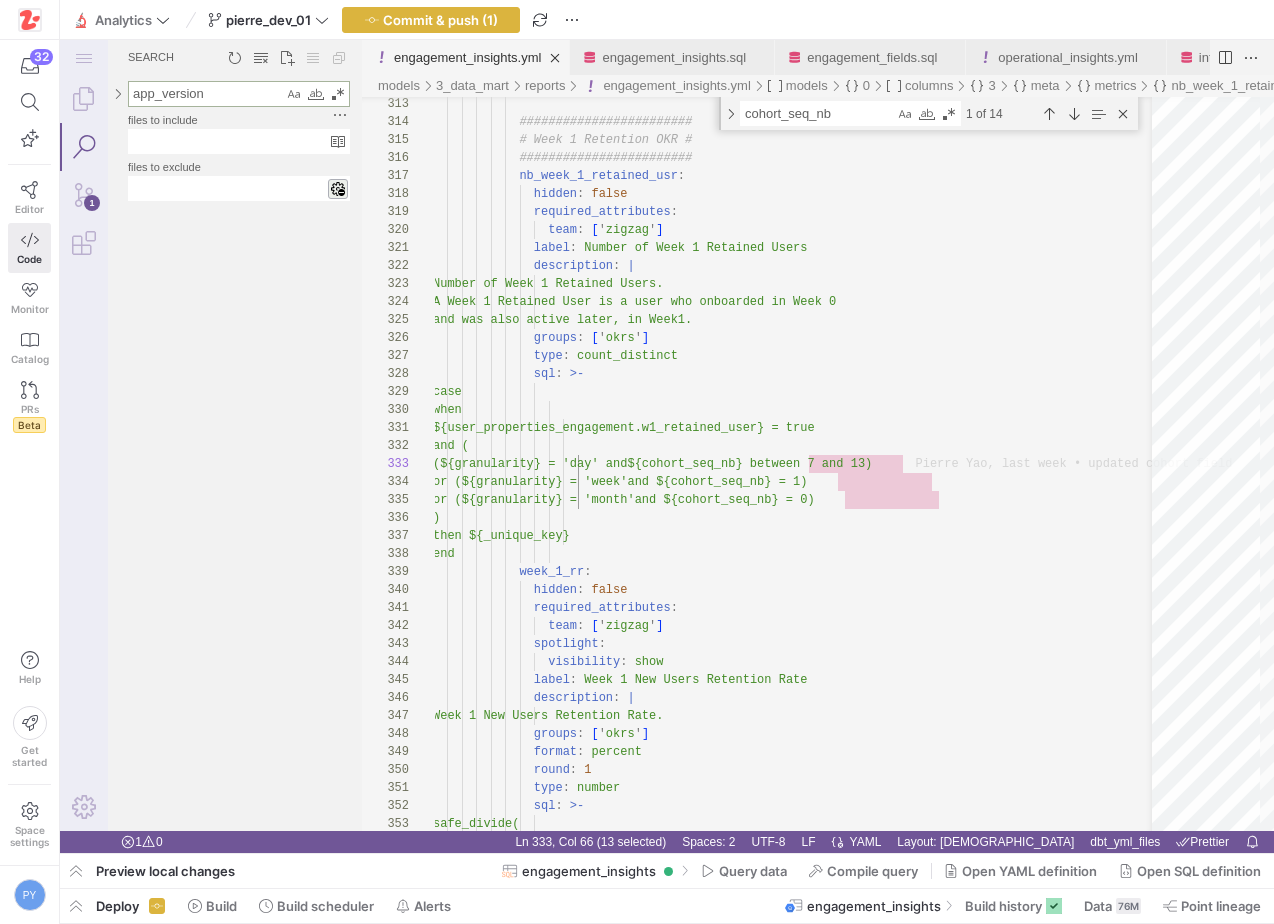 click on "app_version" at bounding box center [206, 94] 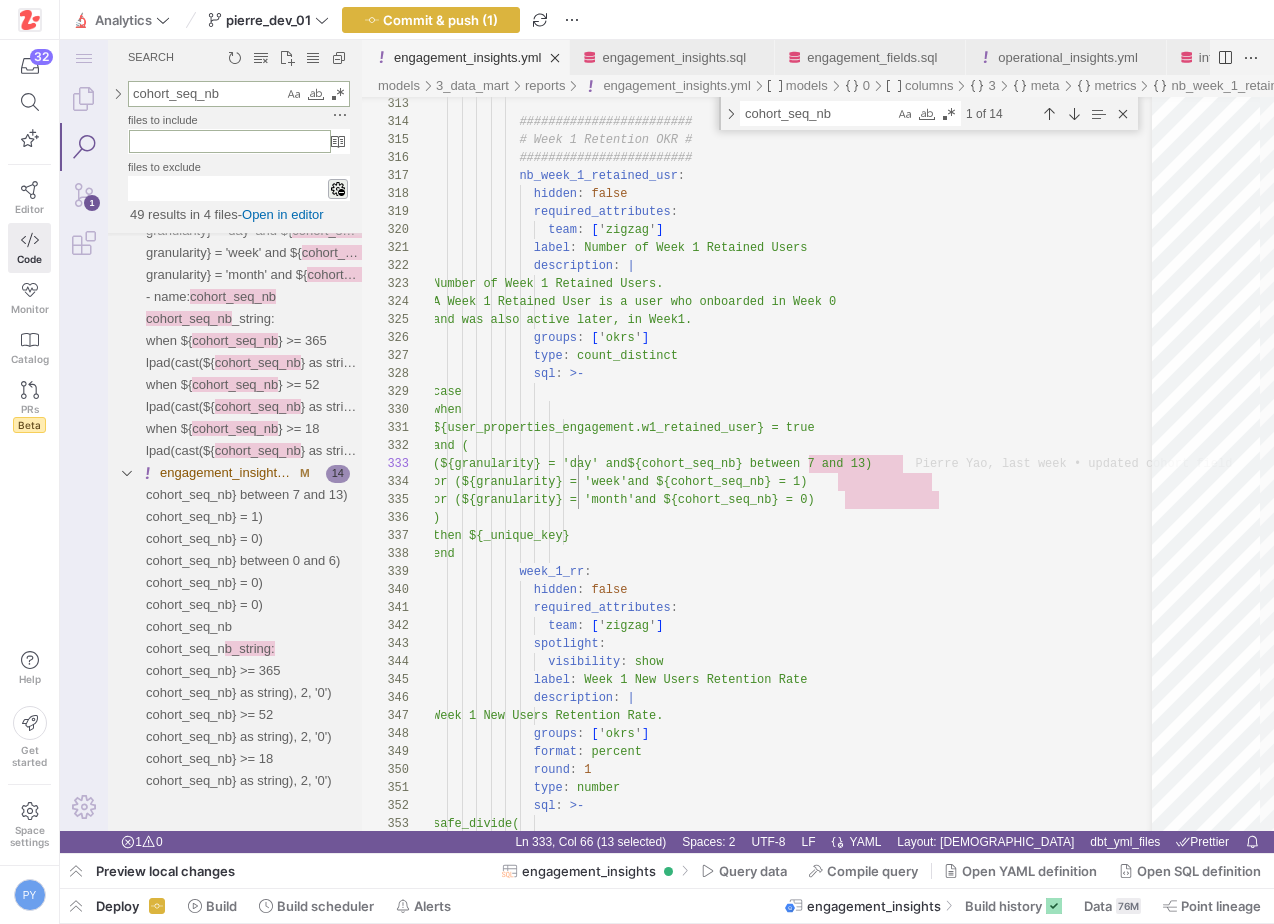 click at bounding box center (230, 141) 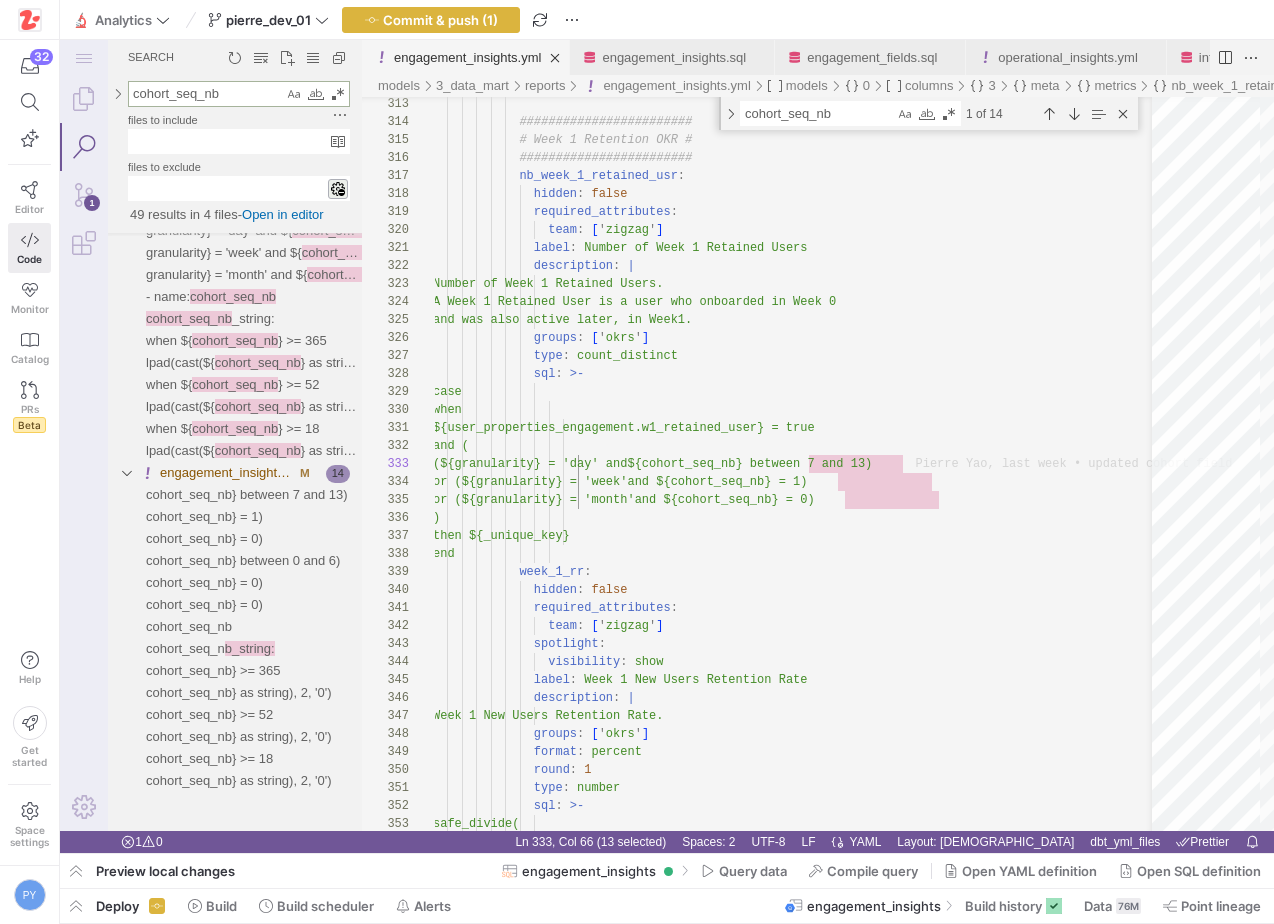 drag, startPoint x: 177, startPoint y: 90, endPoint x: 53, endPoint y: 90, distance: 124 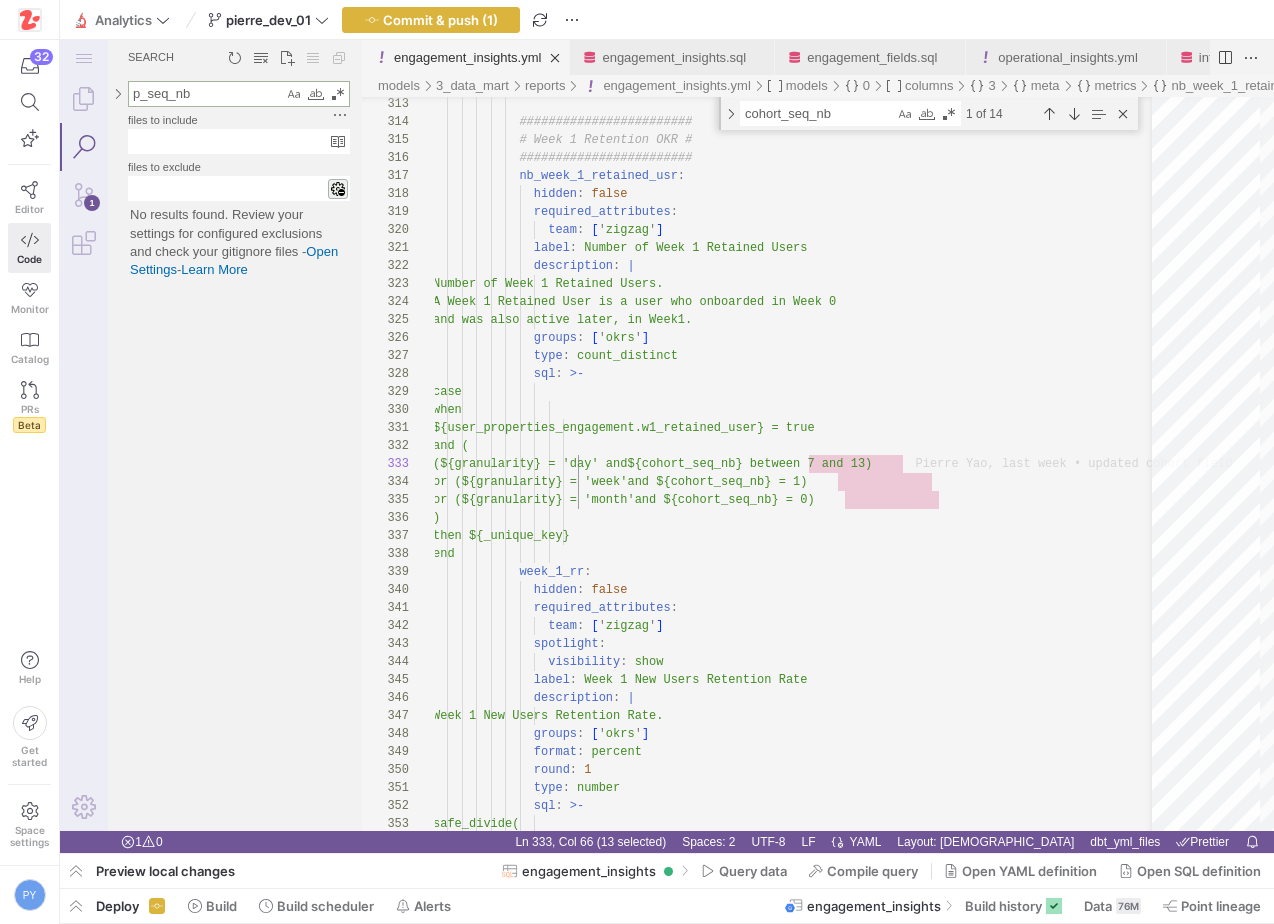 type on "cohort_seq_nb" 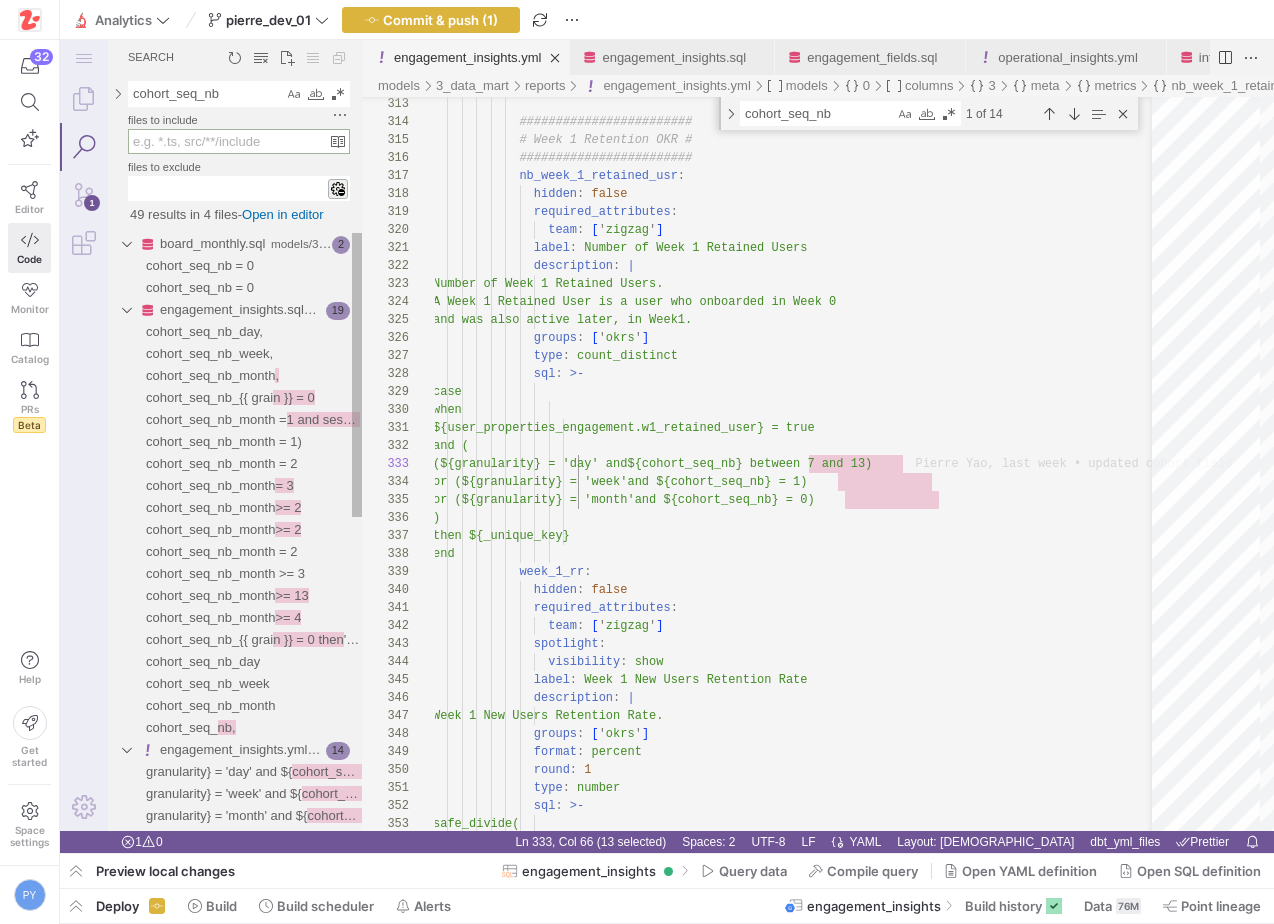 click at bounding box center [230, 141] 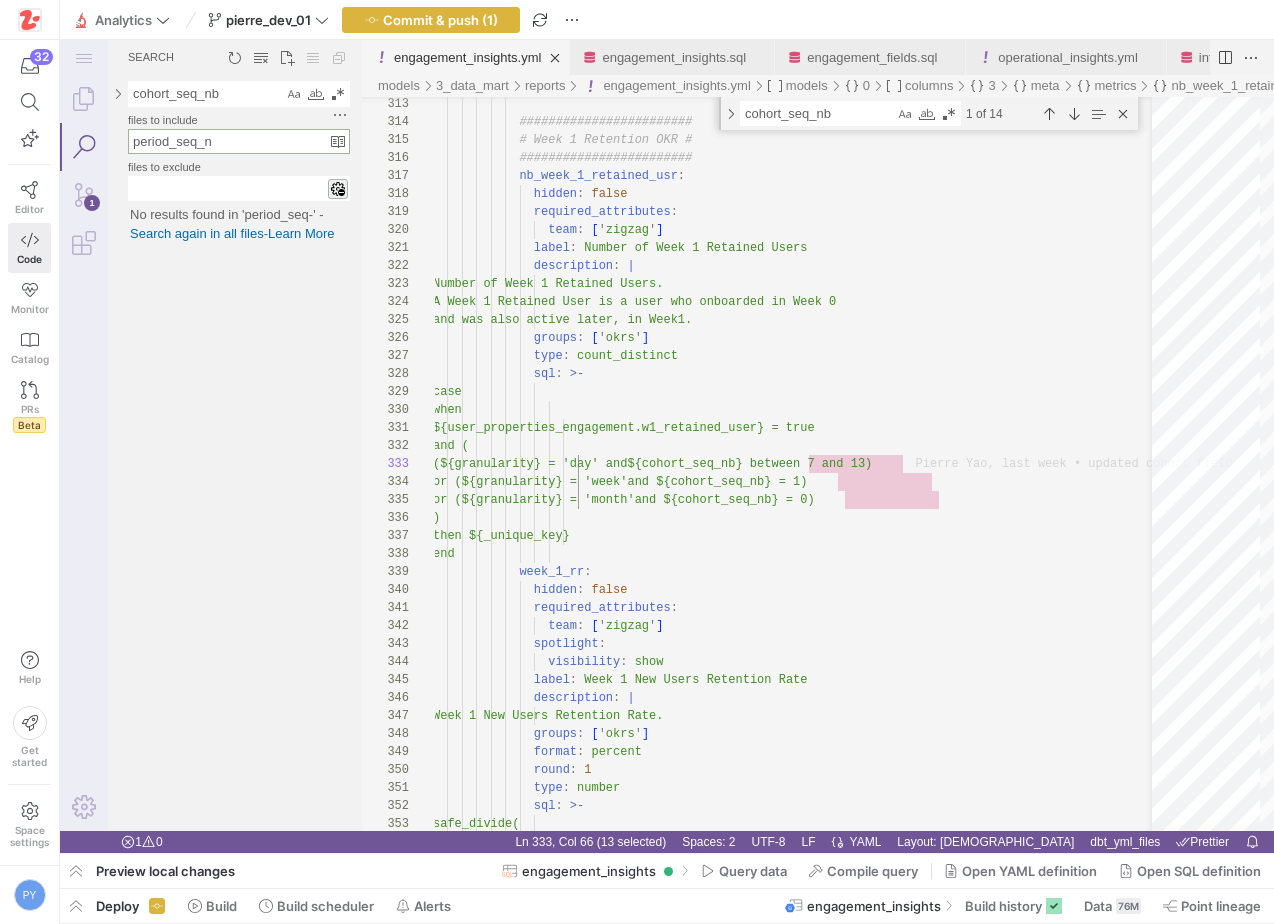 type on "period_seq_nb" 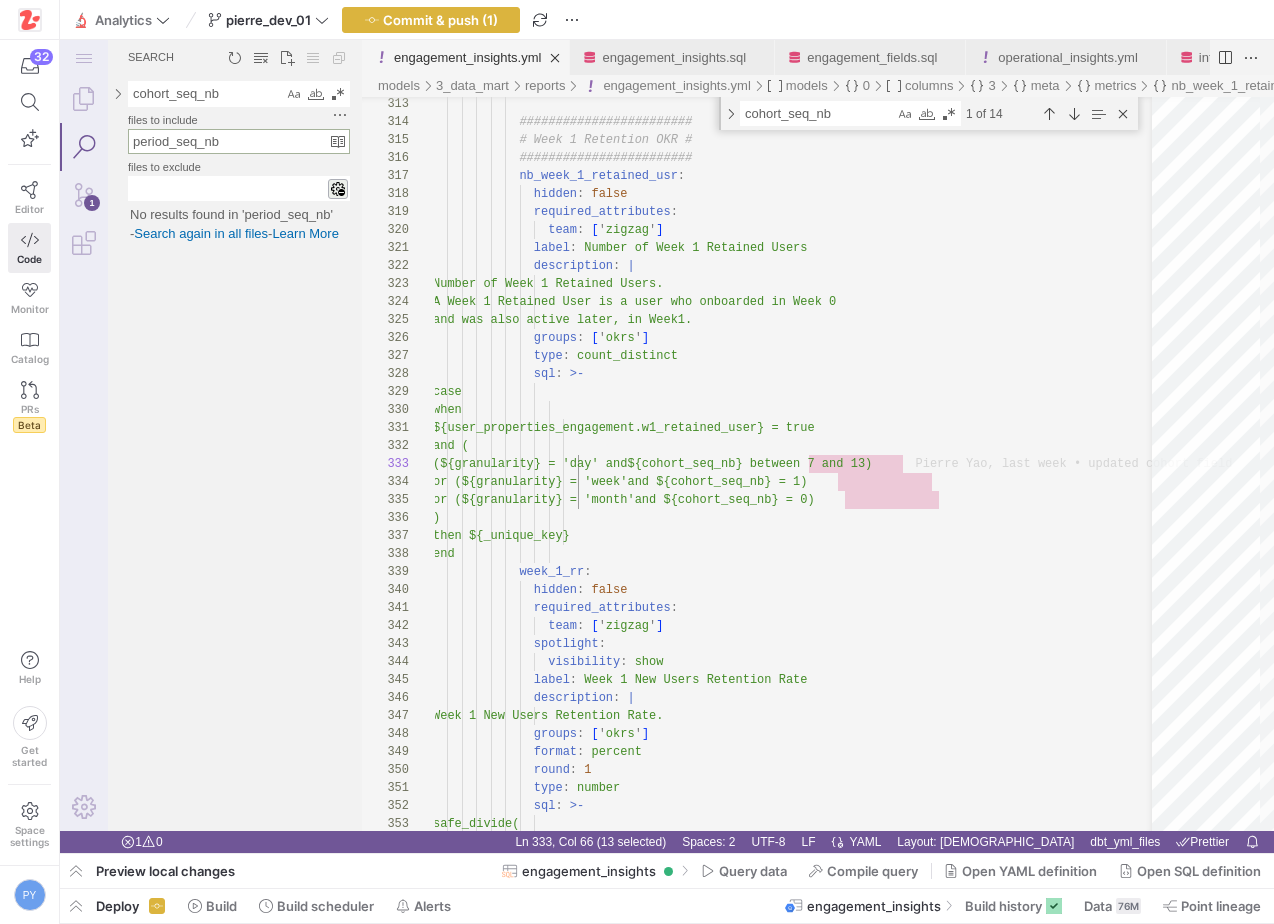 click on "period_seq_nb" at bounding box center [230, 141] 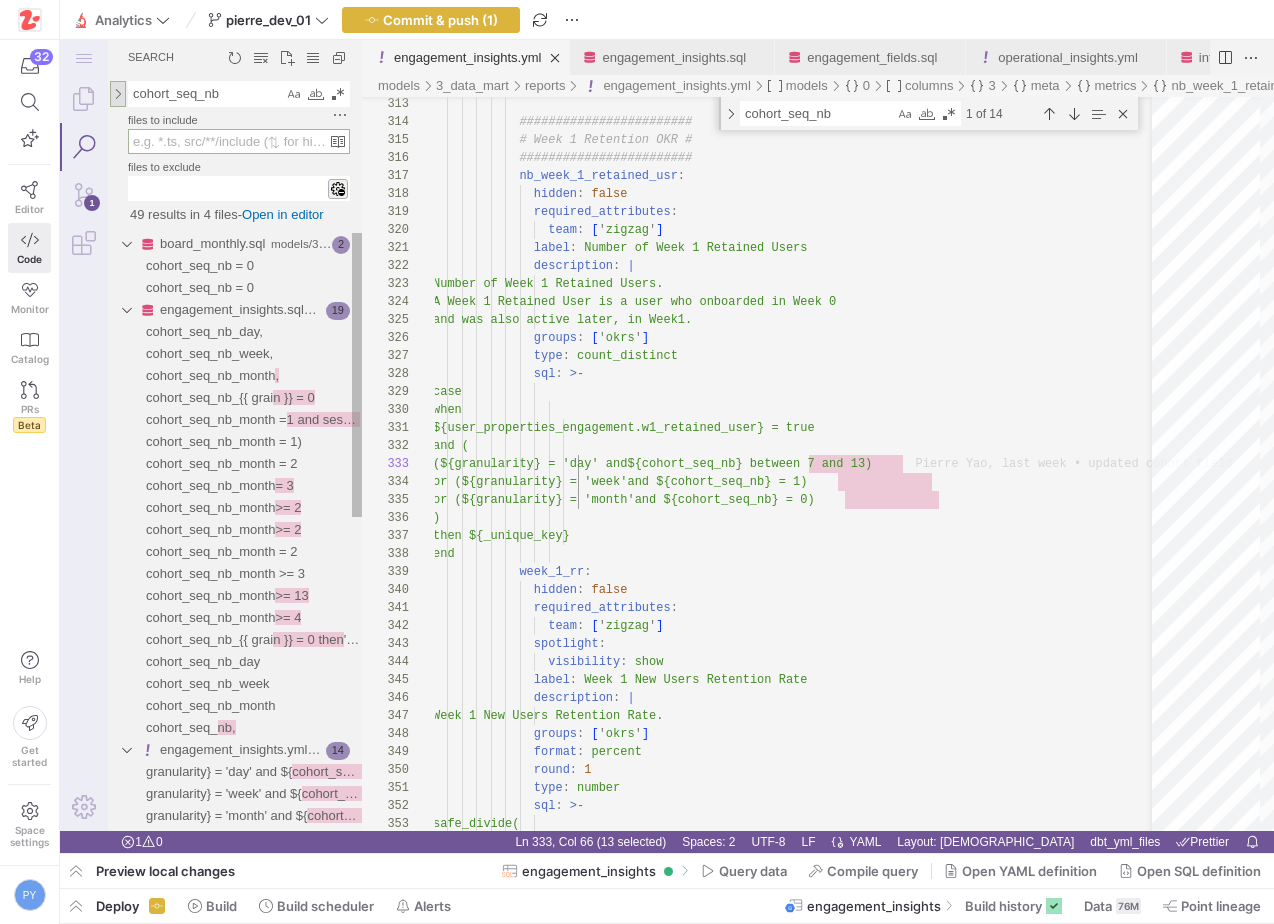 click at bounding box center [118, 94] 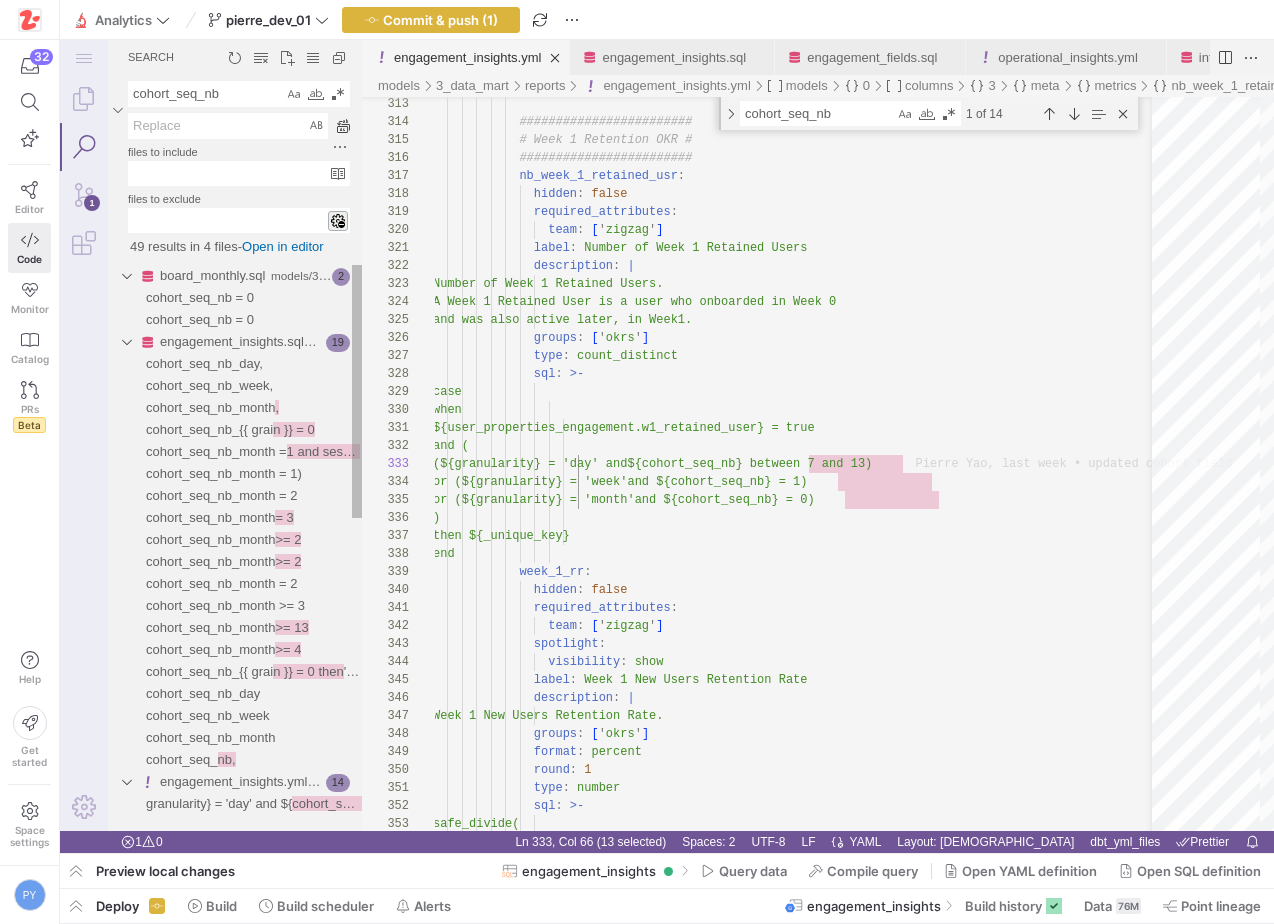 click at bounding box center (228, 126) 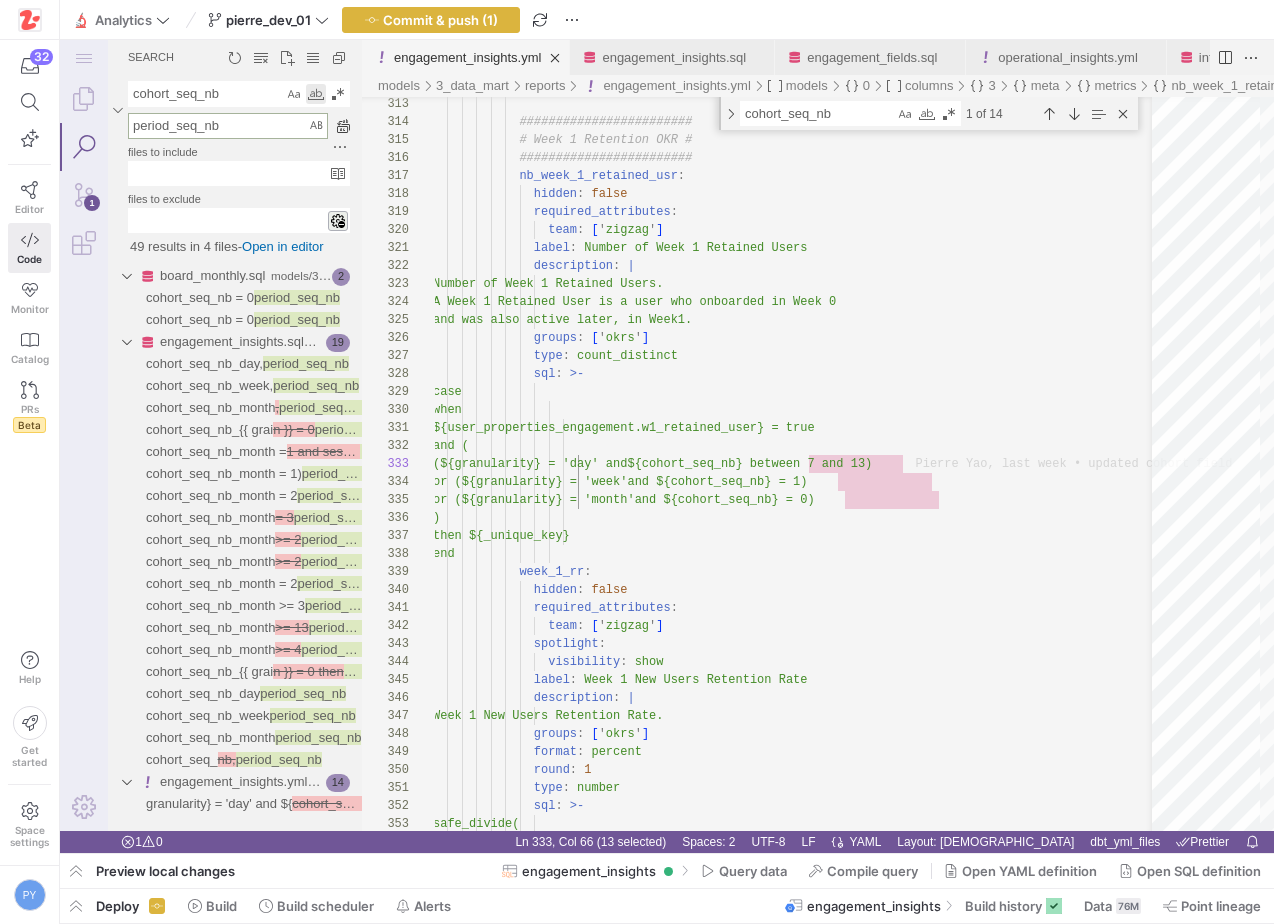 type on "period_seq_nb" 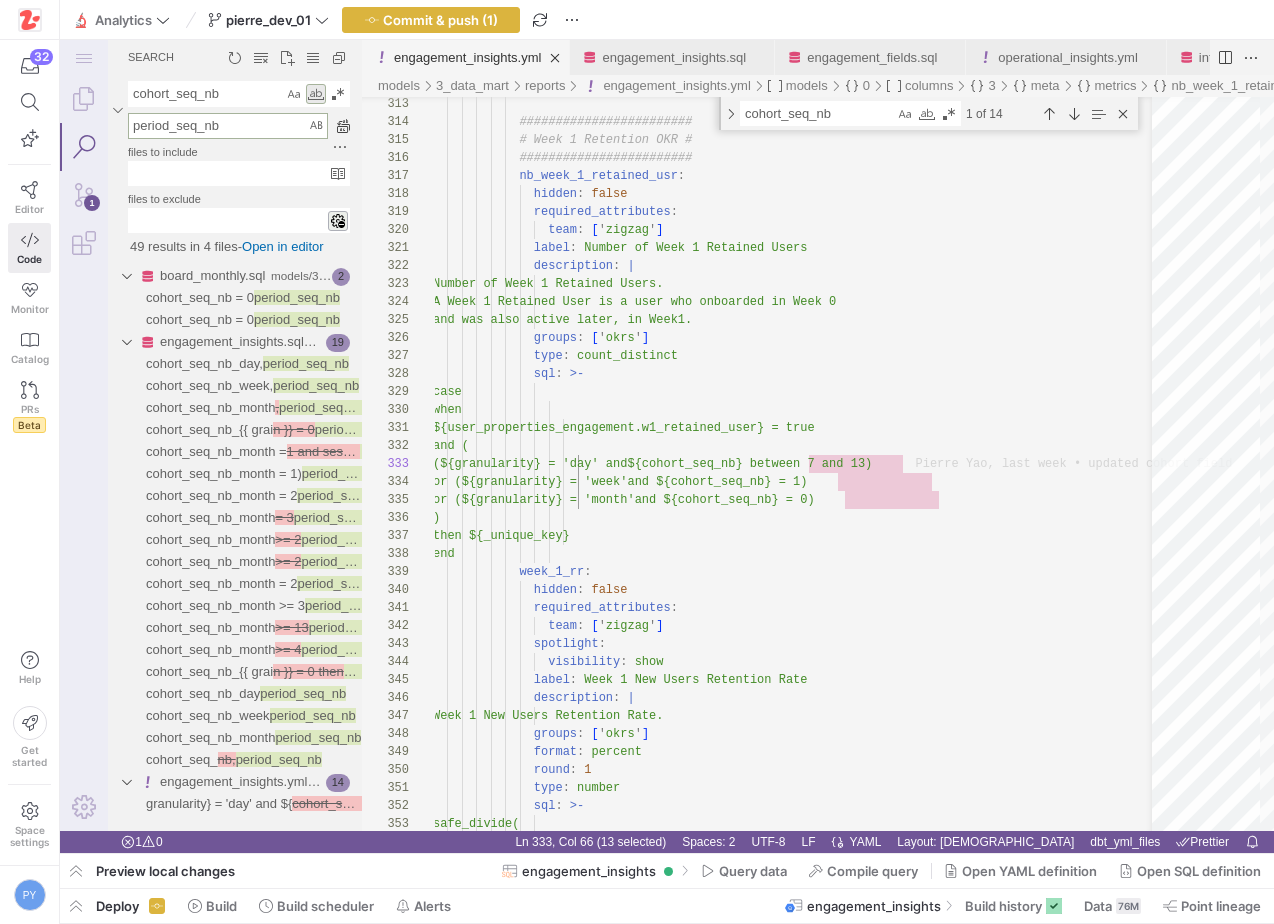 click at bounding box center [316, 94] 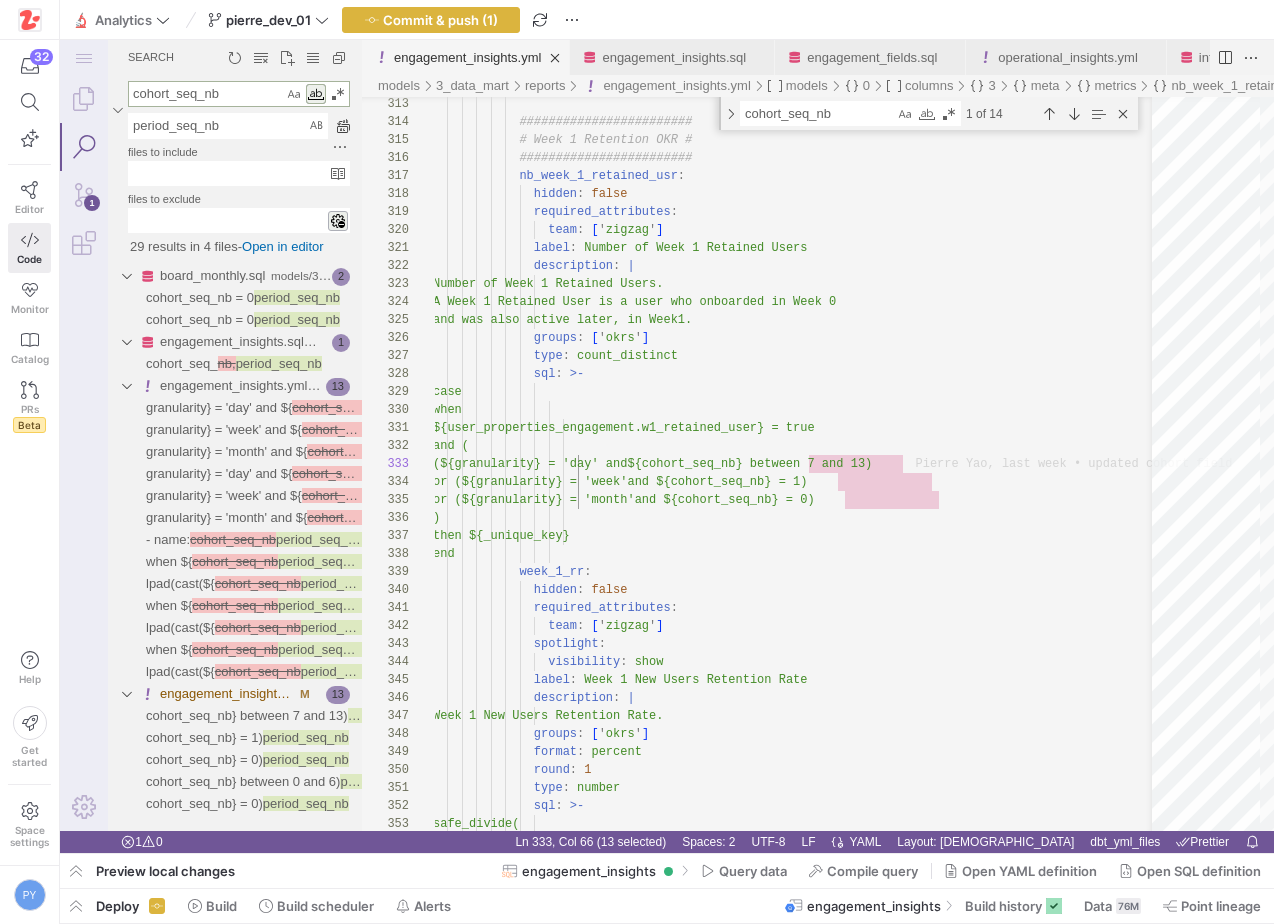 click at bounding box center [316, 94] 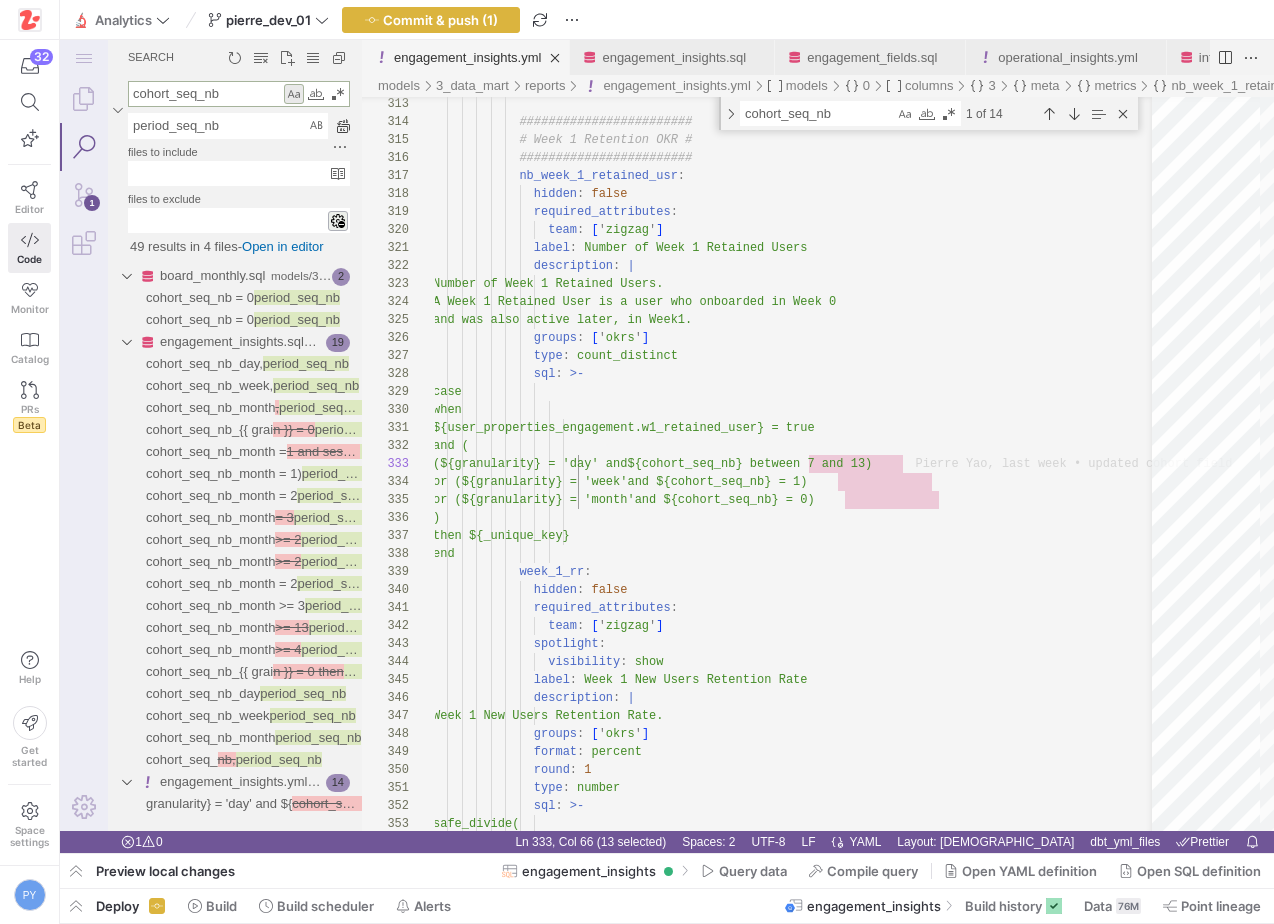 click at bounding box center (294, 94) 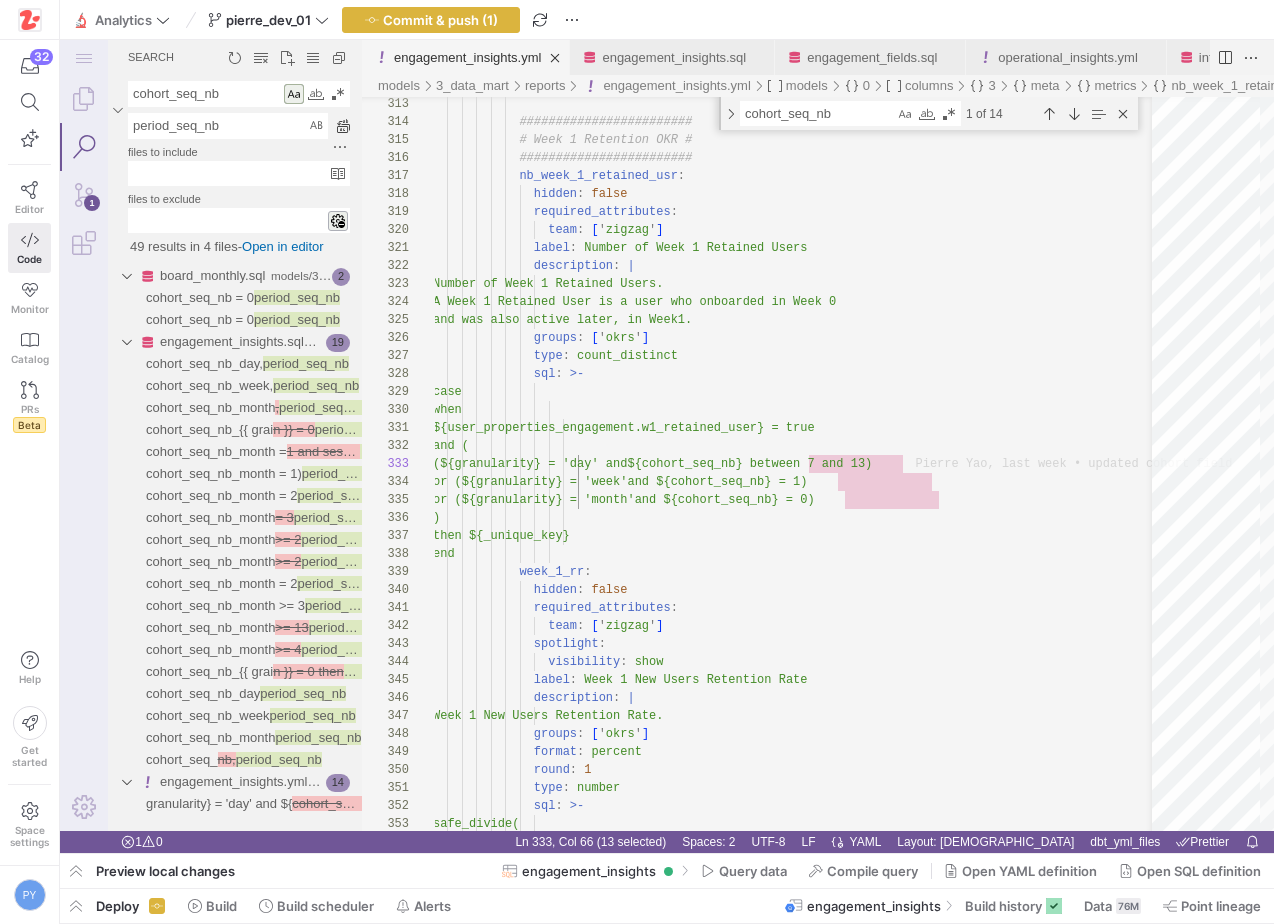 click at bounding box center [294, 94] 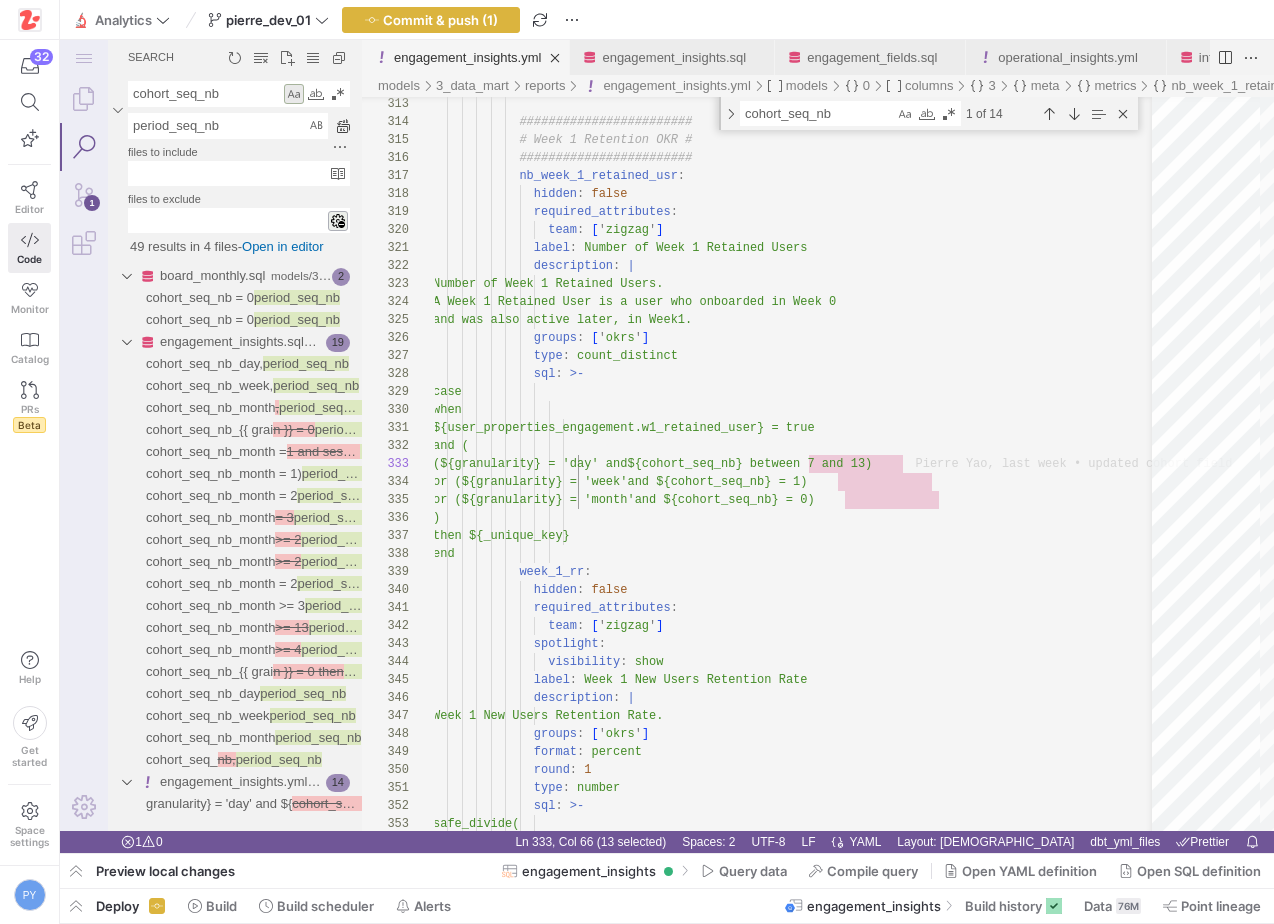 click at bounding box center [294, 94] 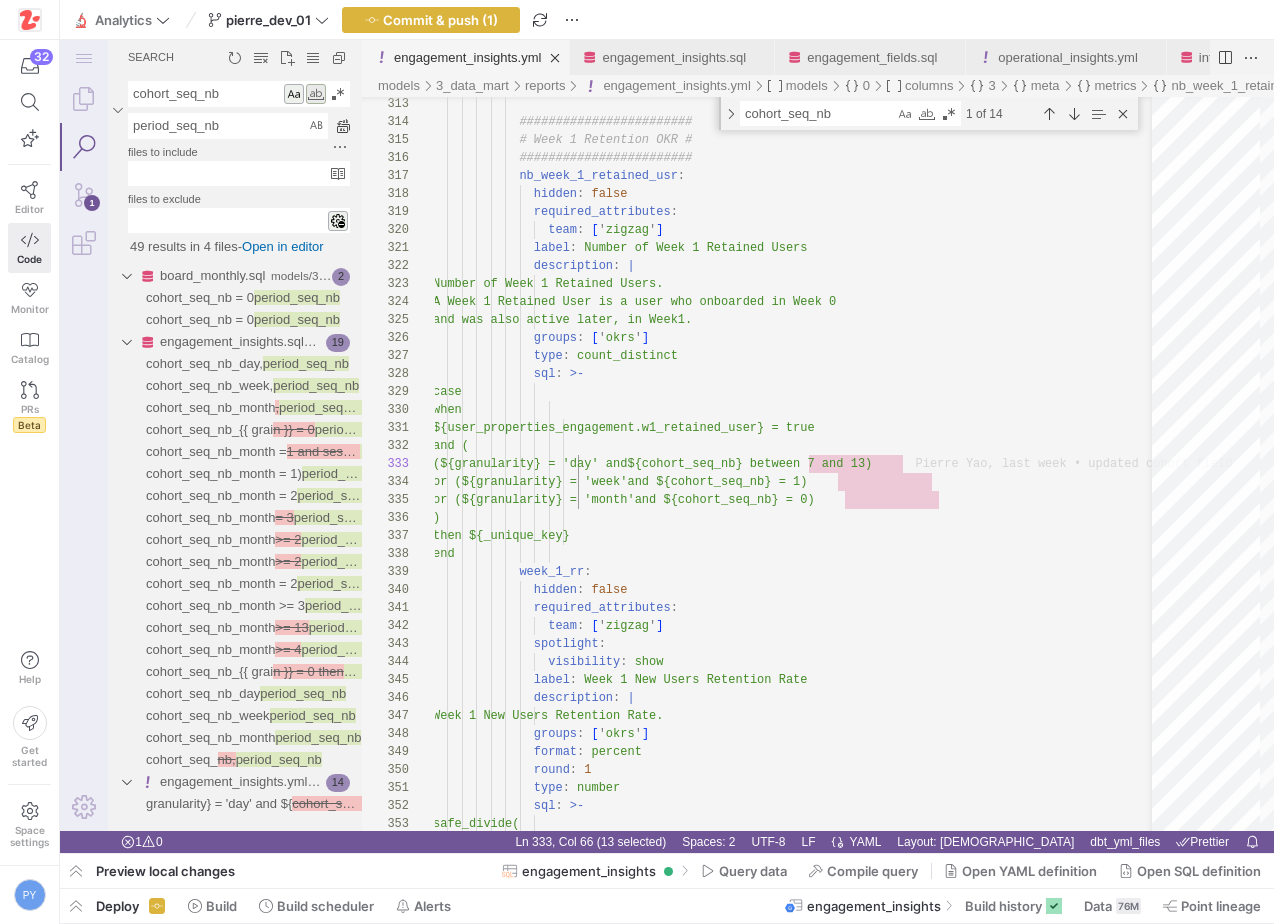 click at bounding box center (316, 94) 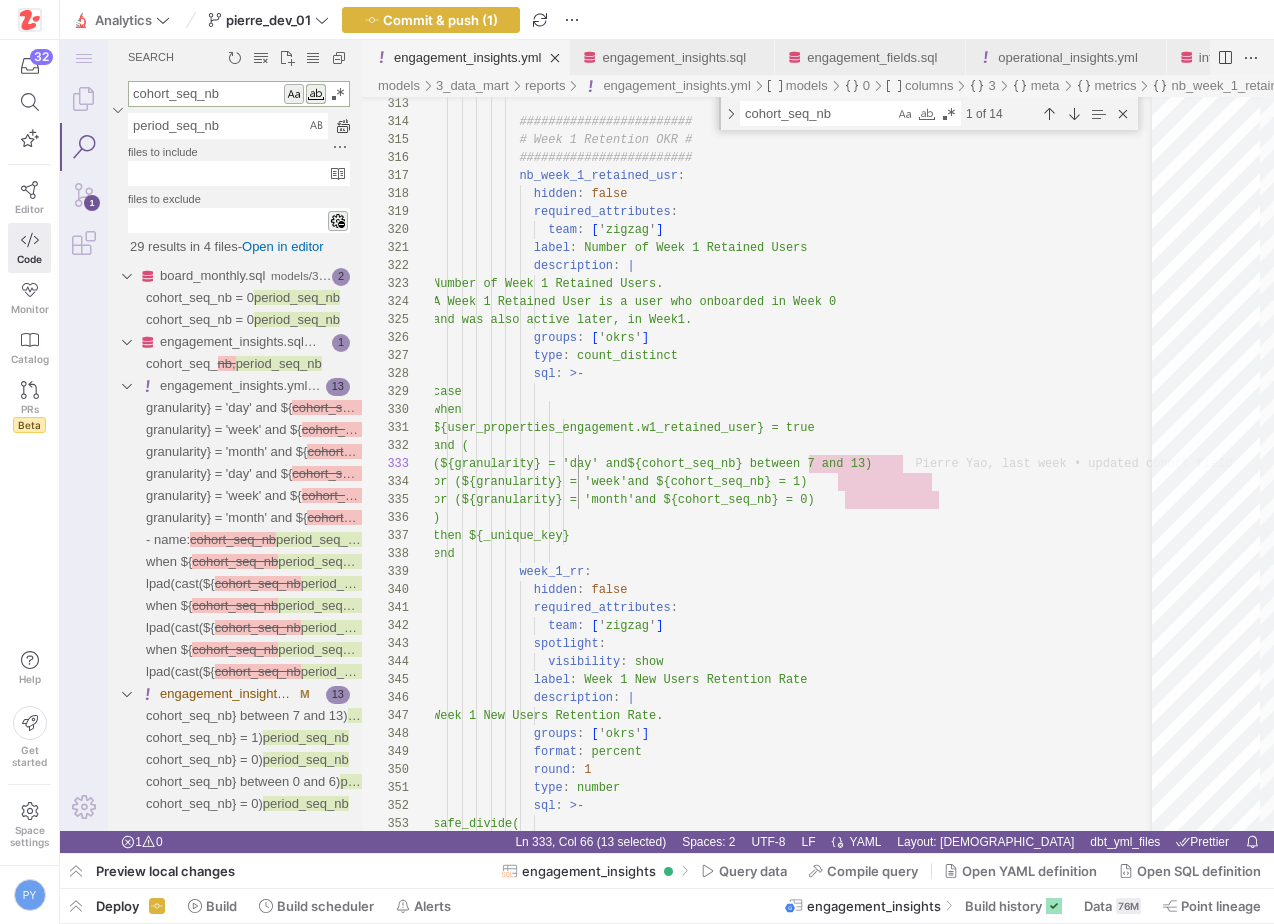 click at bounding box center (316, 94) 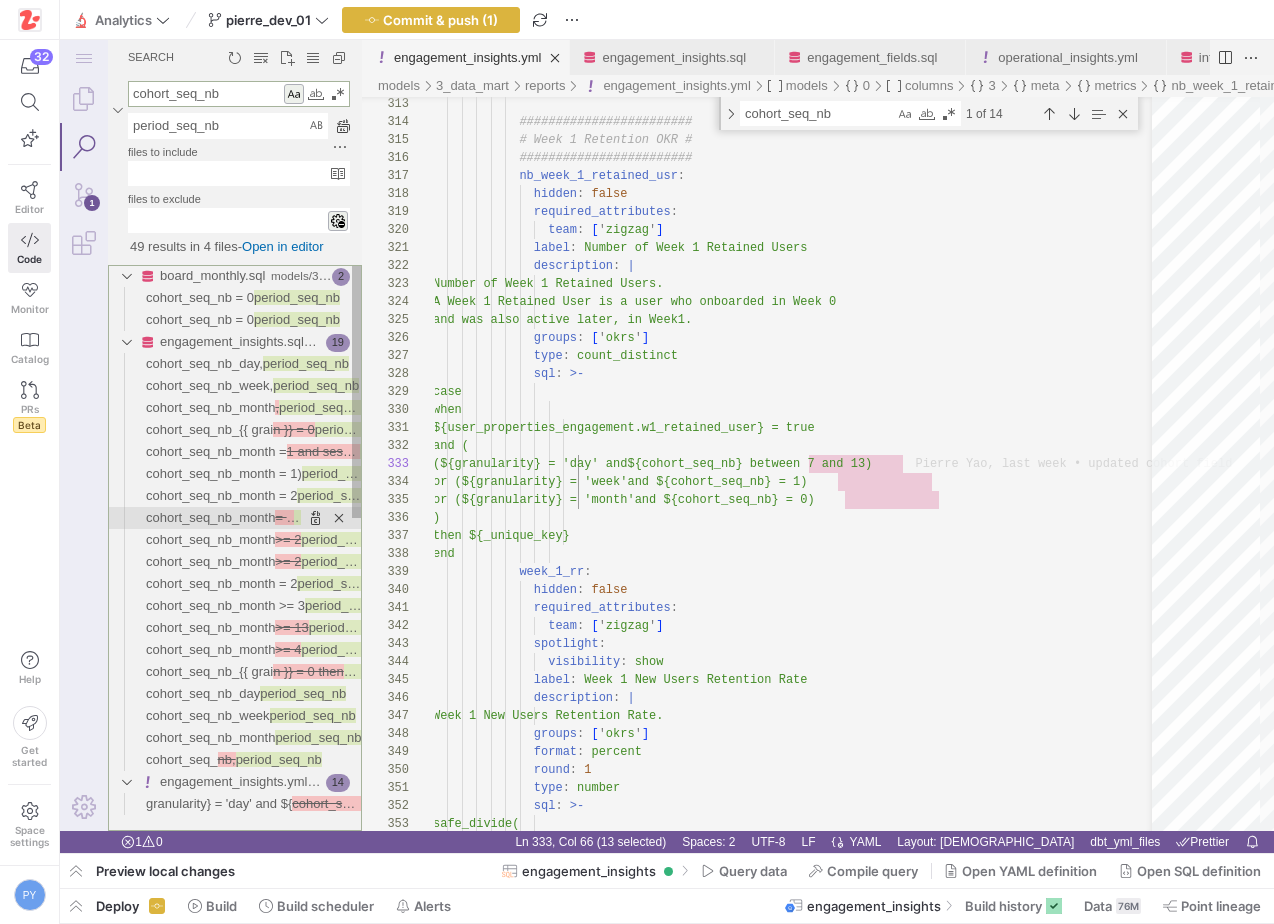 click on "cohort_seq_nb_month" at bounding box center [210, 517] 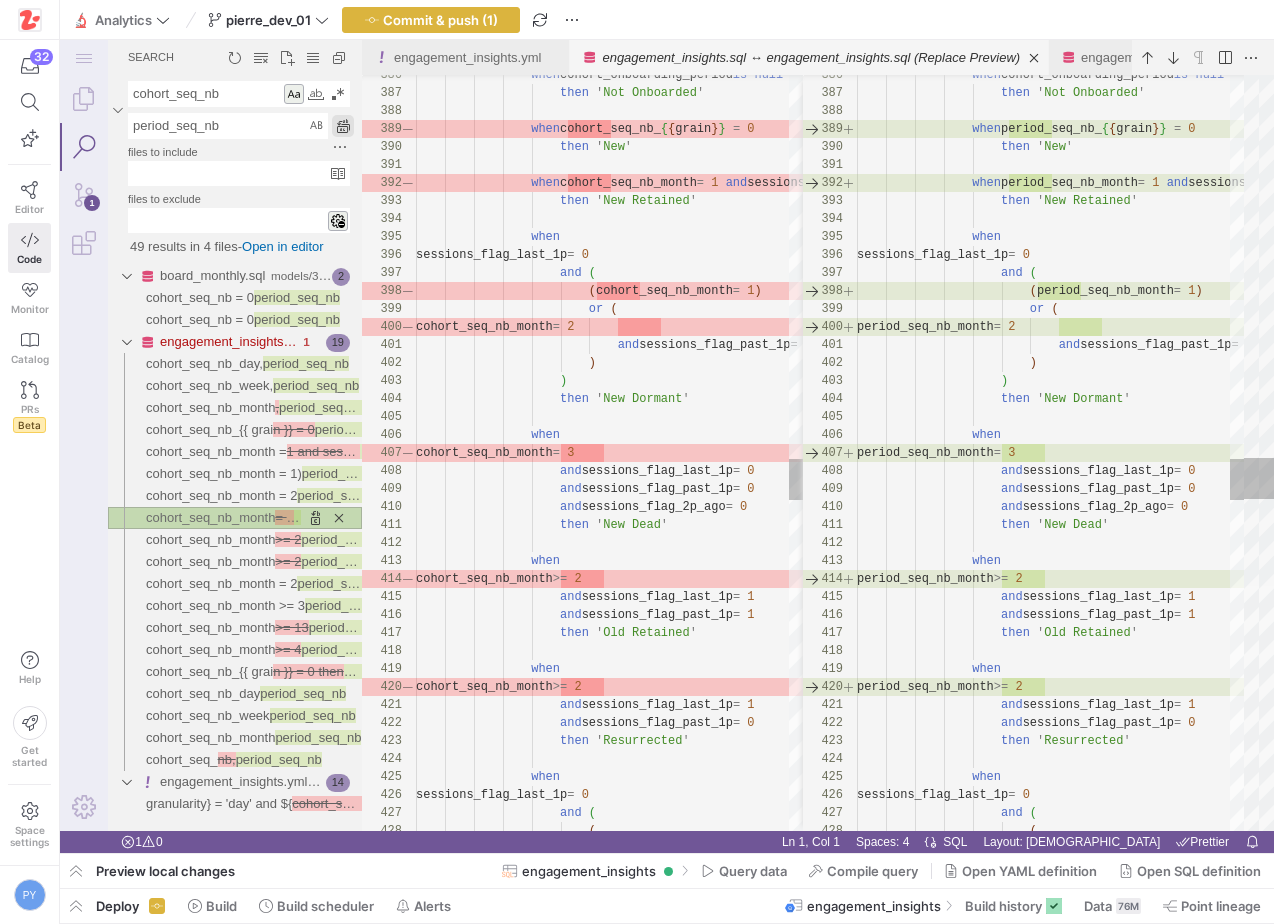 click at bounding box center [343, 126] 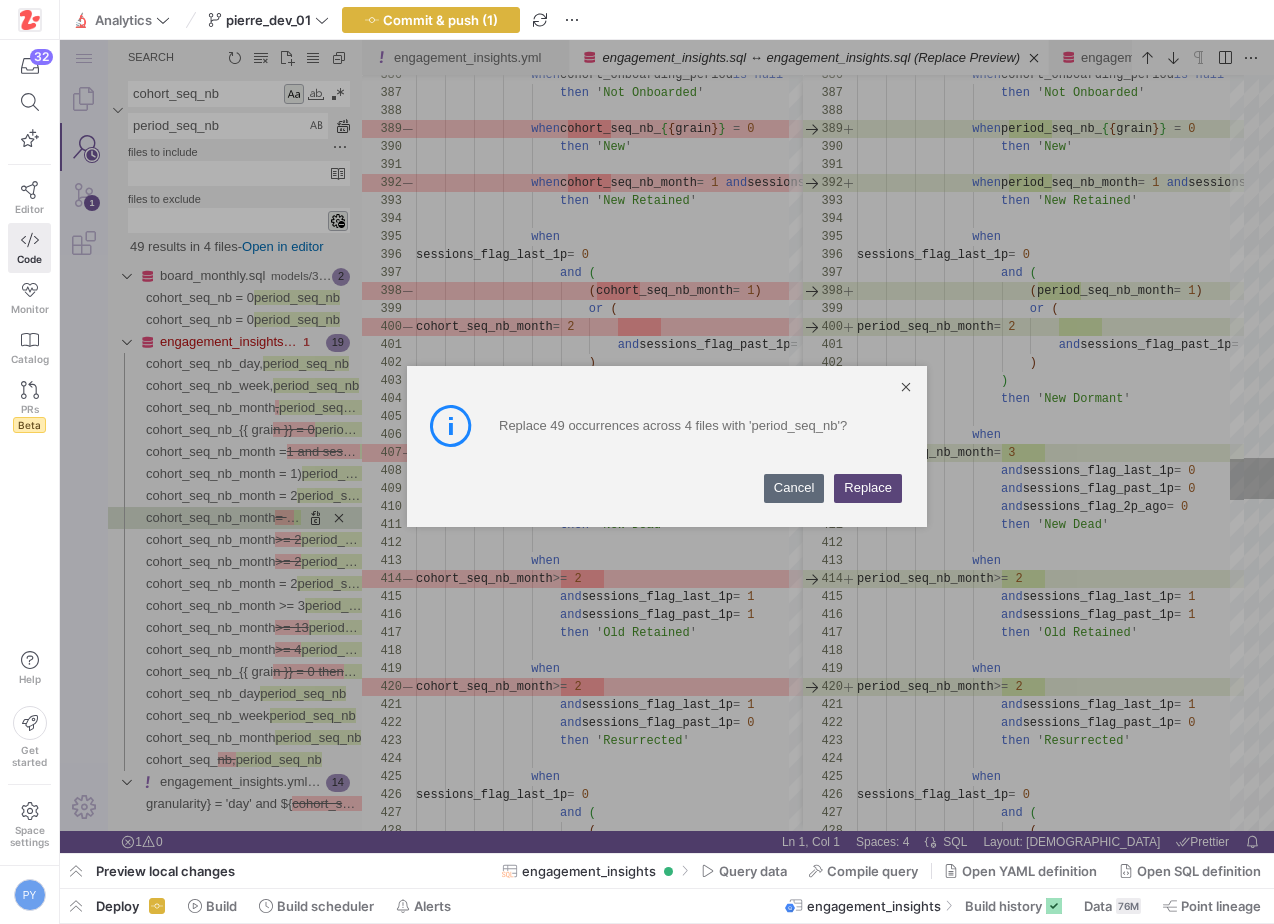 click on "Replace" at bounding box center (868, 488) 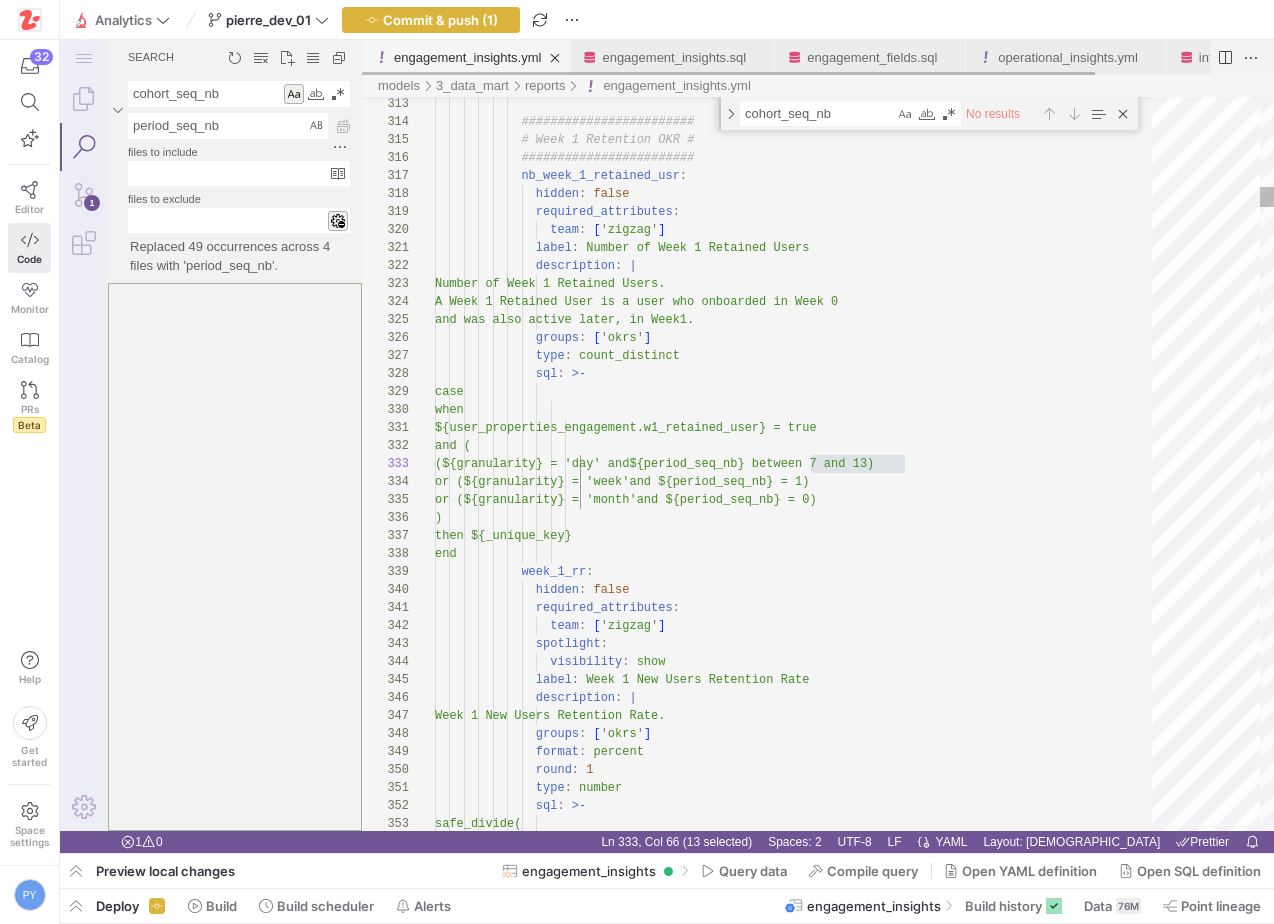 scroll, scrollTop: 180, scrollLeft: 470, axis: both 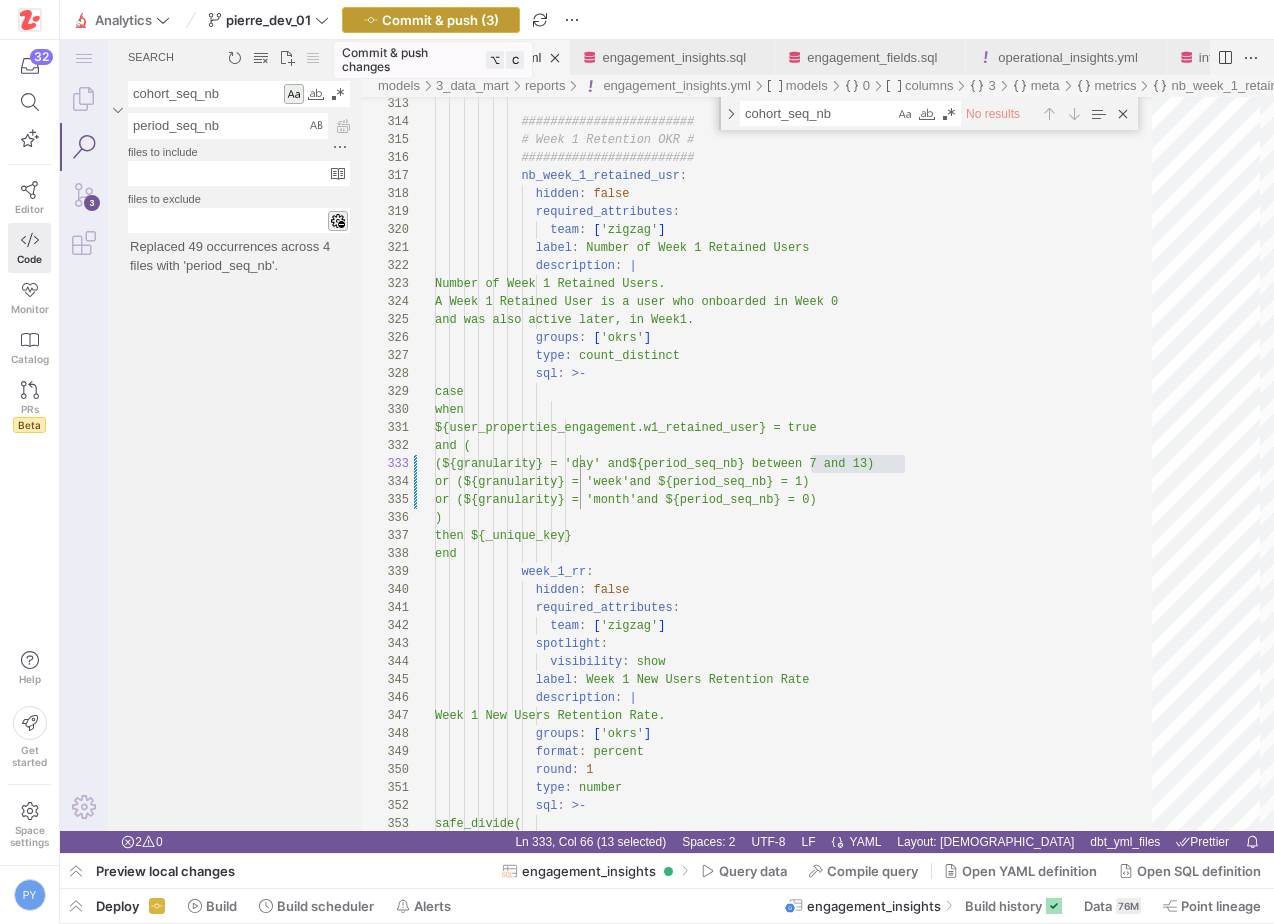 click on "Commit & push (3)" at bounding box center (440, 20) 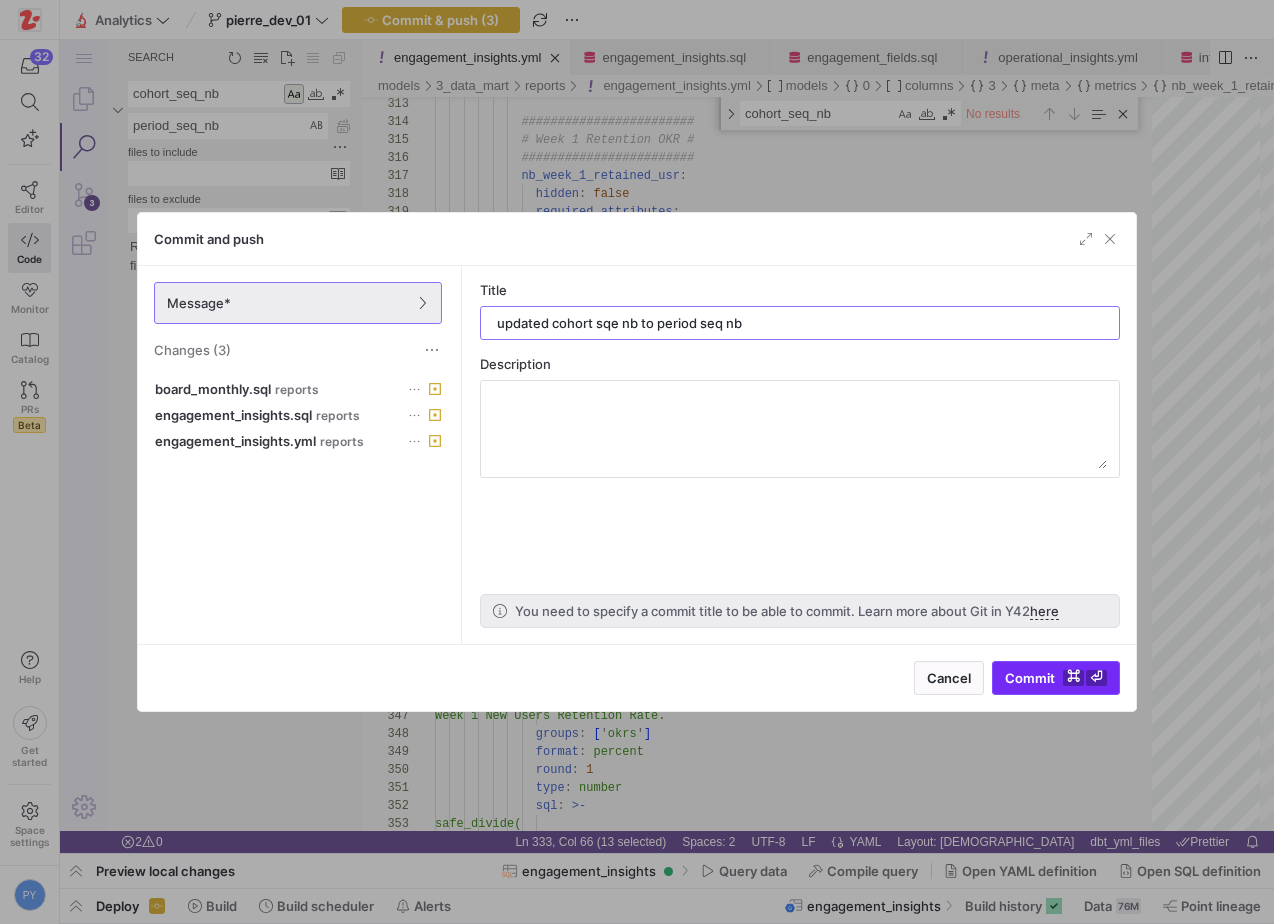 type on "updated cohort sqe nb to period seq nb" 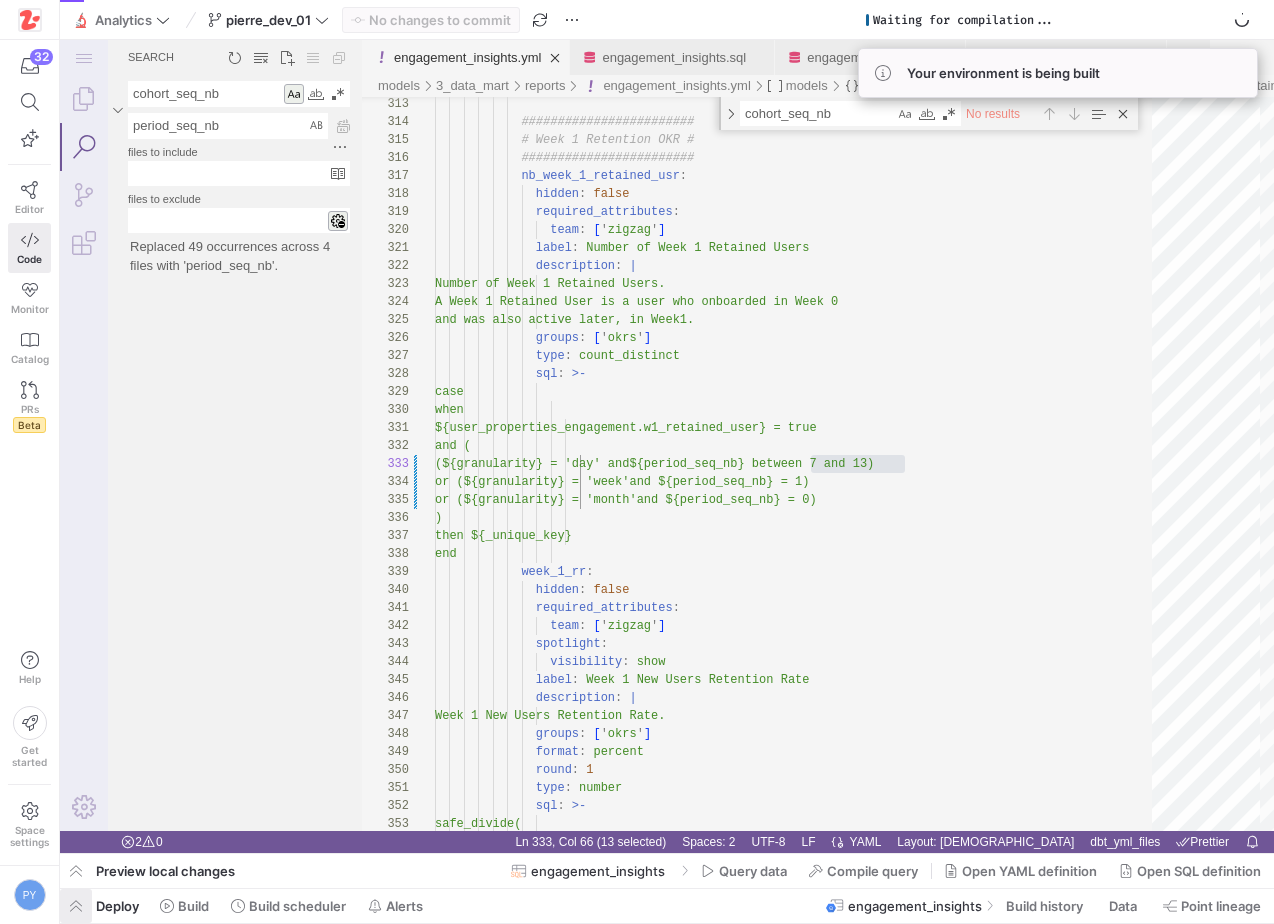 click 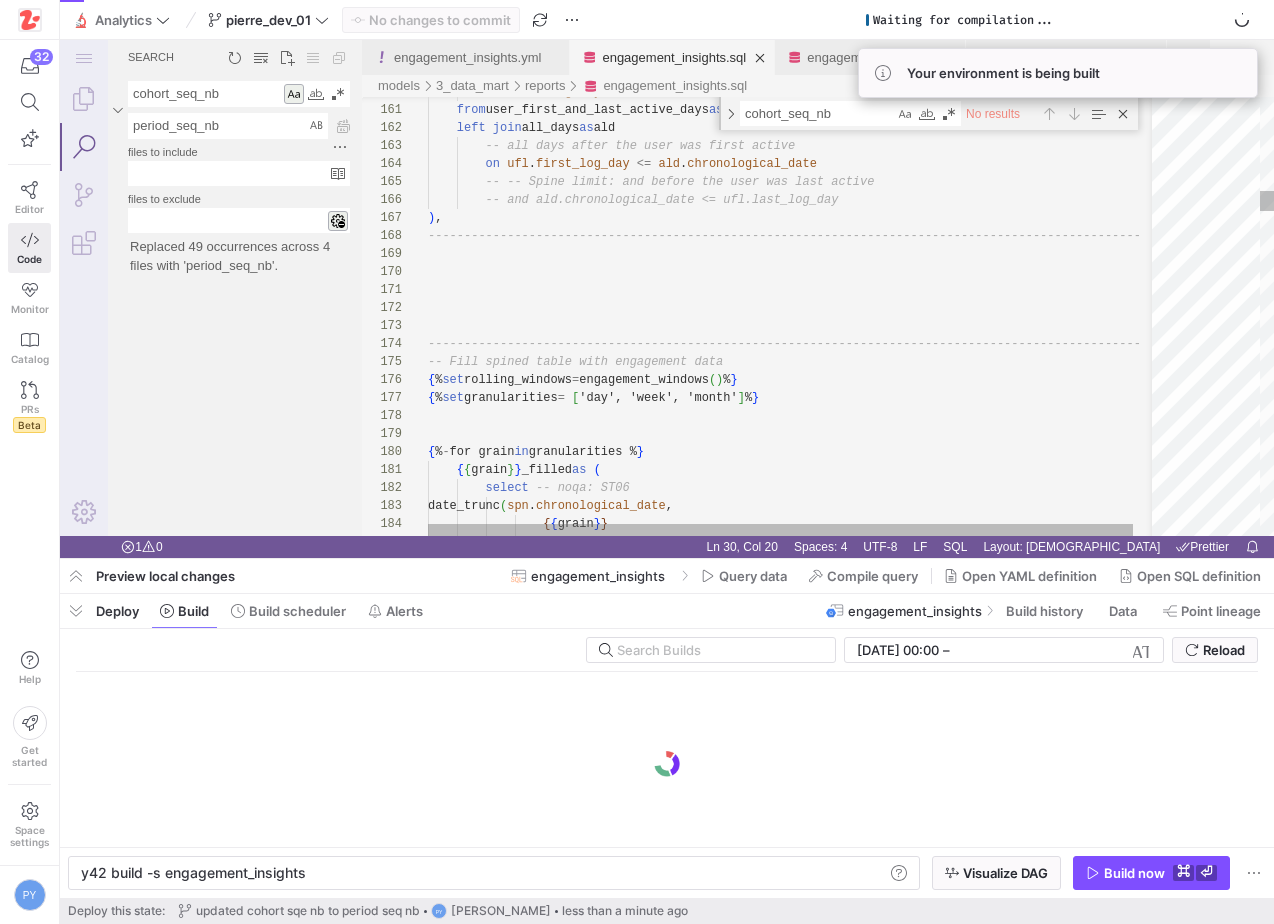 scroll, scrollTop: 0, scrollLeft: 223, axis: horizontal 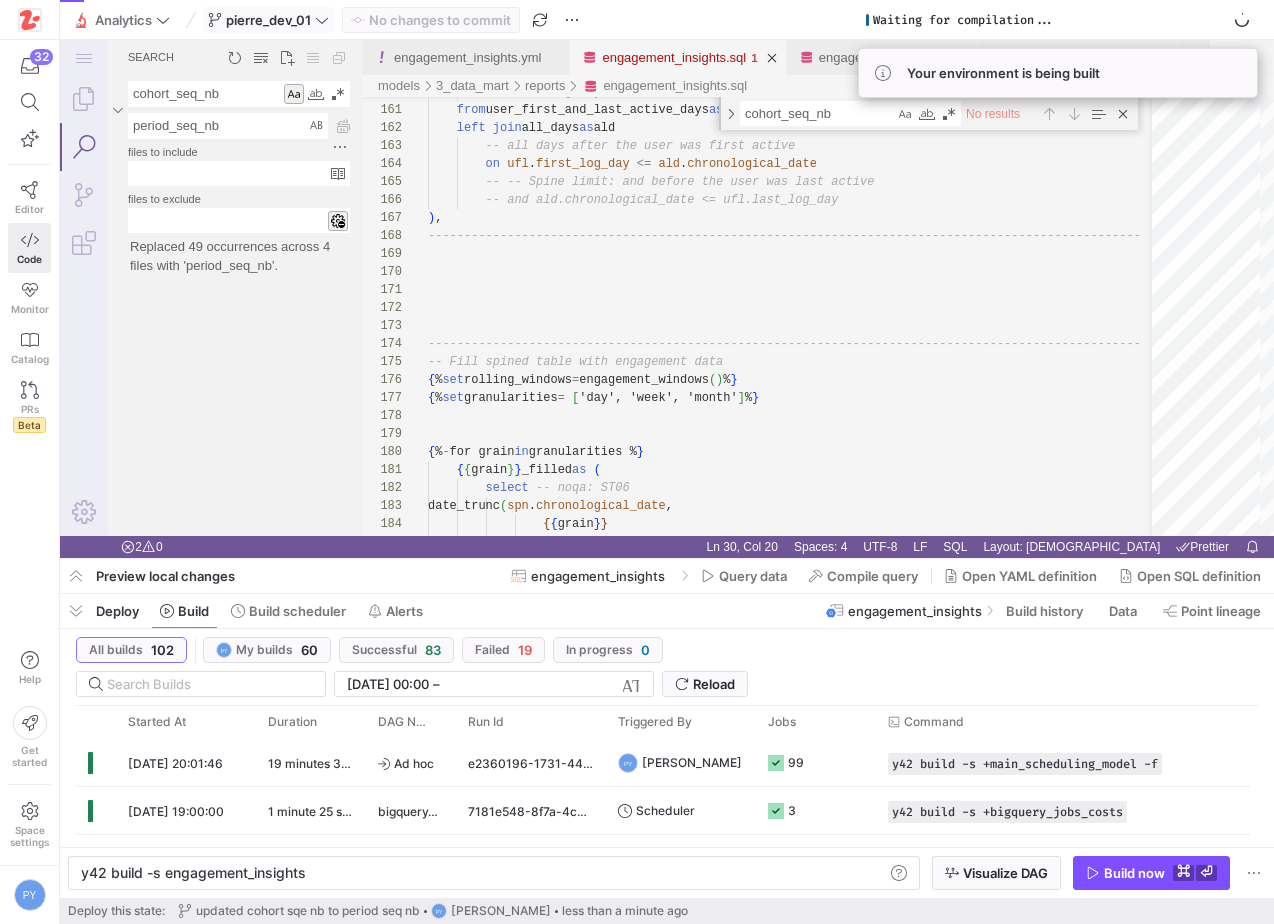 click 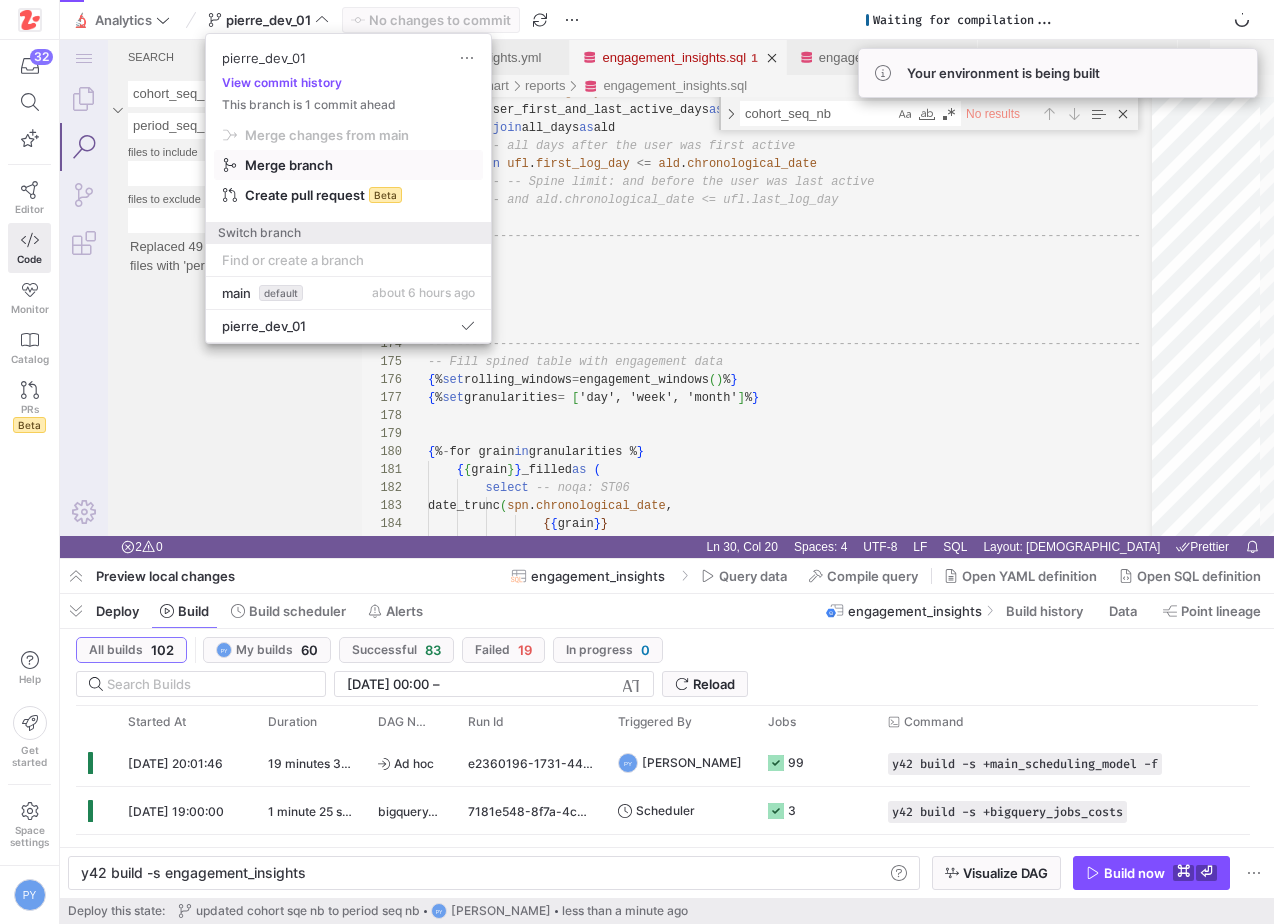 click on "Merge branch" at bounding box center [348, 135] 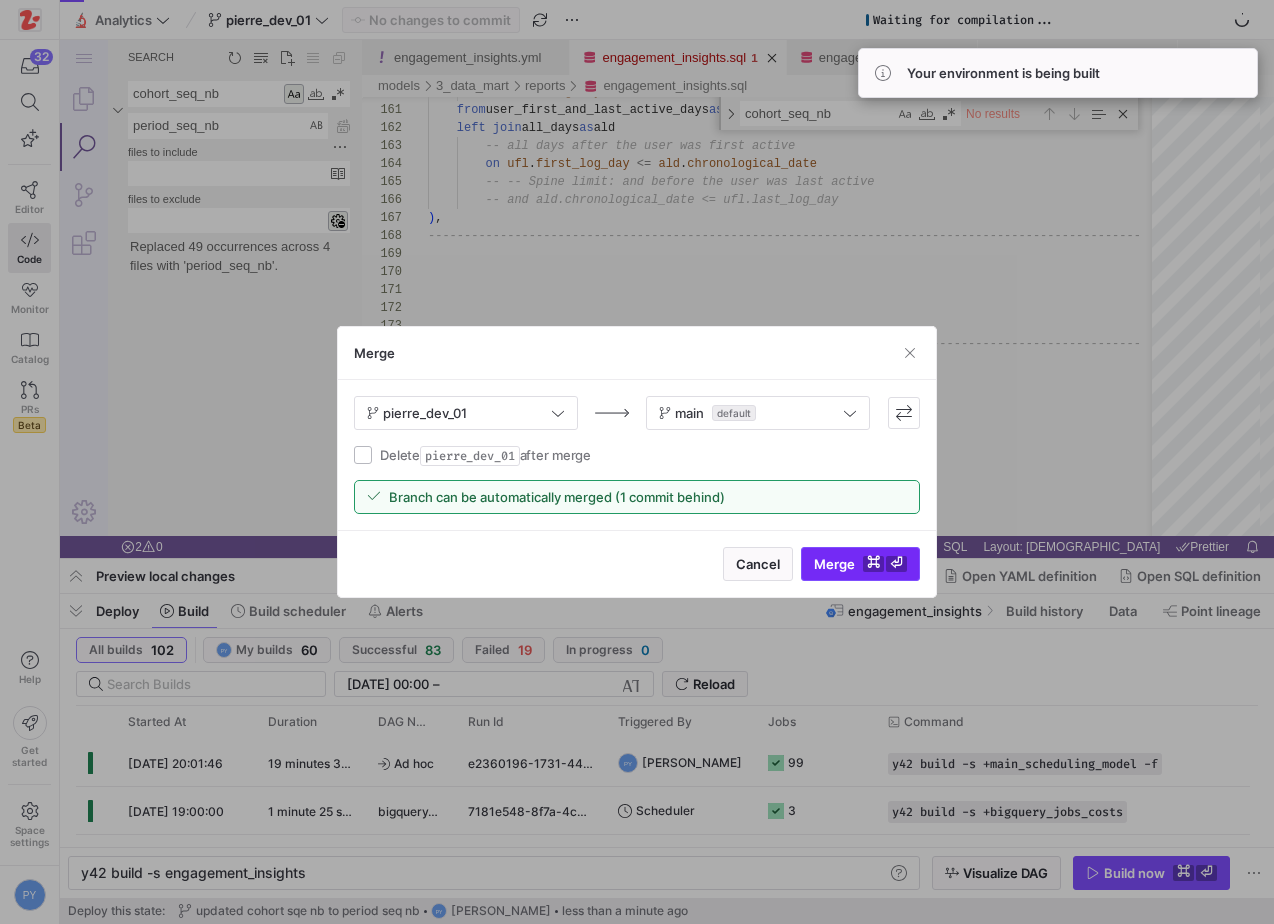 click on "Merge  ⌘ ⏎" at bounding box center [860, 564] 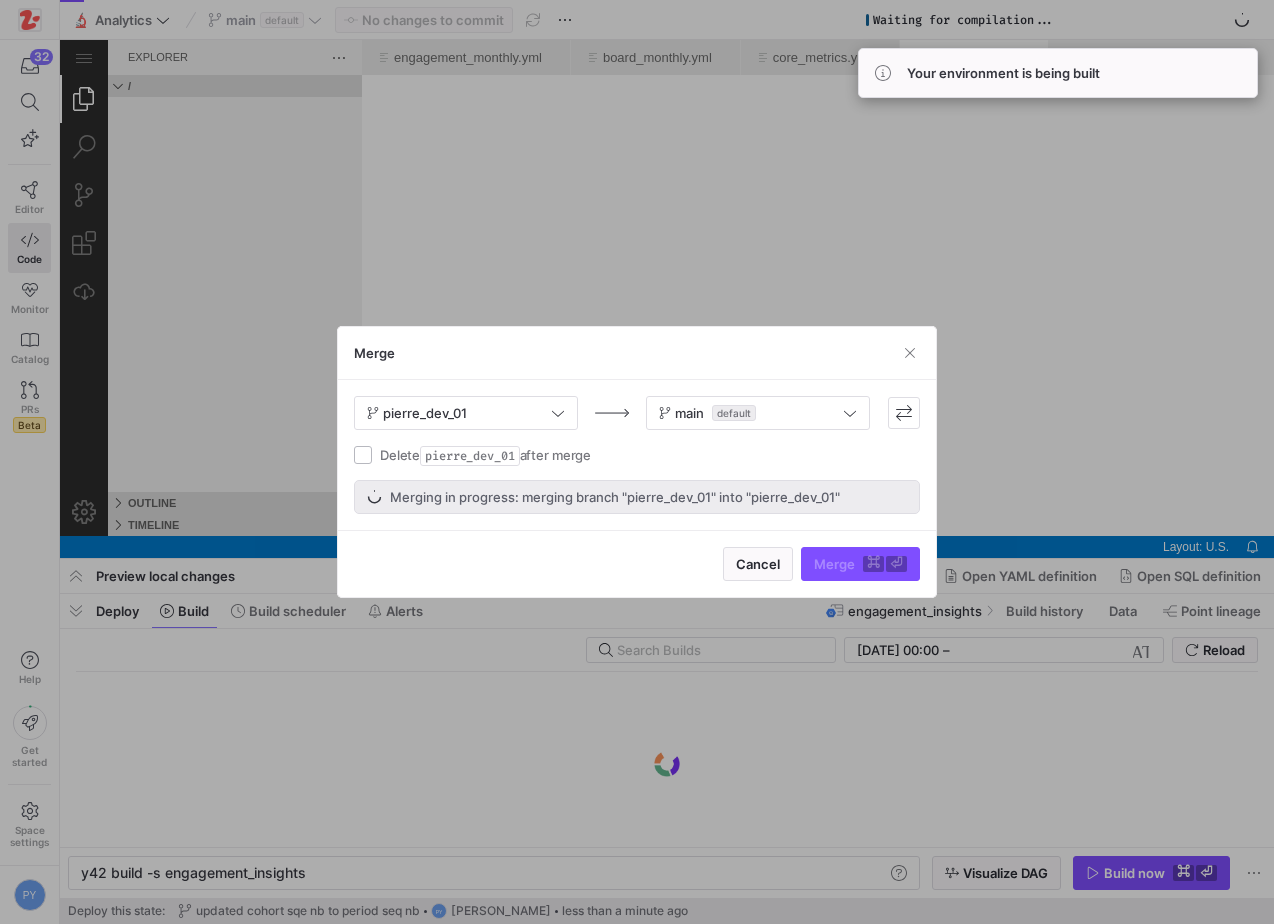 scroll, scrollTop: 0, scrollLeft: 0, axis: both 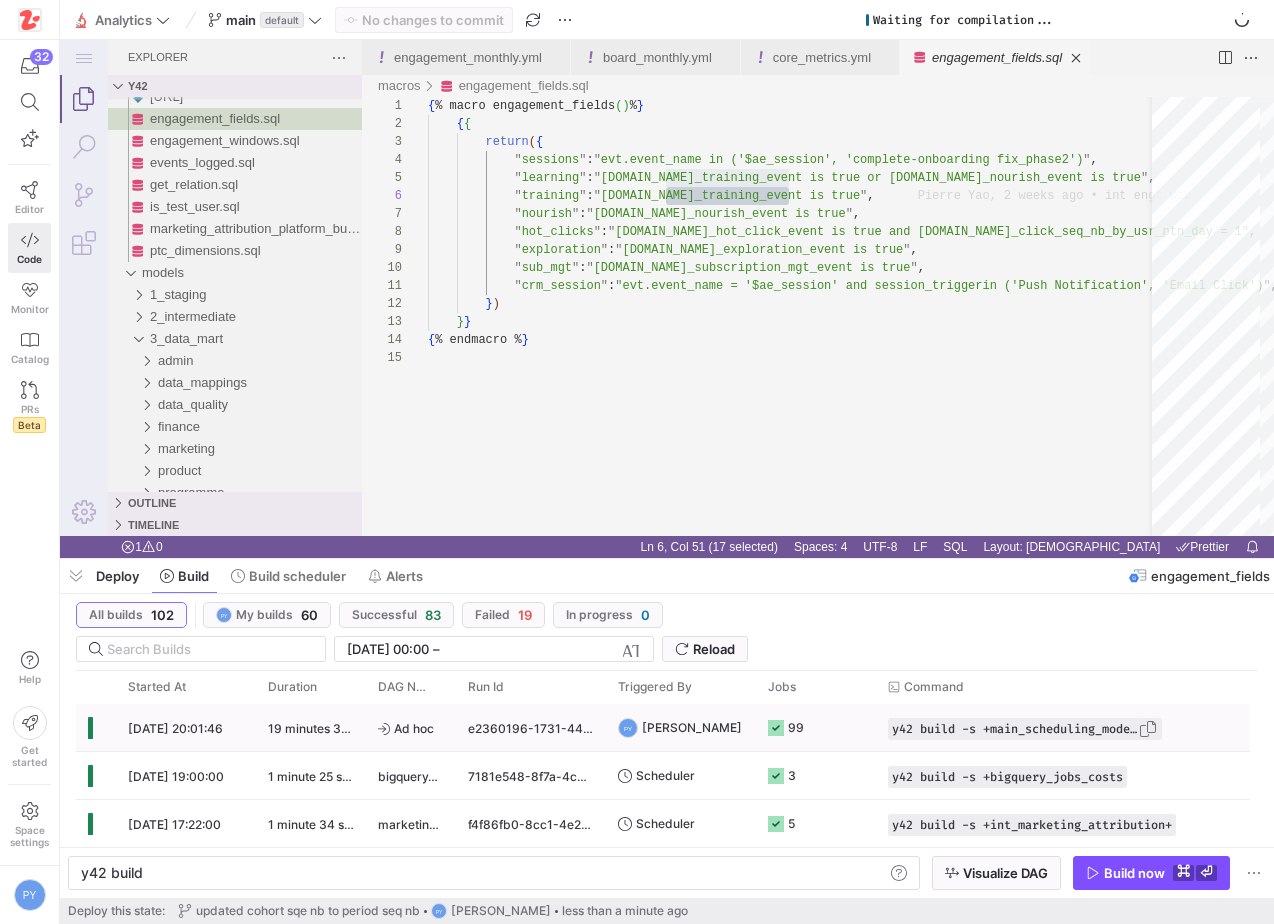 click 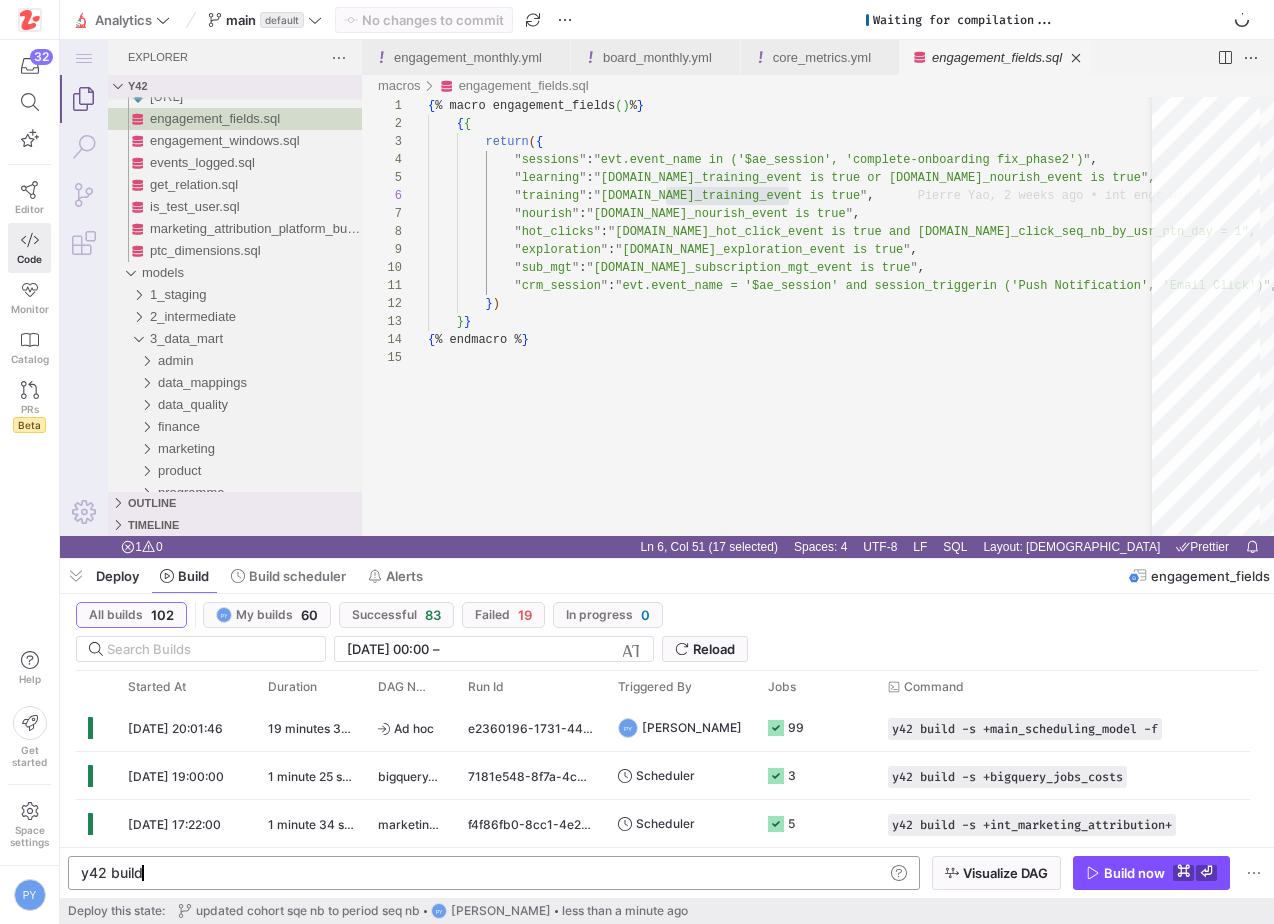 click on "y42 build" 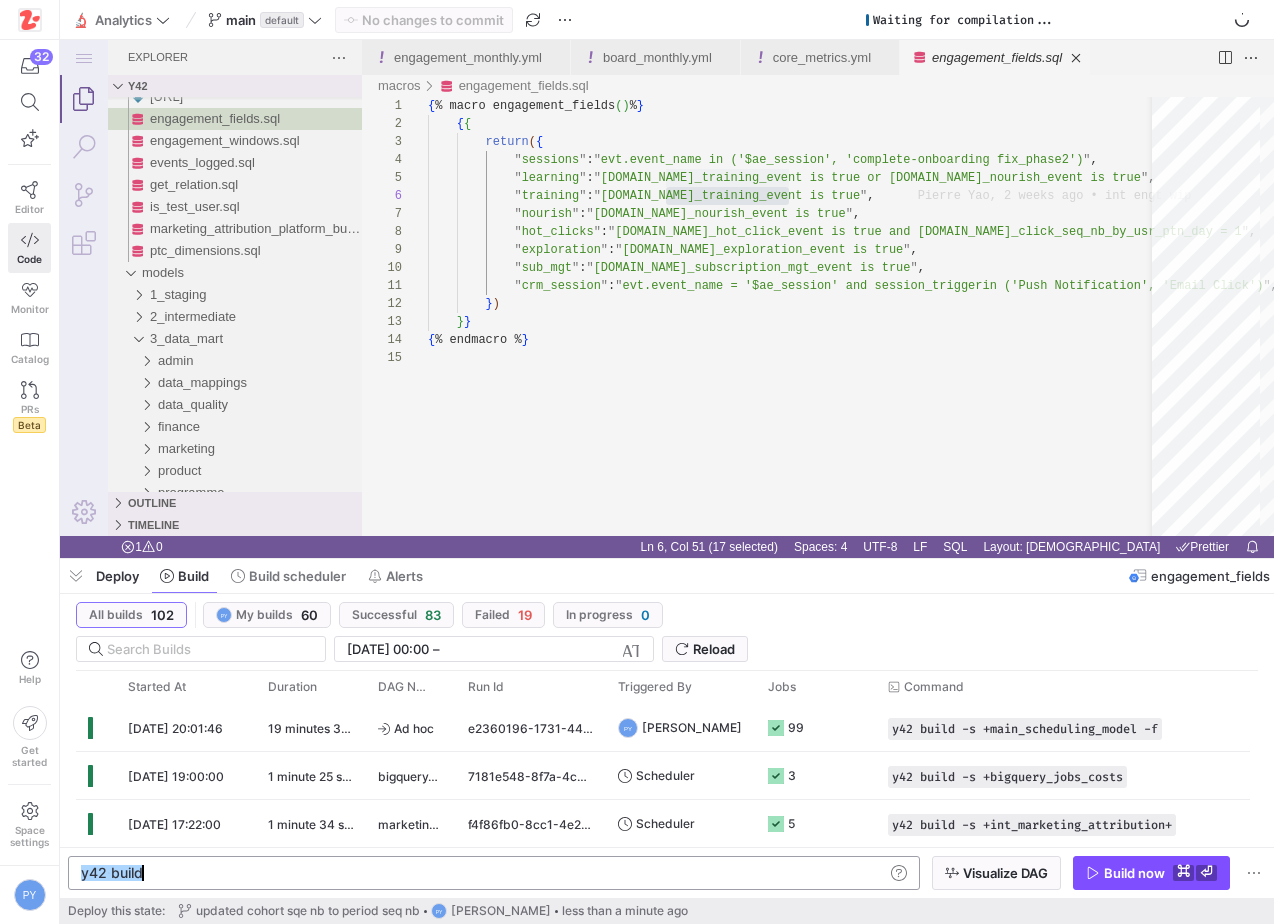 click on "y42 build" 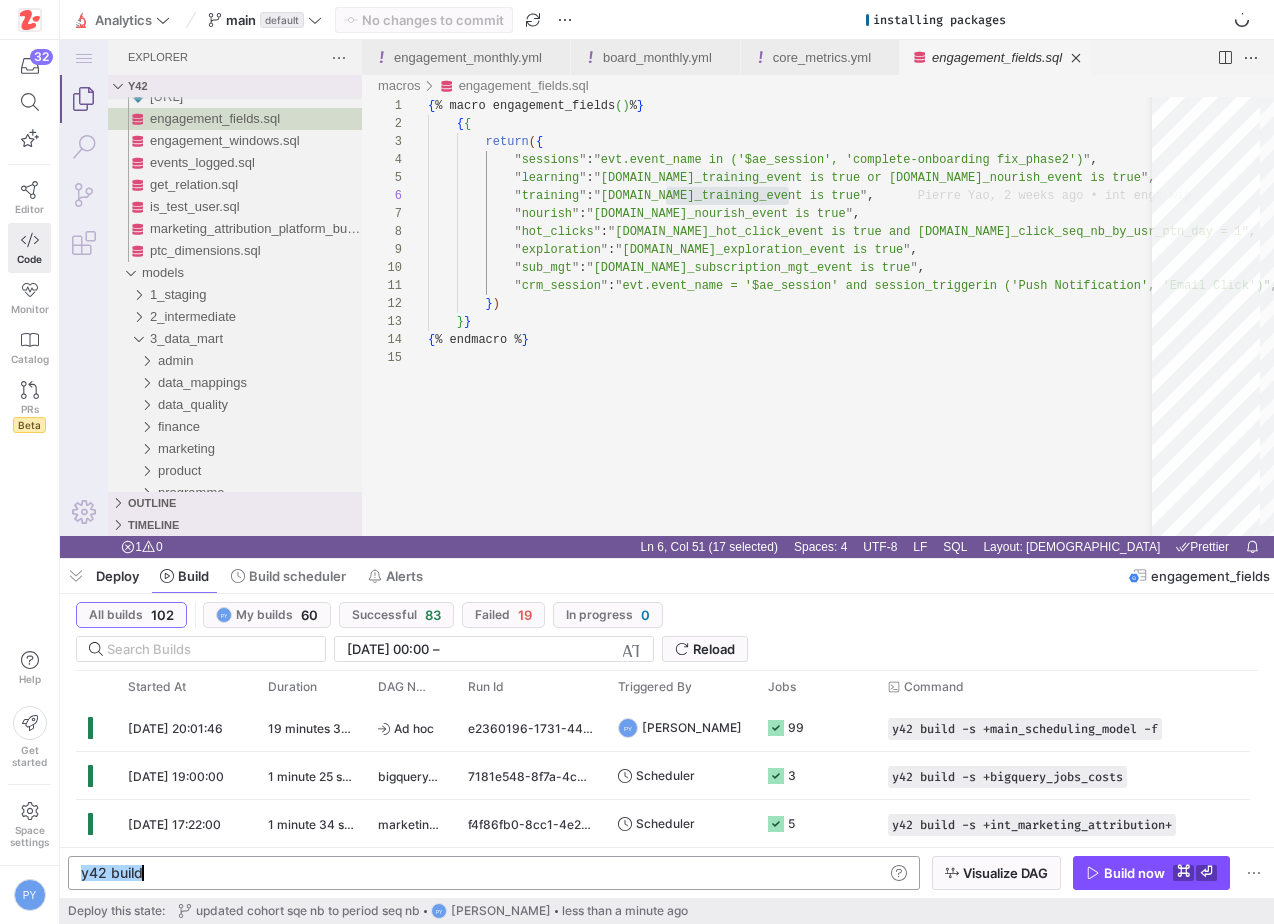 type on "y42 build -s +main_scheduling_model -f" 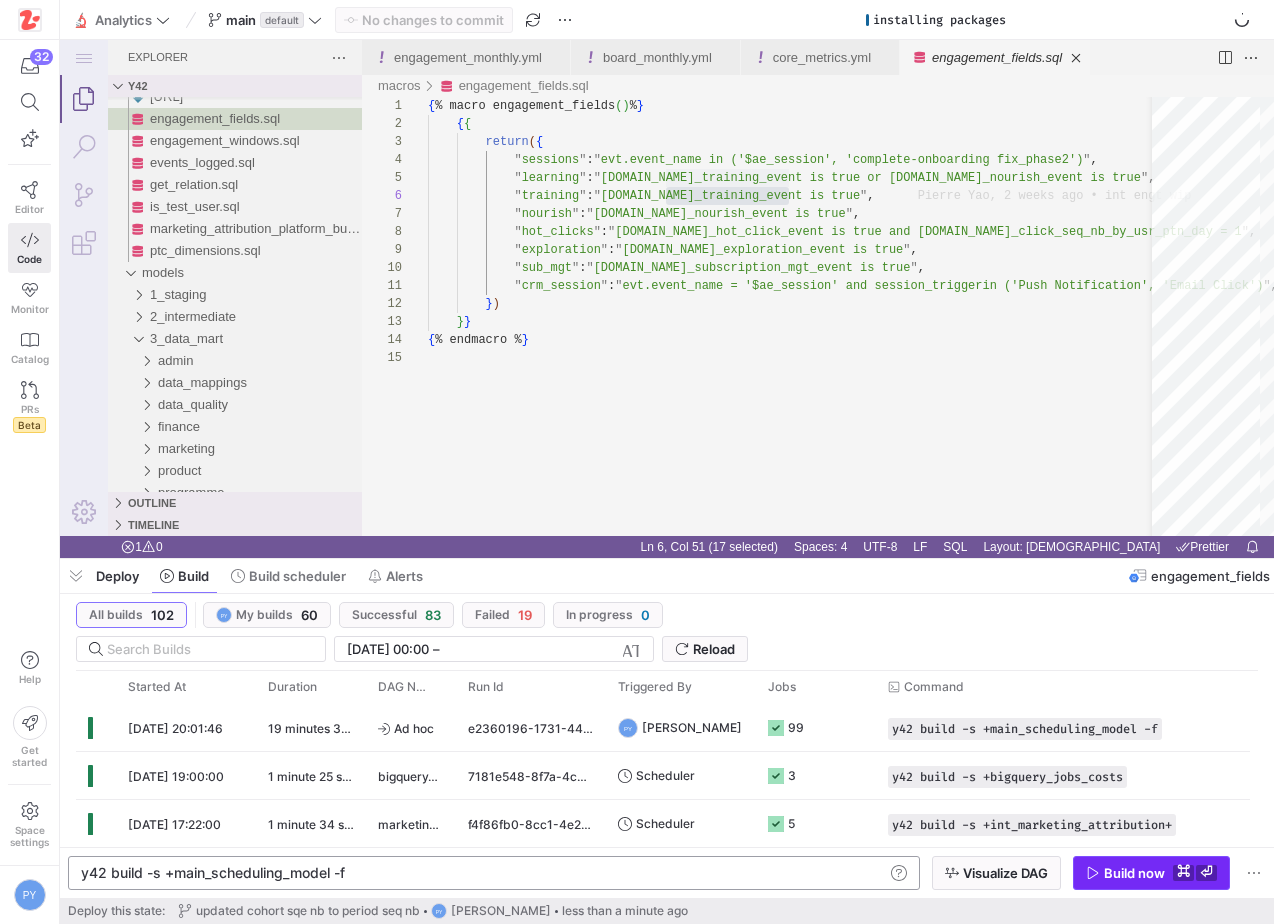click on "Build now" at bounding box center [1134, 873] 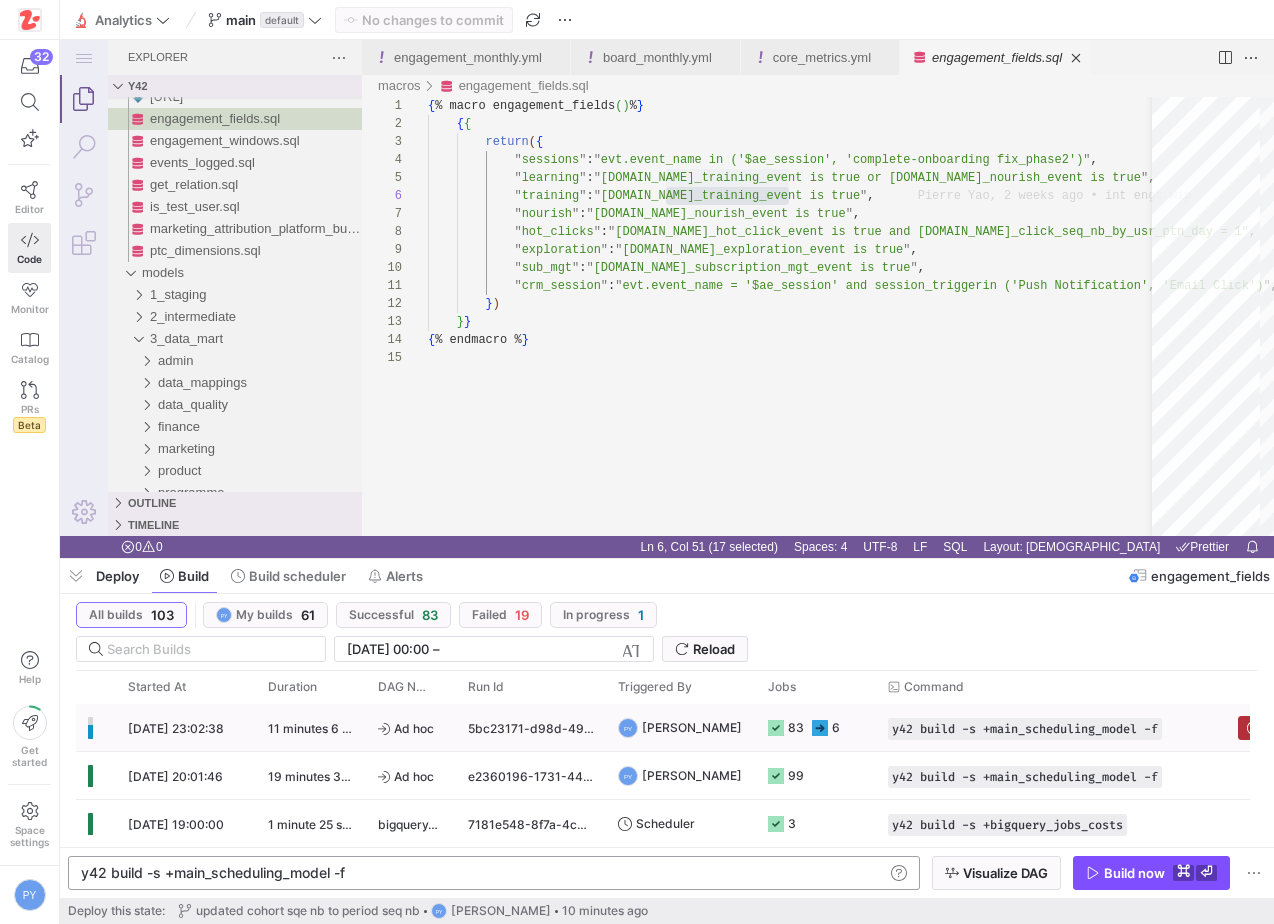 click on "[DATE] 23:02:38" 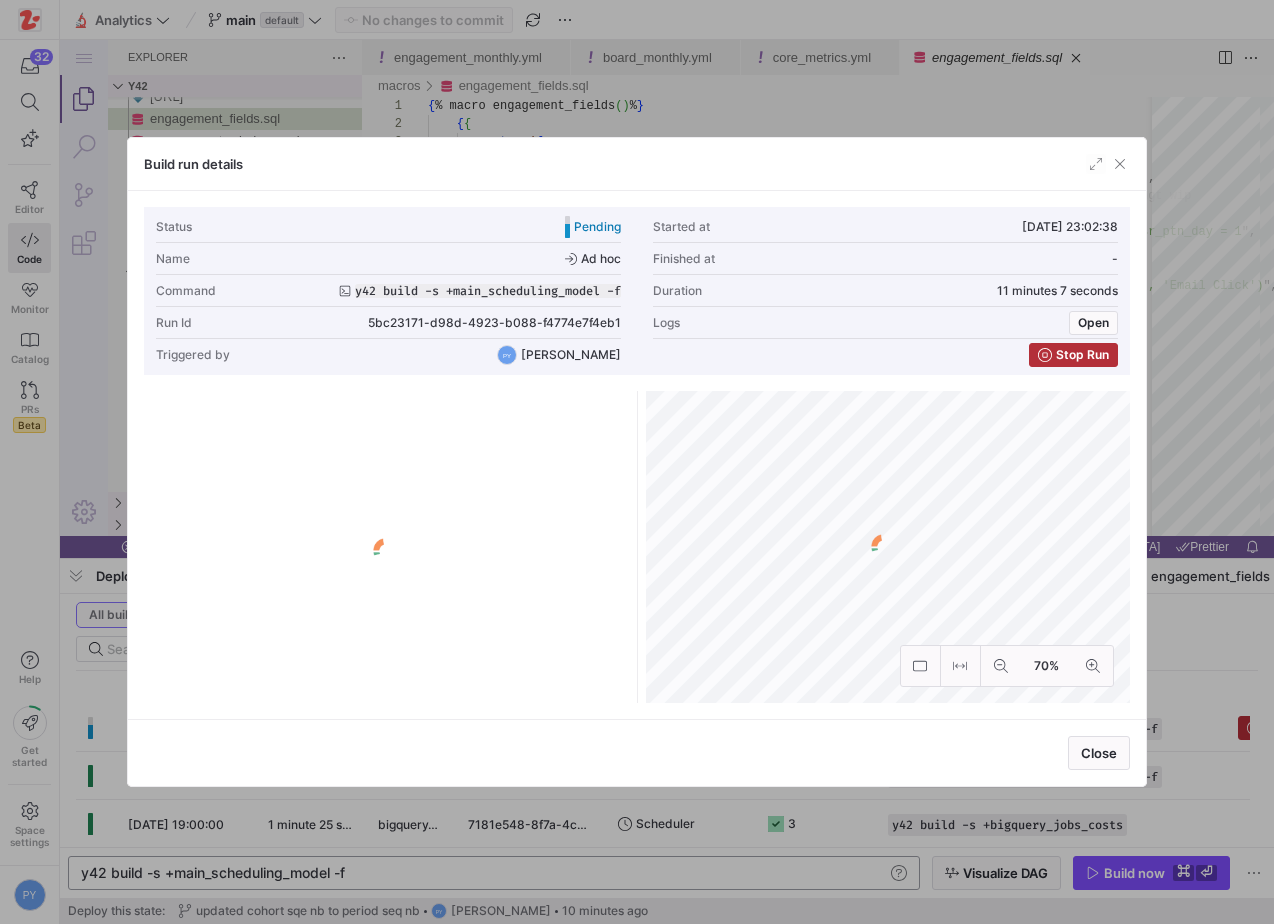 click at bounding box center [637, 462] 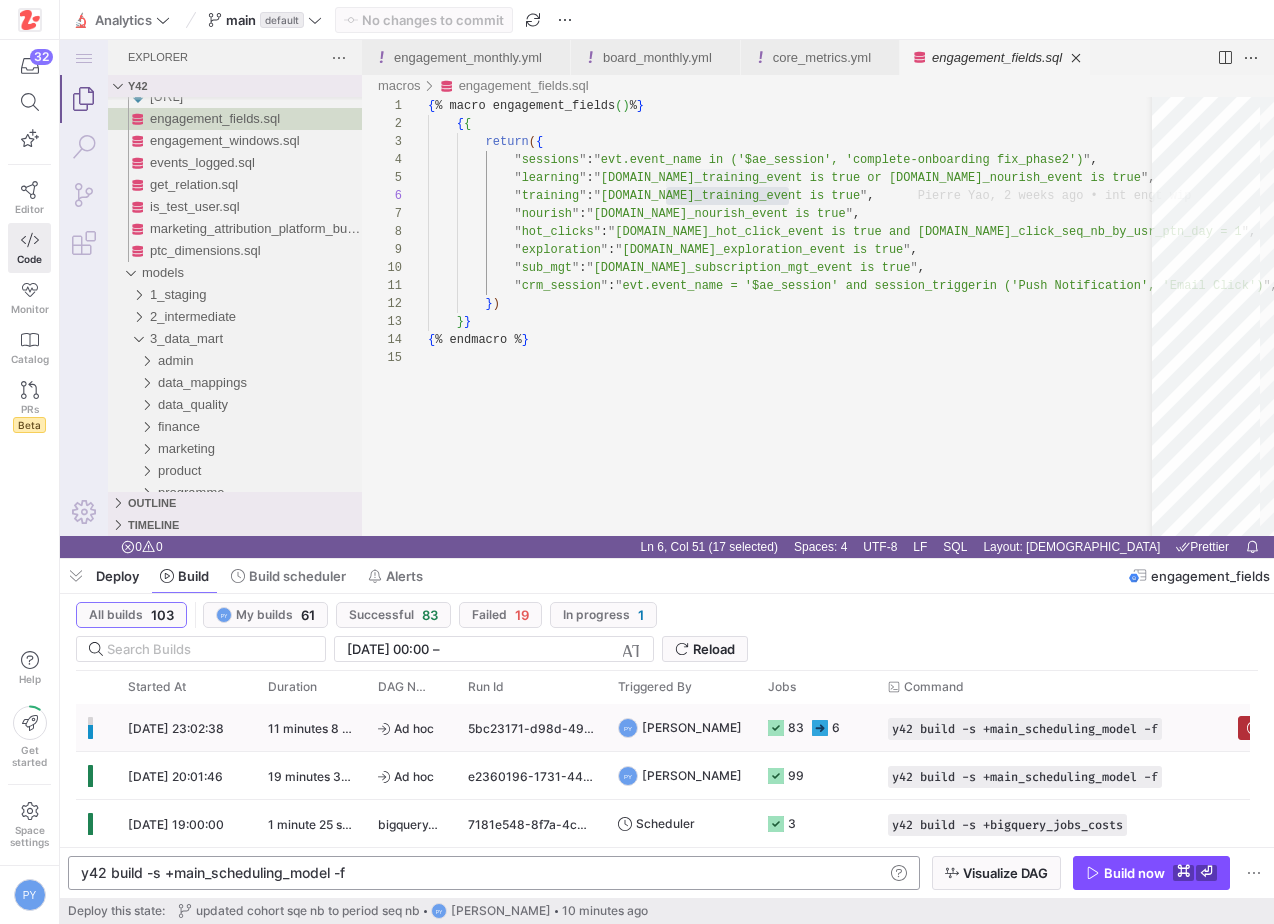 click on "[PERSON_NAME]" 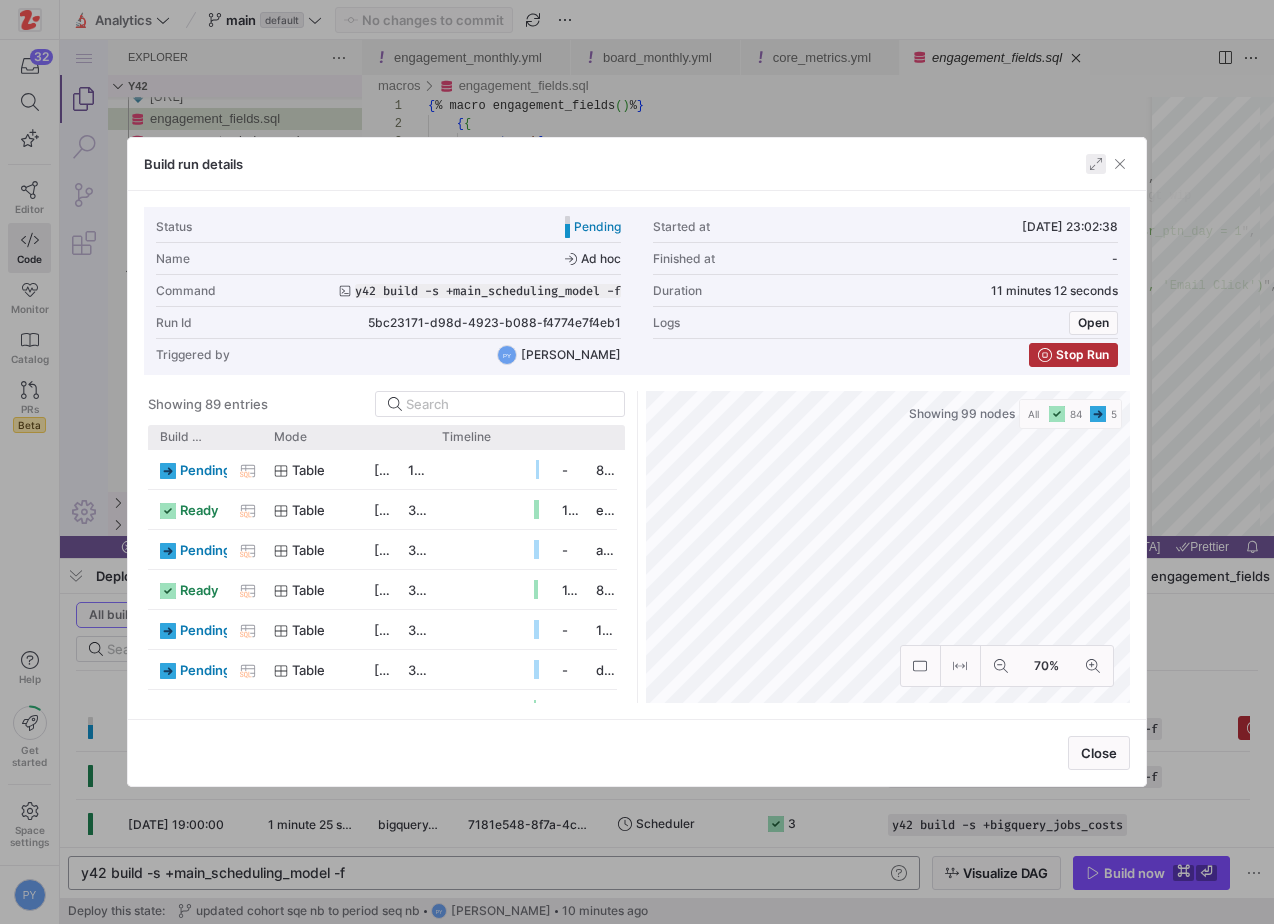 click at bounding box center [1096, 164] 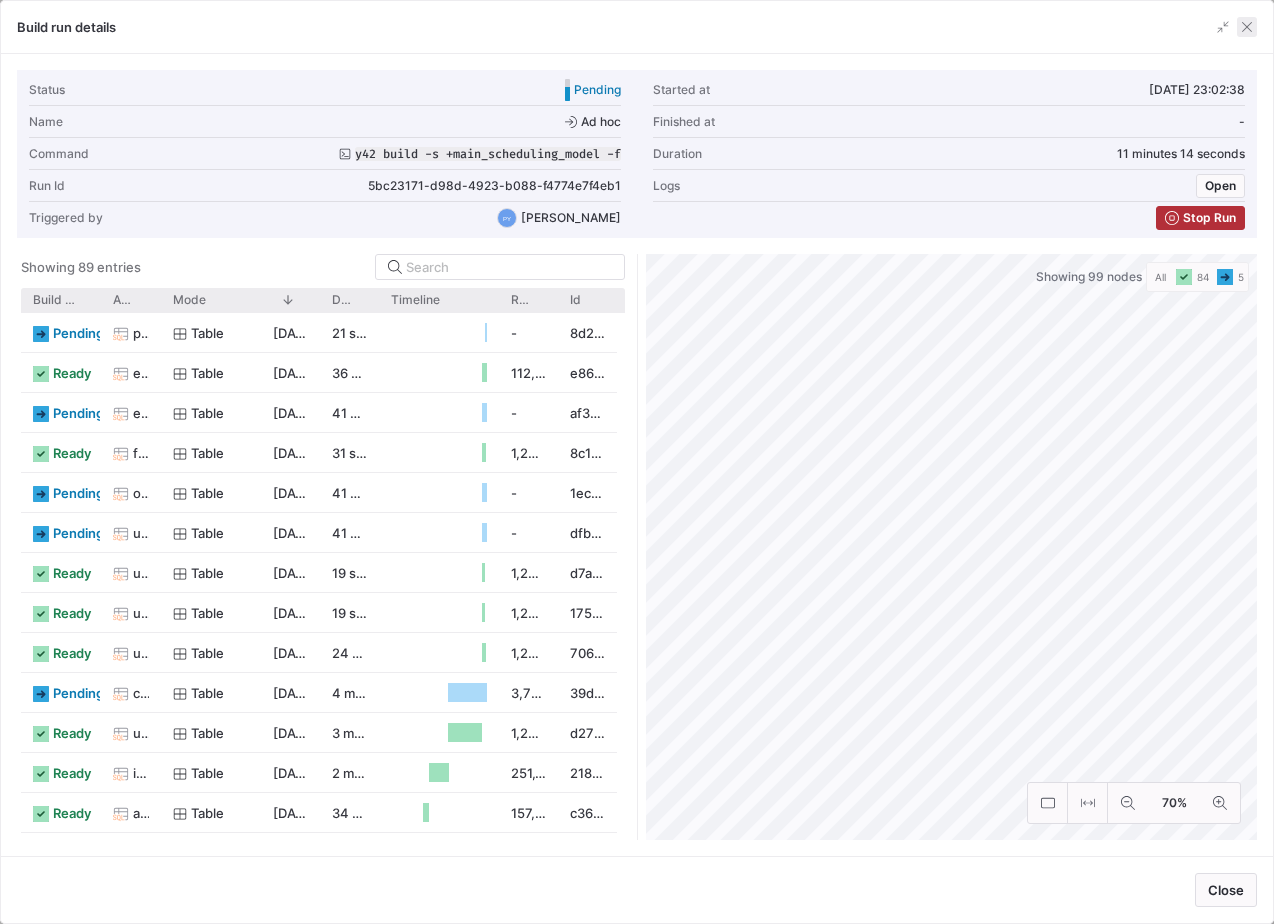 click 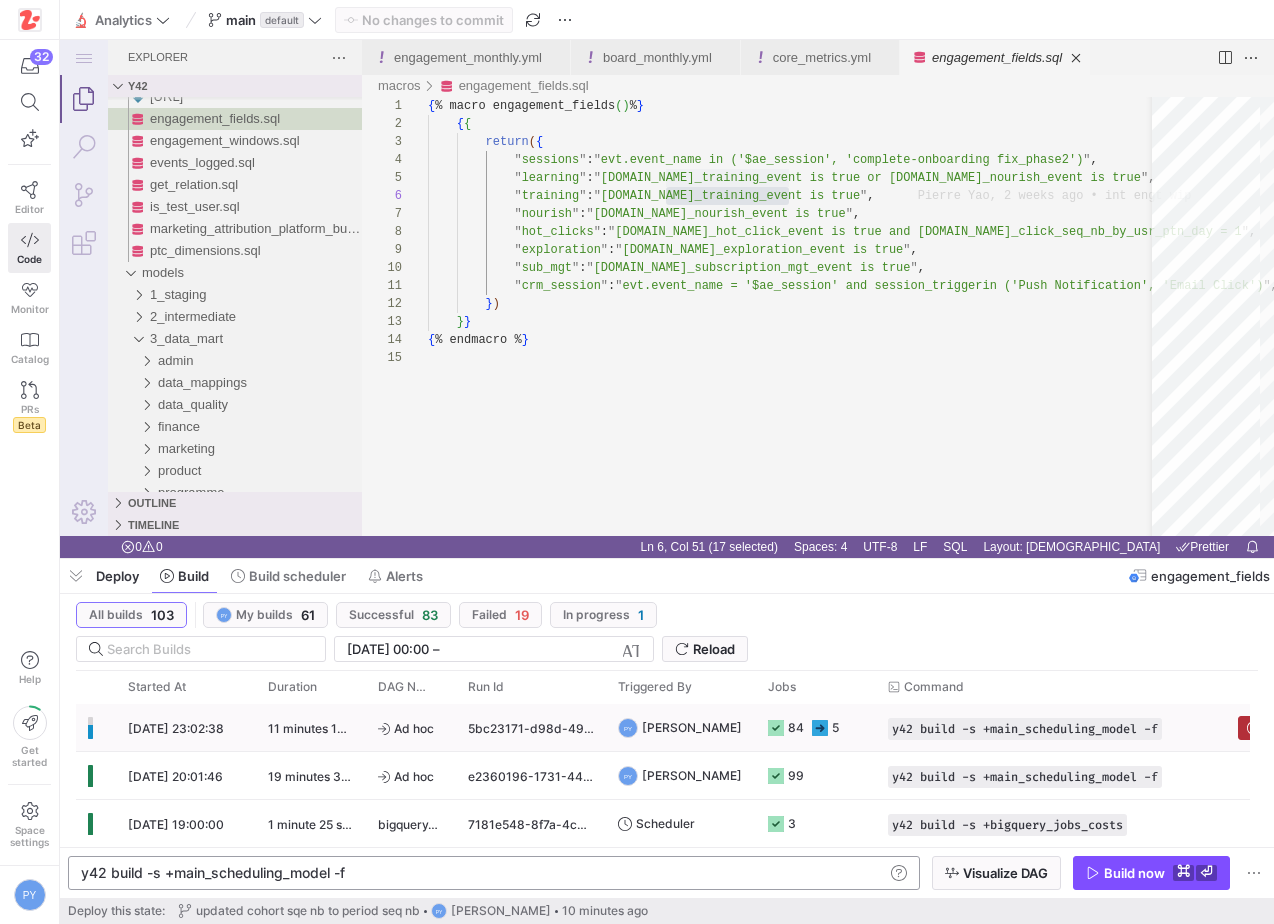 click on "Ad hoc" 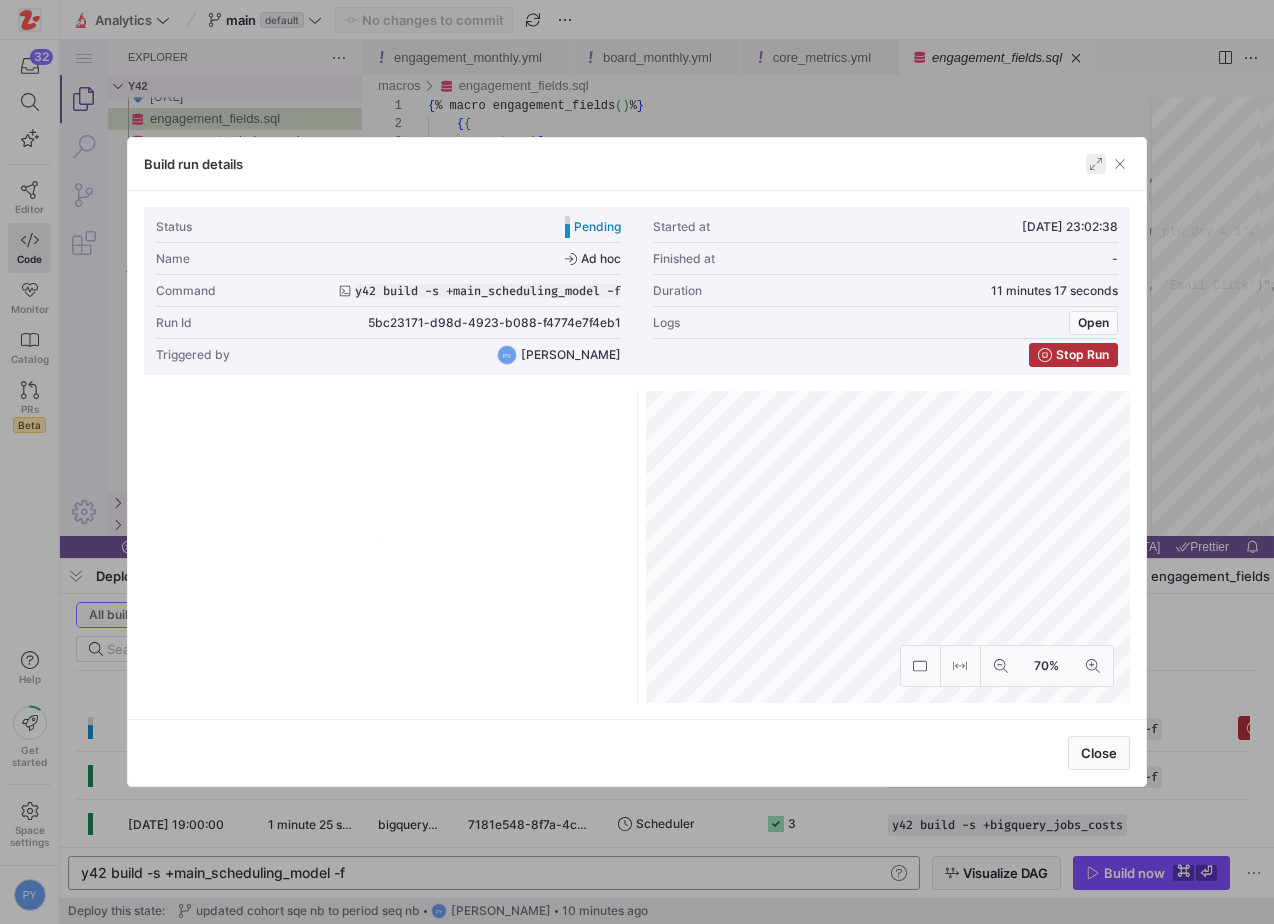 click at bounding box center (1096, 164) 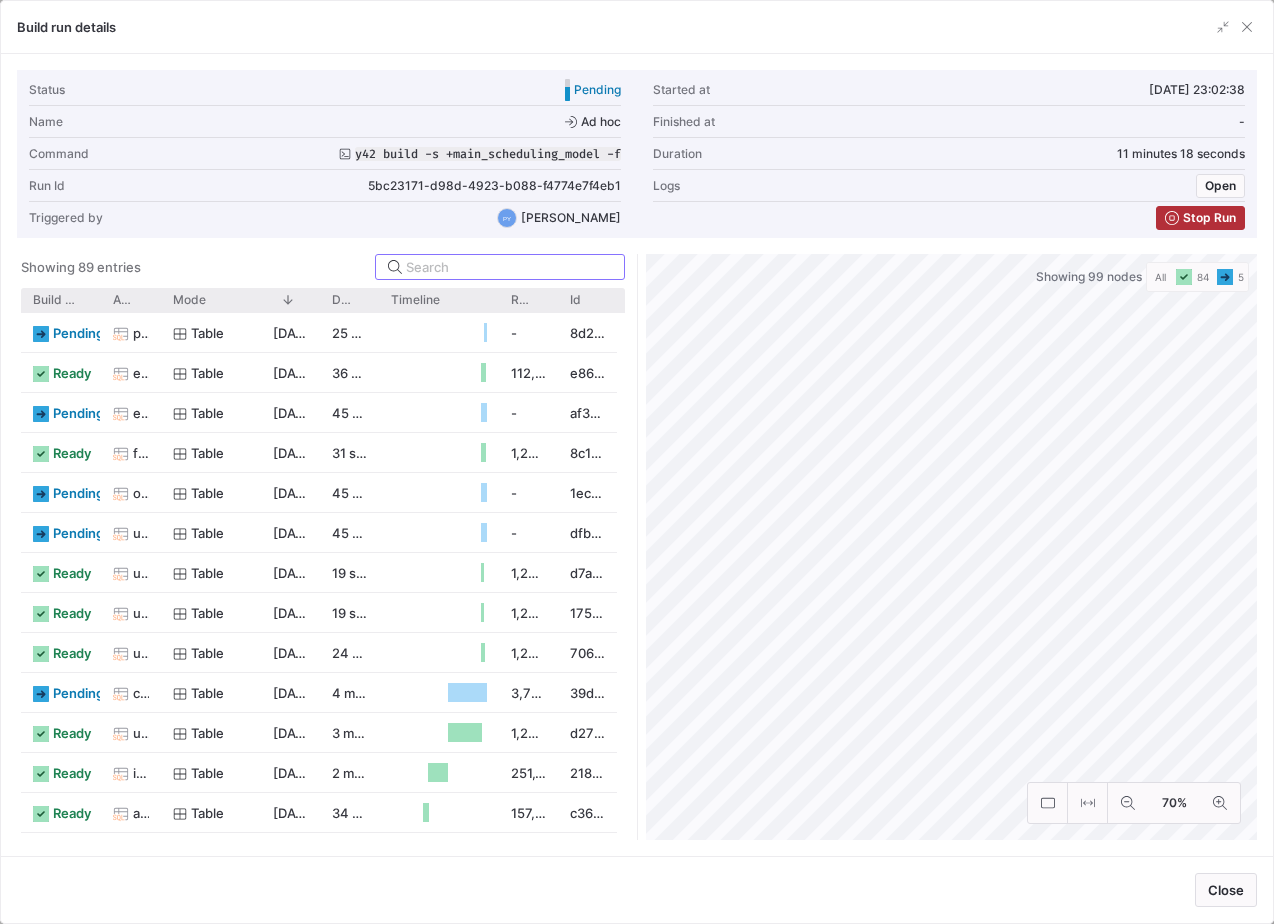 scroll, scrollTop: 1036, scrollLeft: 0, axis: vertical 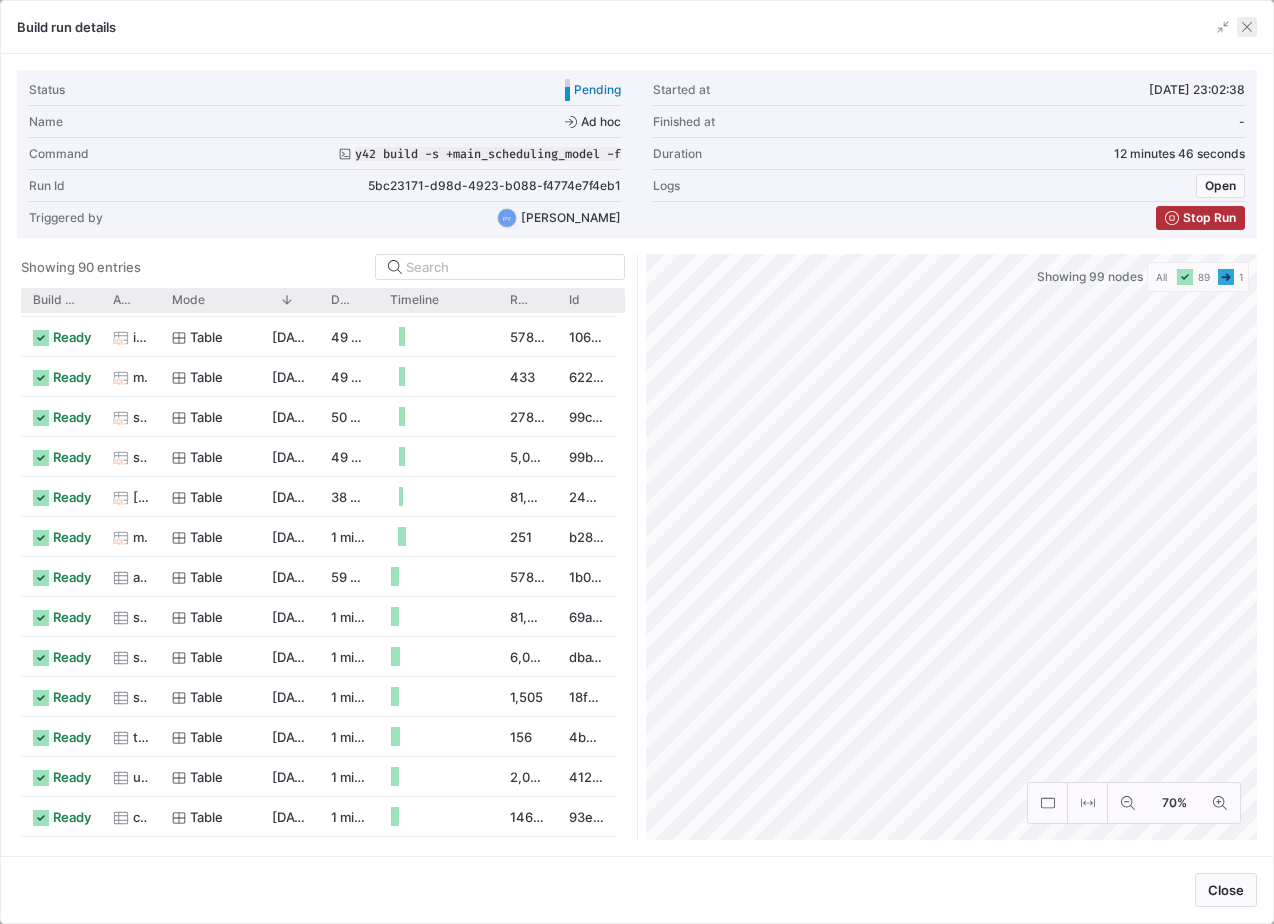 click 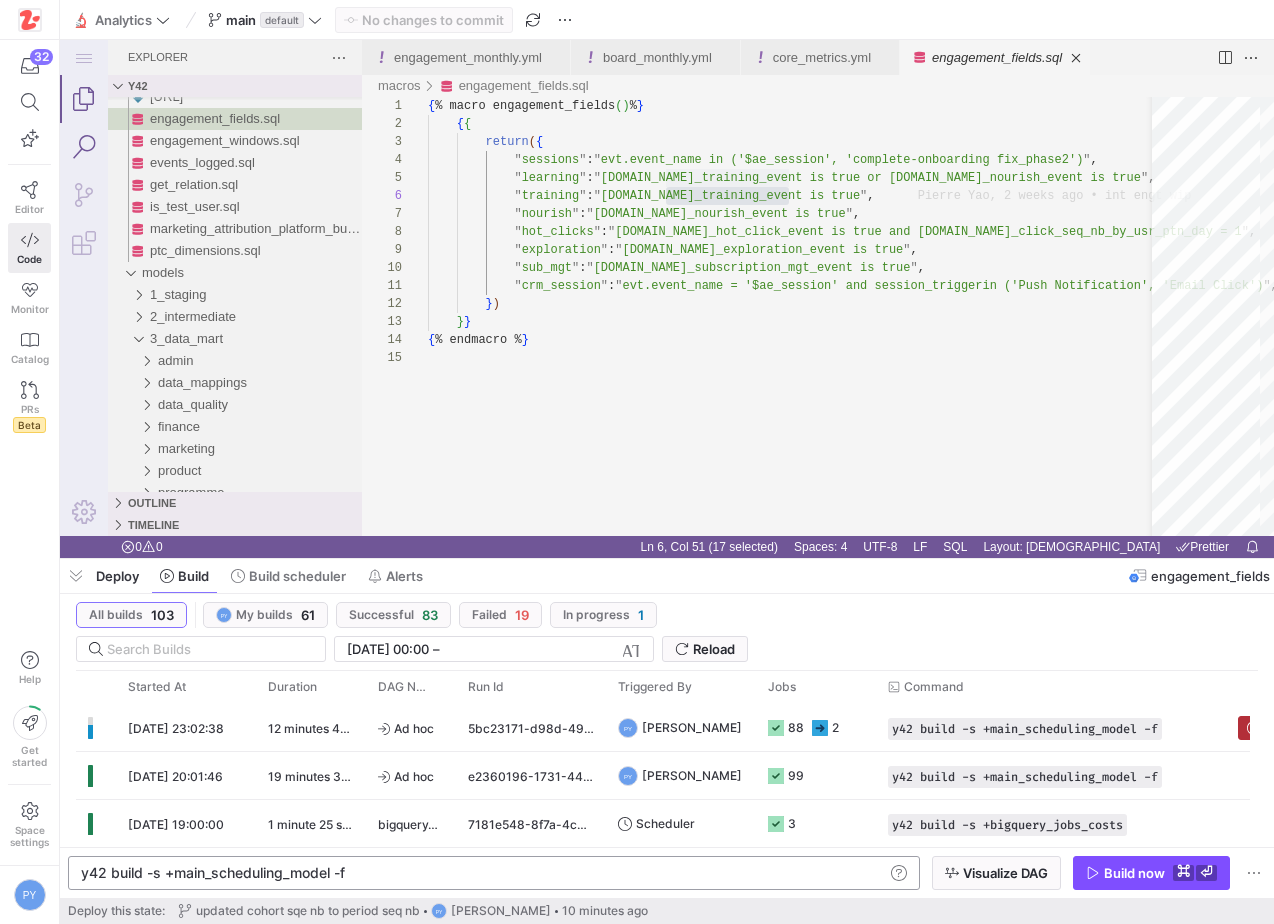click at bounding box center [84, 147] 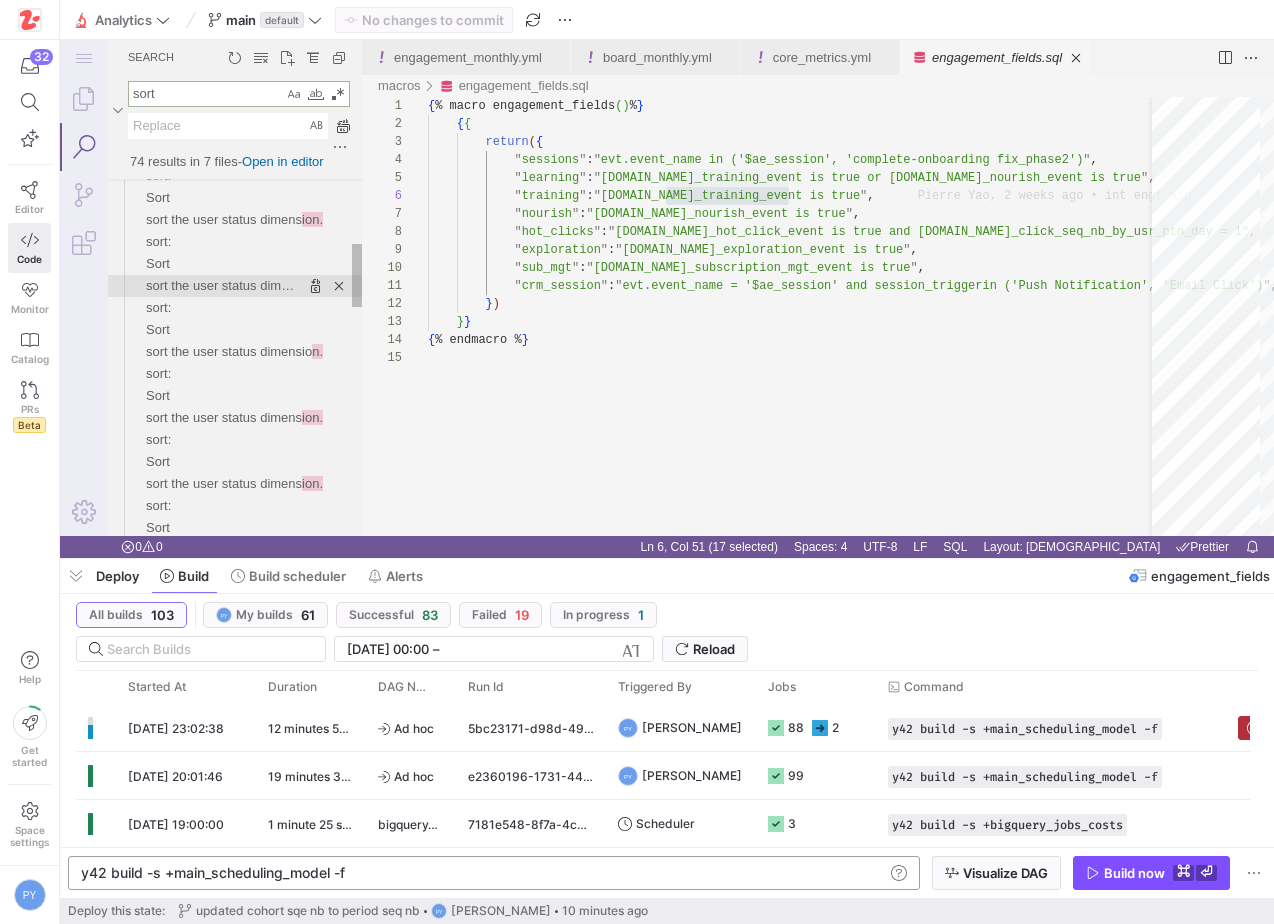 type on "sort" 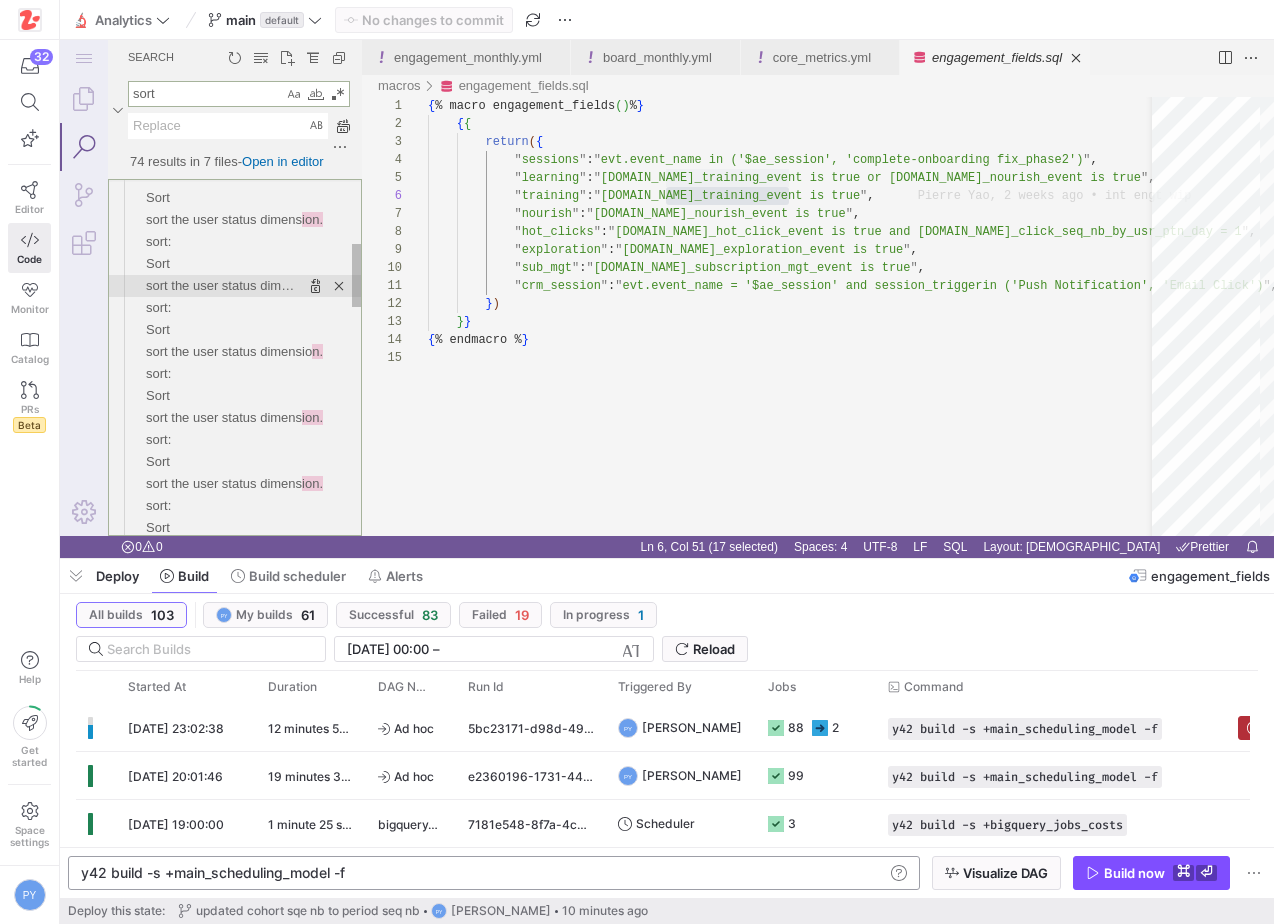 click on "sort the user status dimens ion." at bounding box center (223, 286) 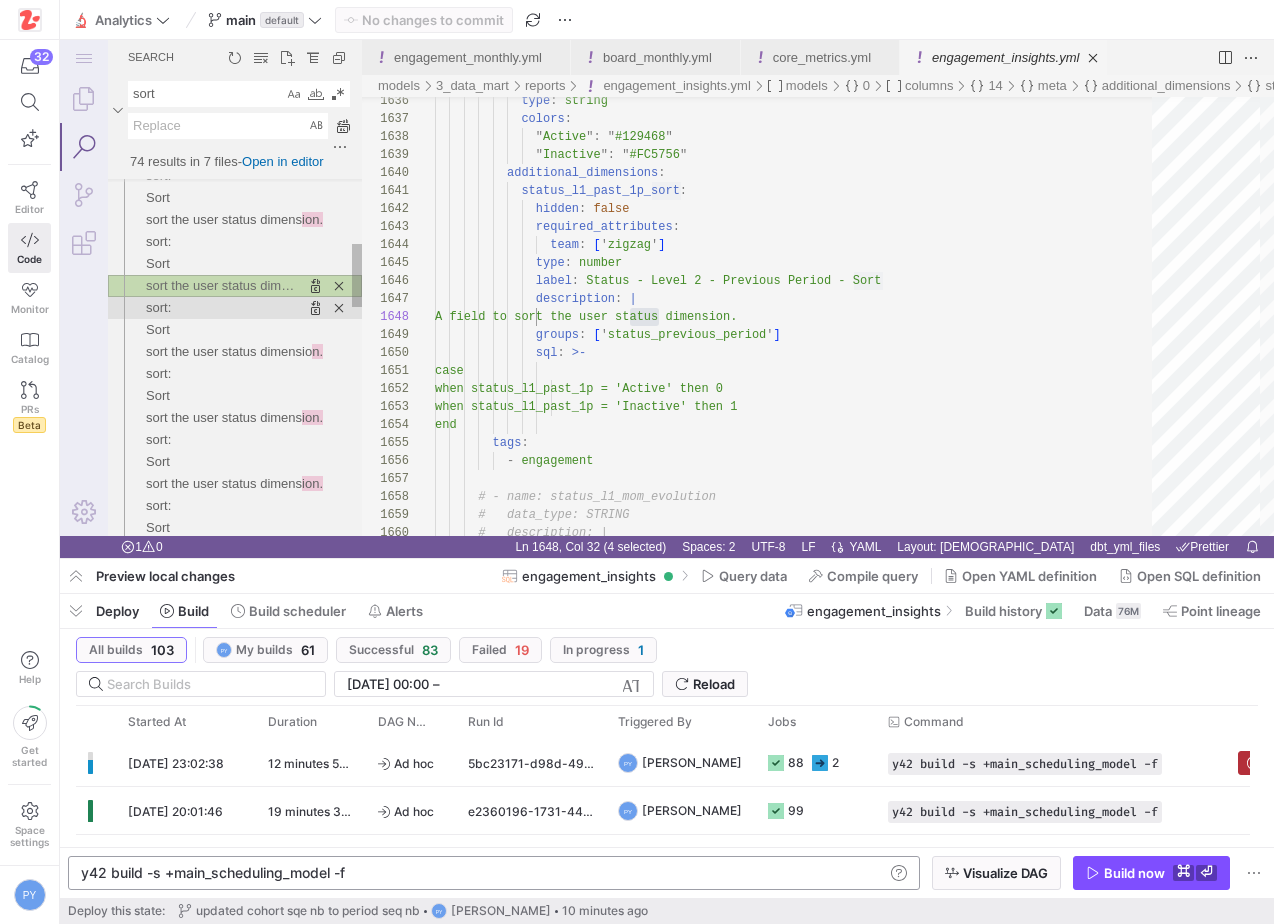 click at bounding box center [266, 308] 